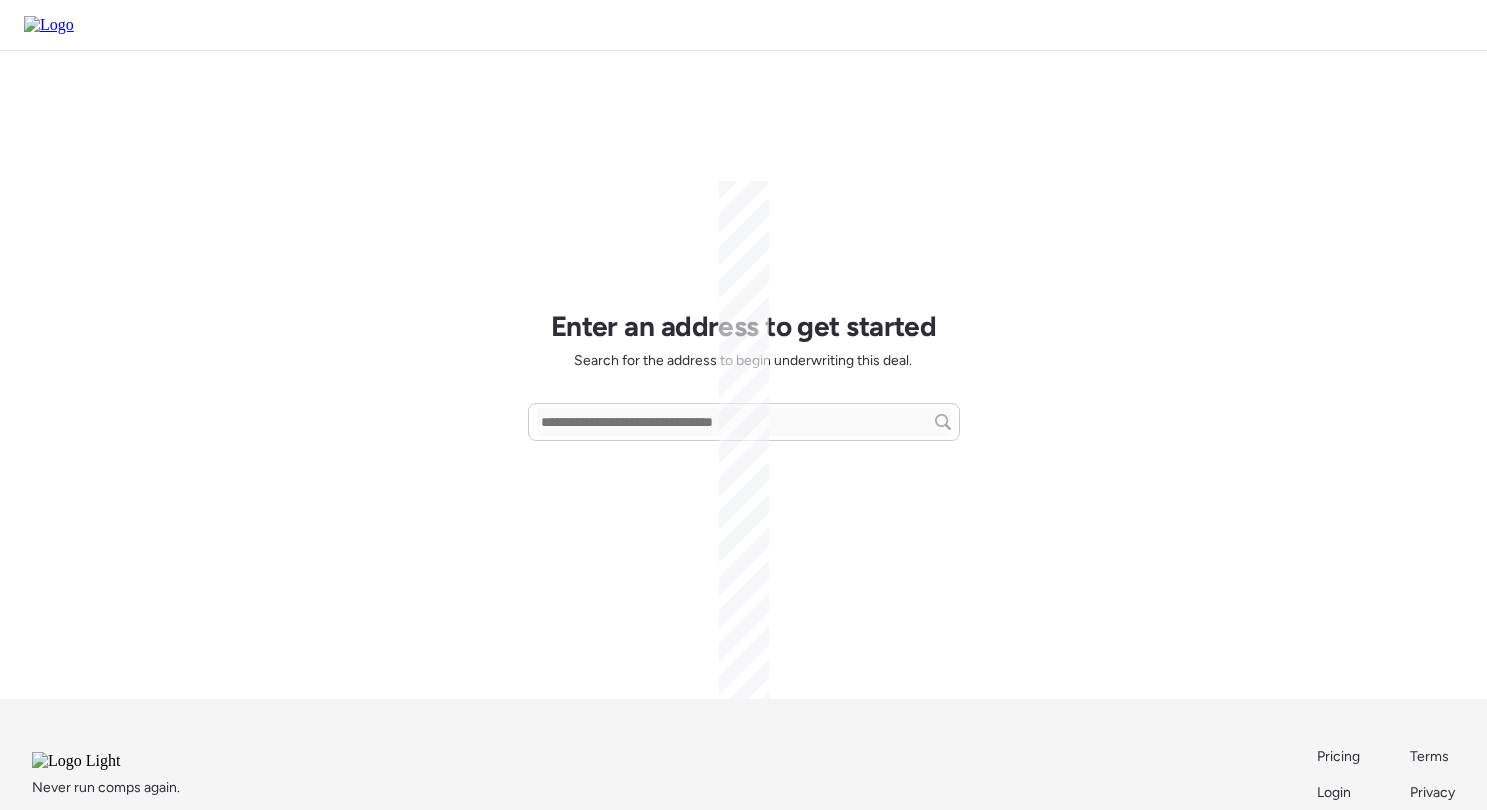 scroll, scrollTop: 0, scrollLeft: 0, axis: both 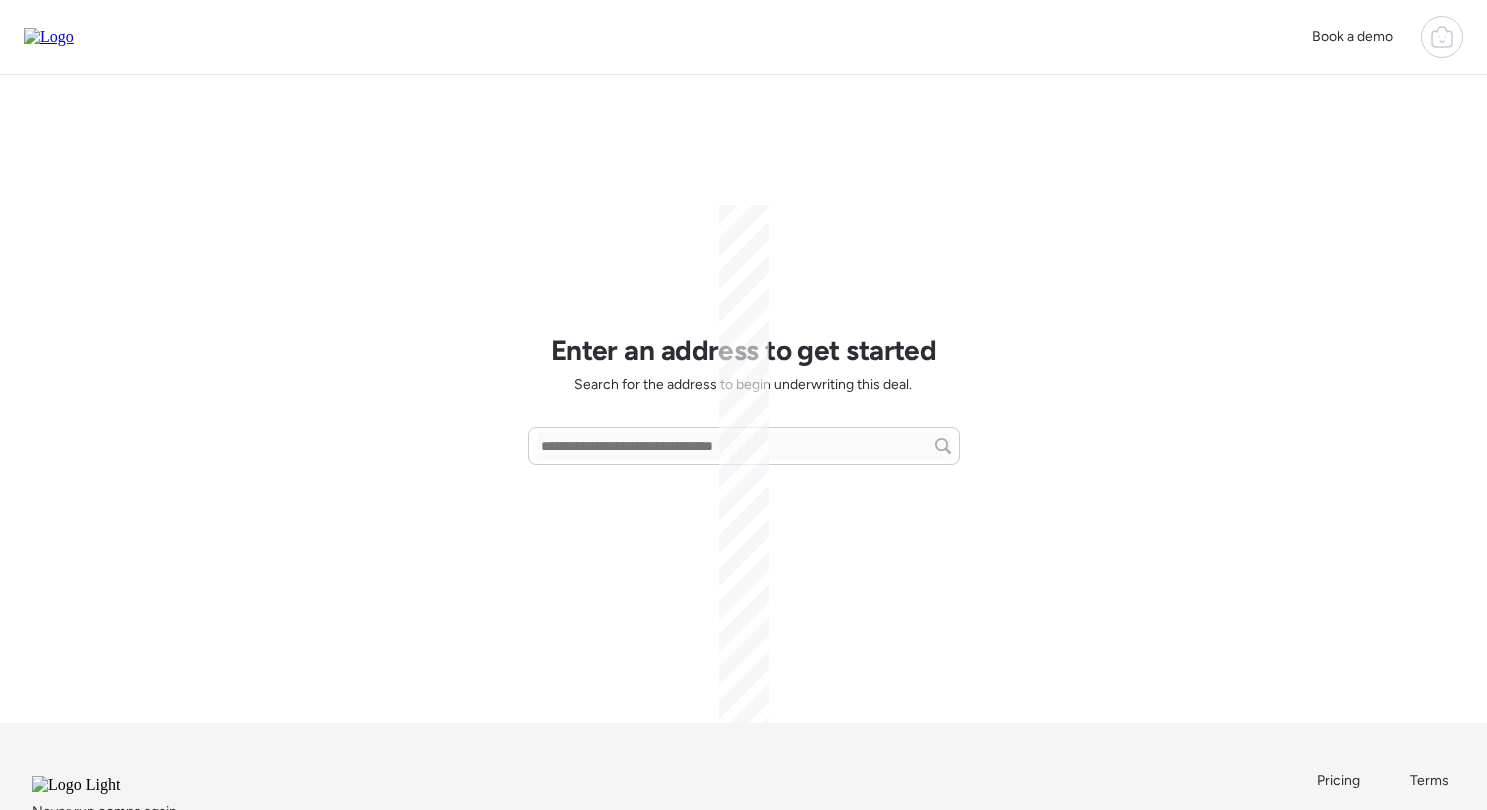 click 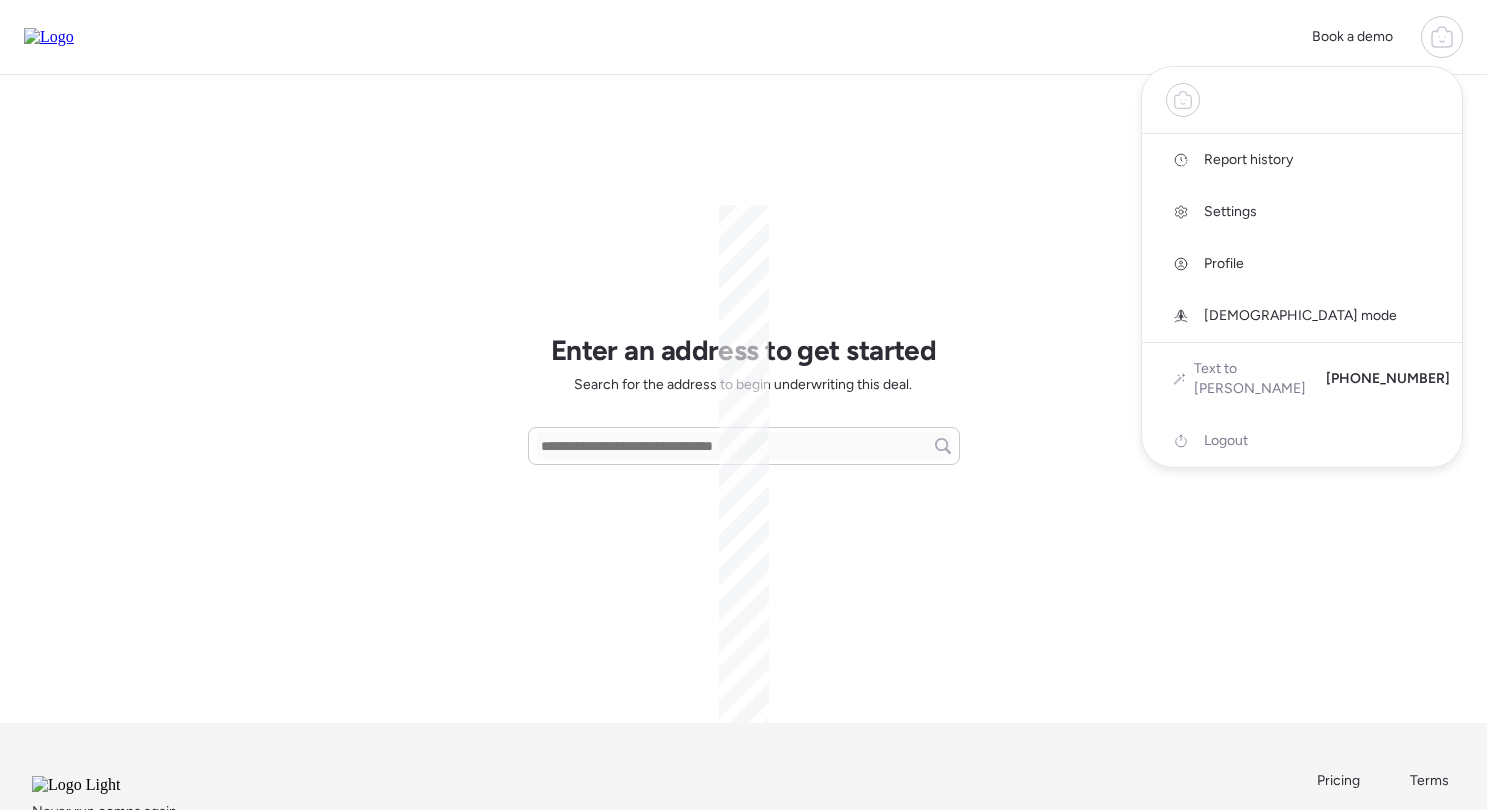 click on "Report history" at bounding box center [1248, 160] 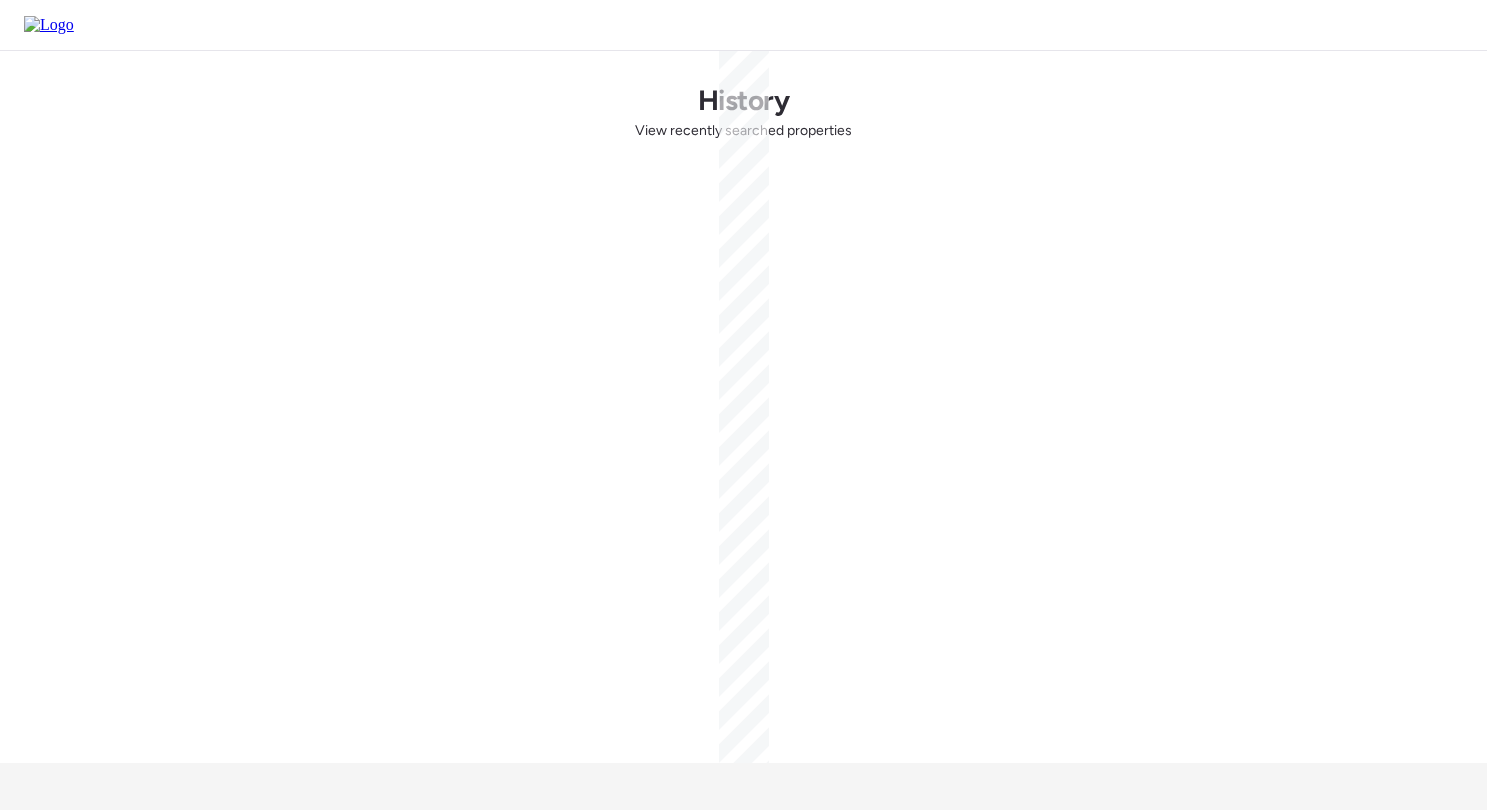 scroll, scrollTop: 0, scrollLeft: 0, axis: both 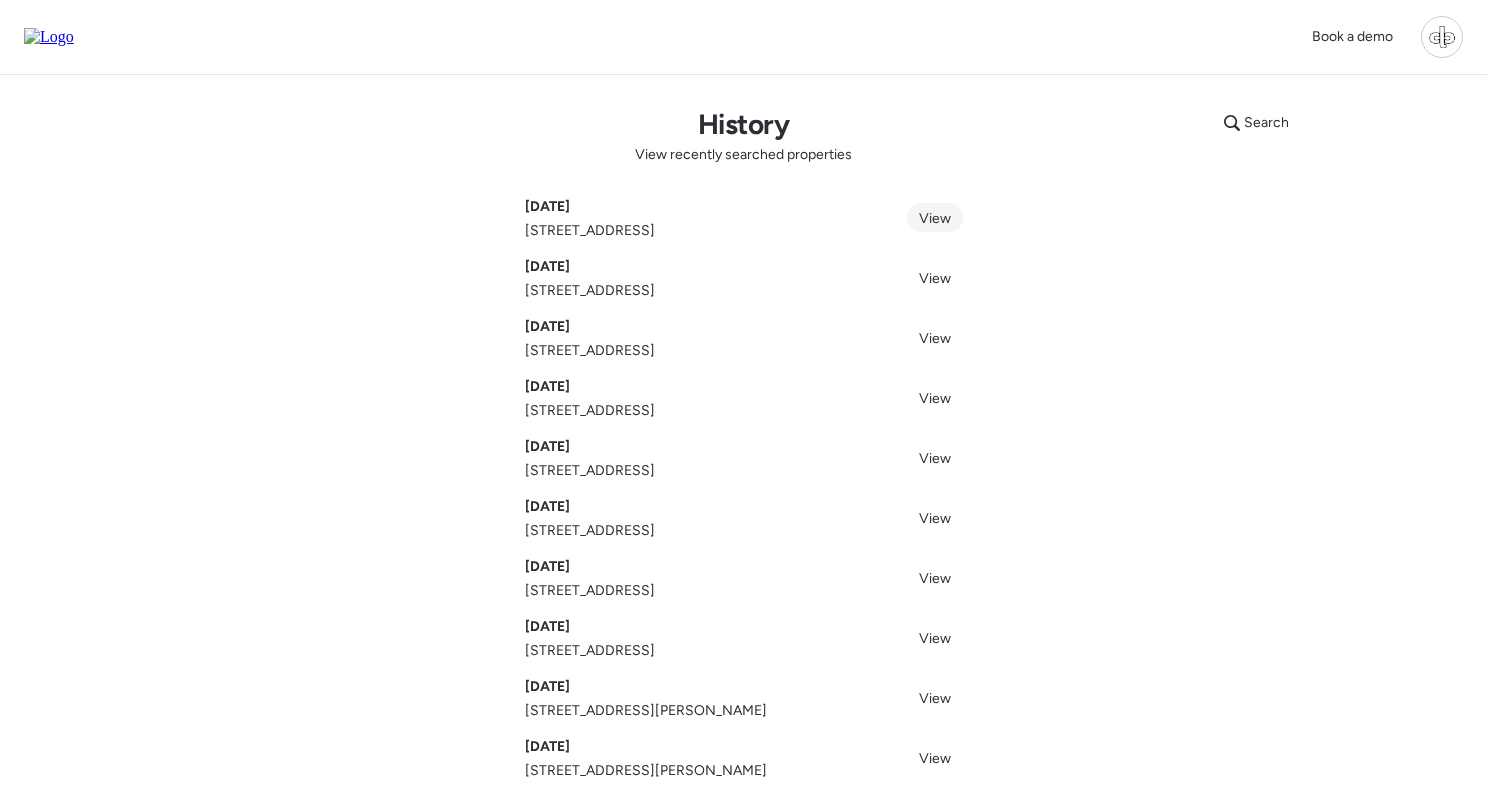 click on "View" at bounding box center [935, 218] 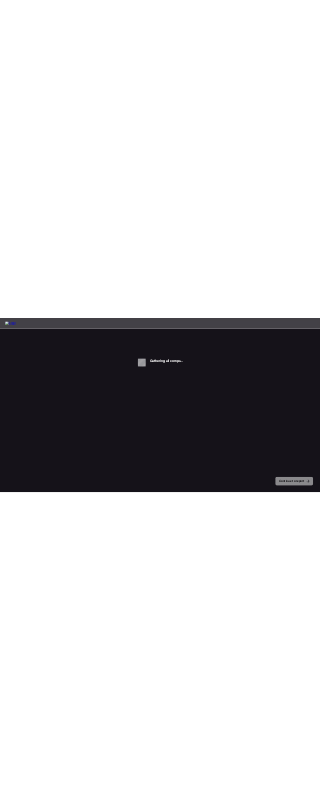 scroll, scrollTop: 0, scrollLeft: 0, axis: both 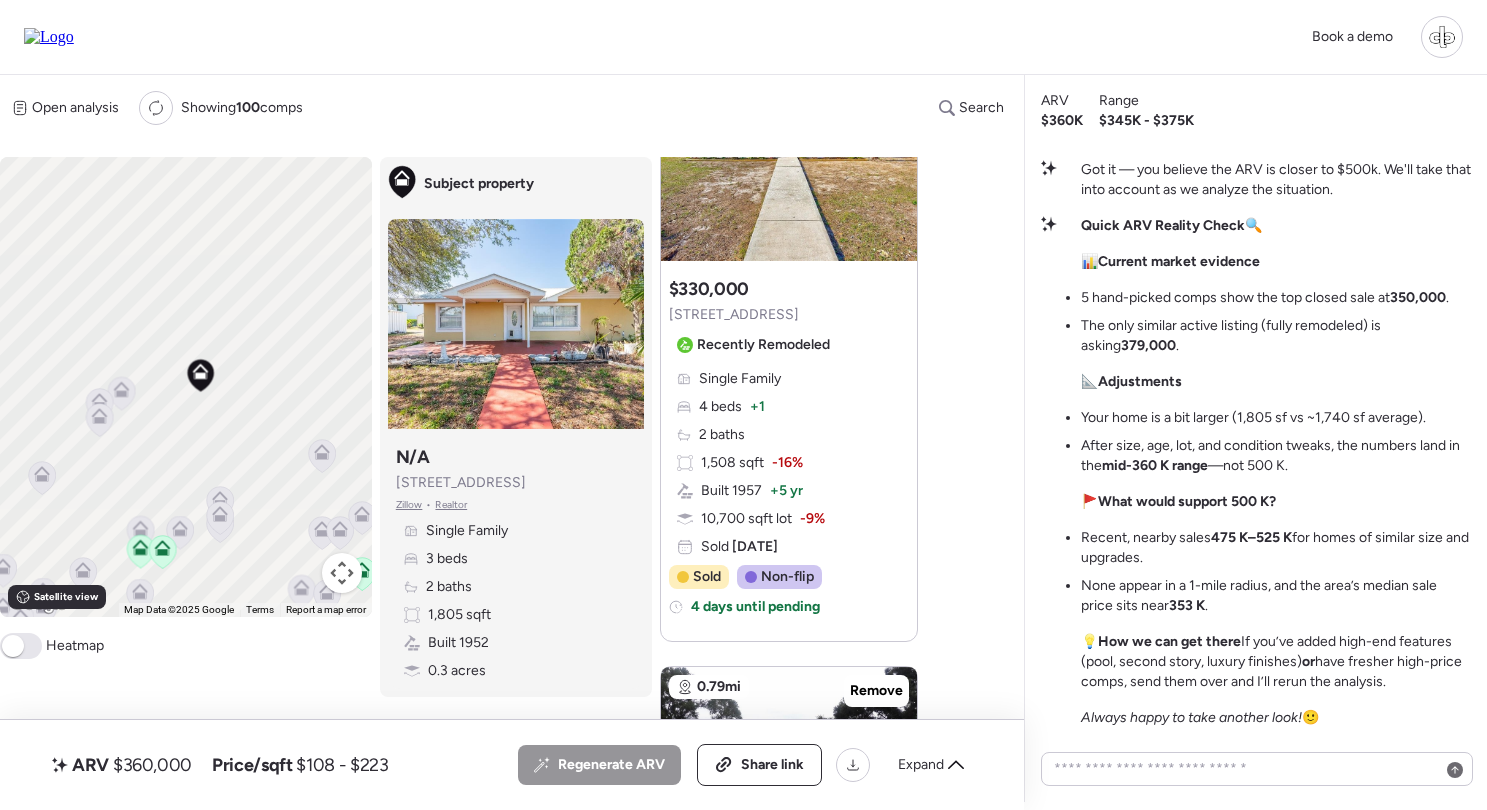 click 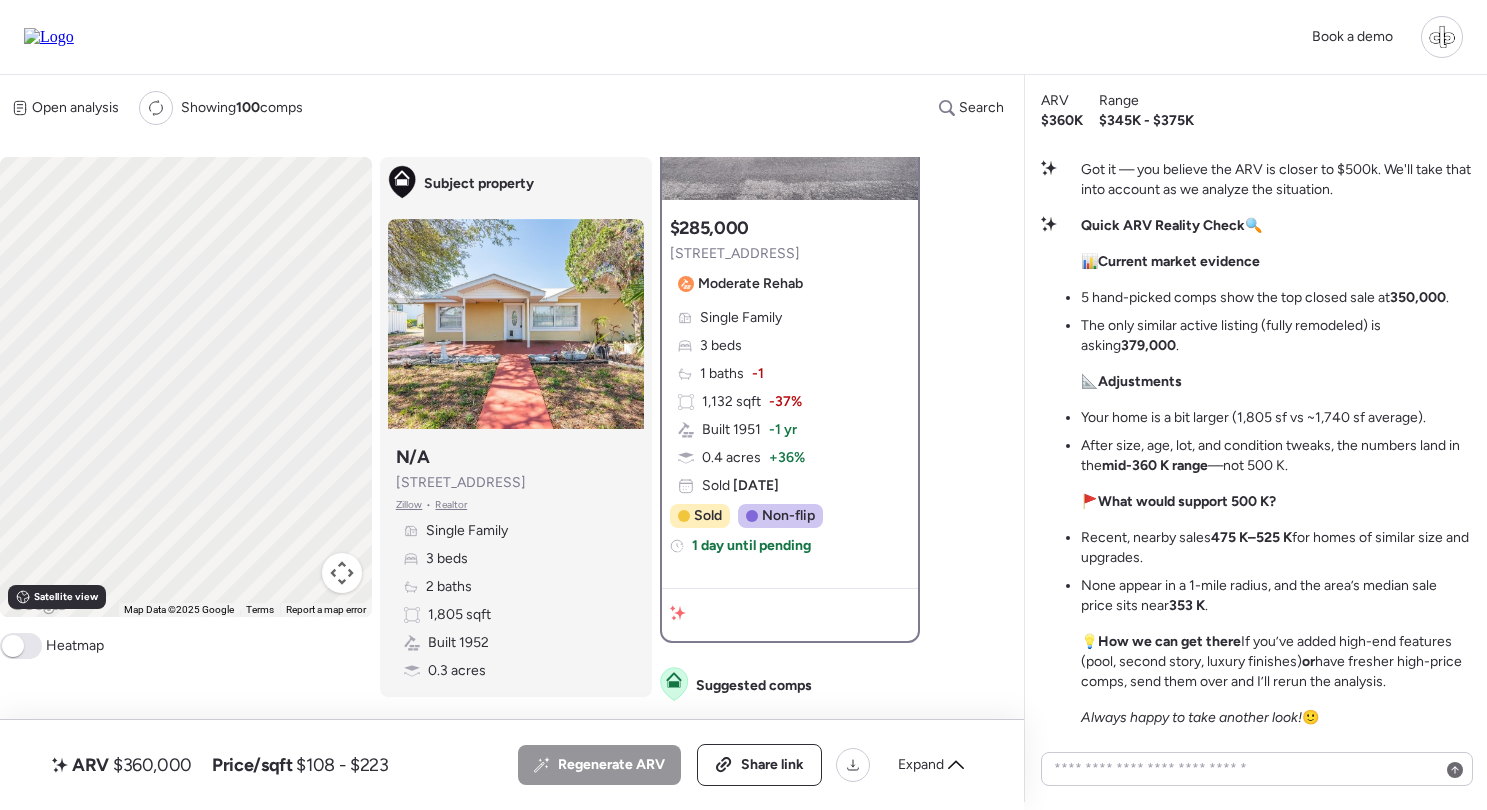 scroll, scrollTop: 0, scrollLeft: 0, axis: both 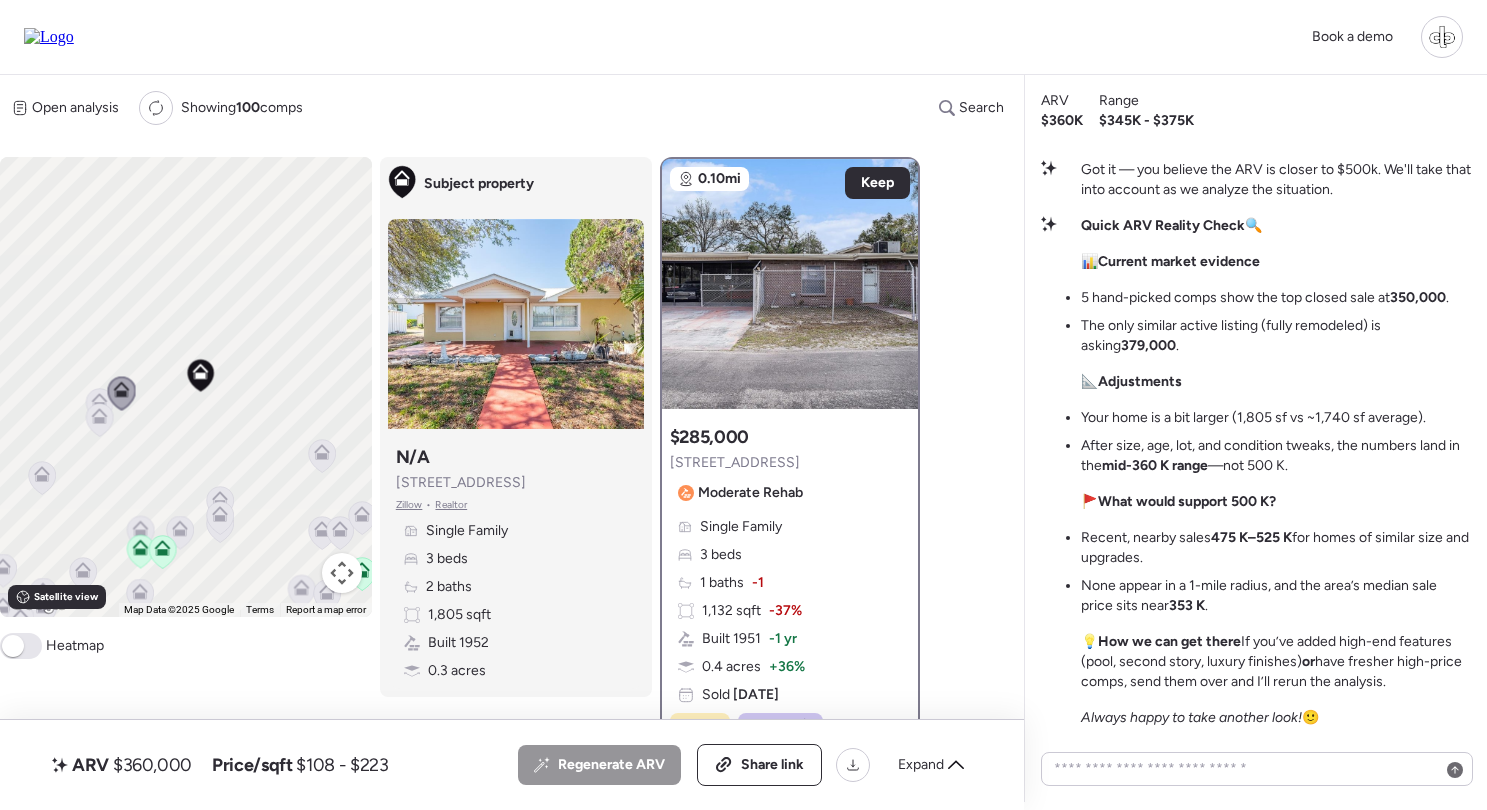 click 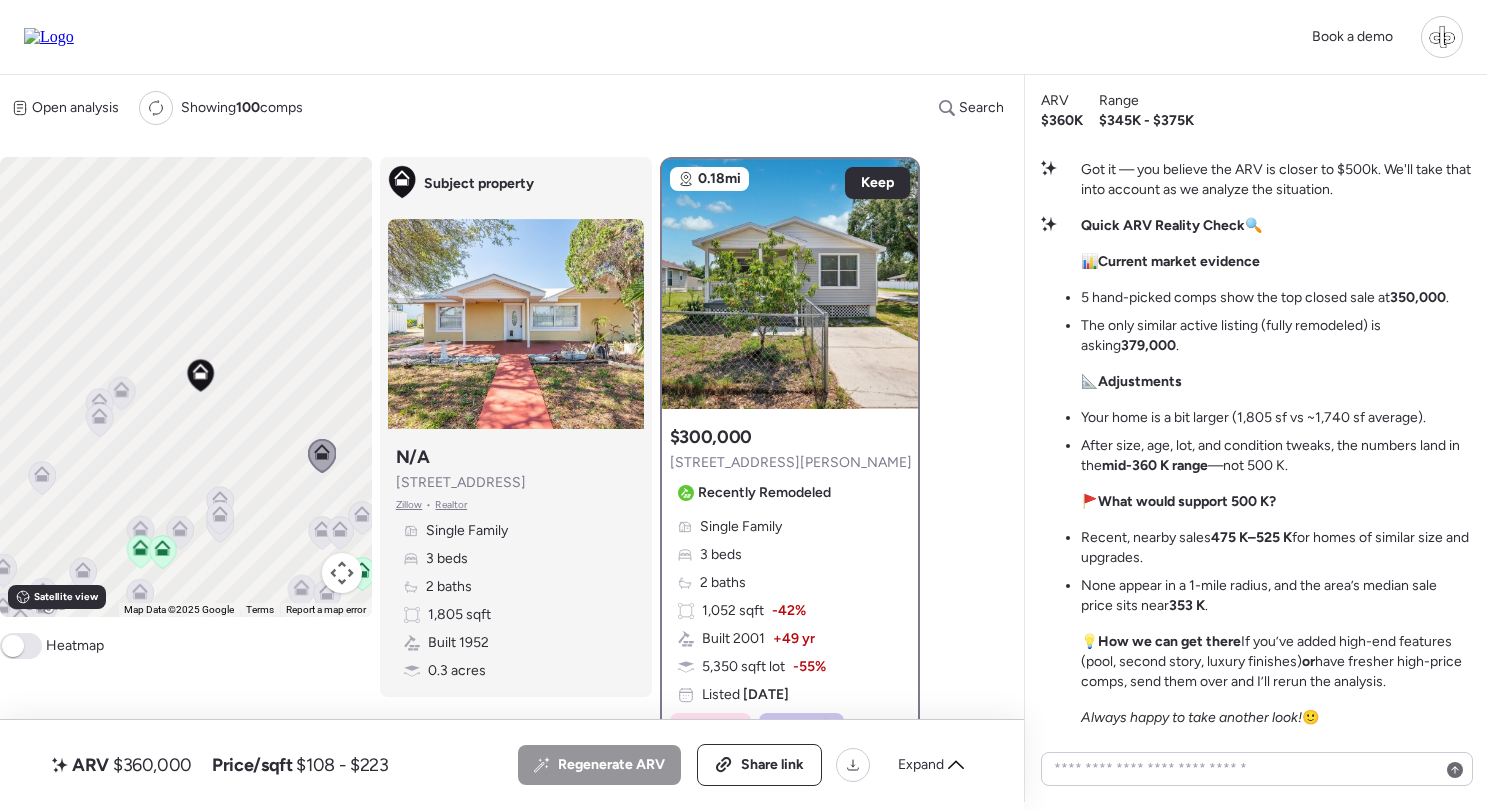 scroll, scrollTop: 104, scrollLeft: 0, axis: vertical 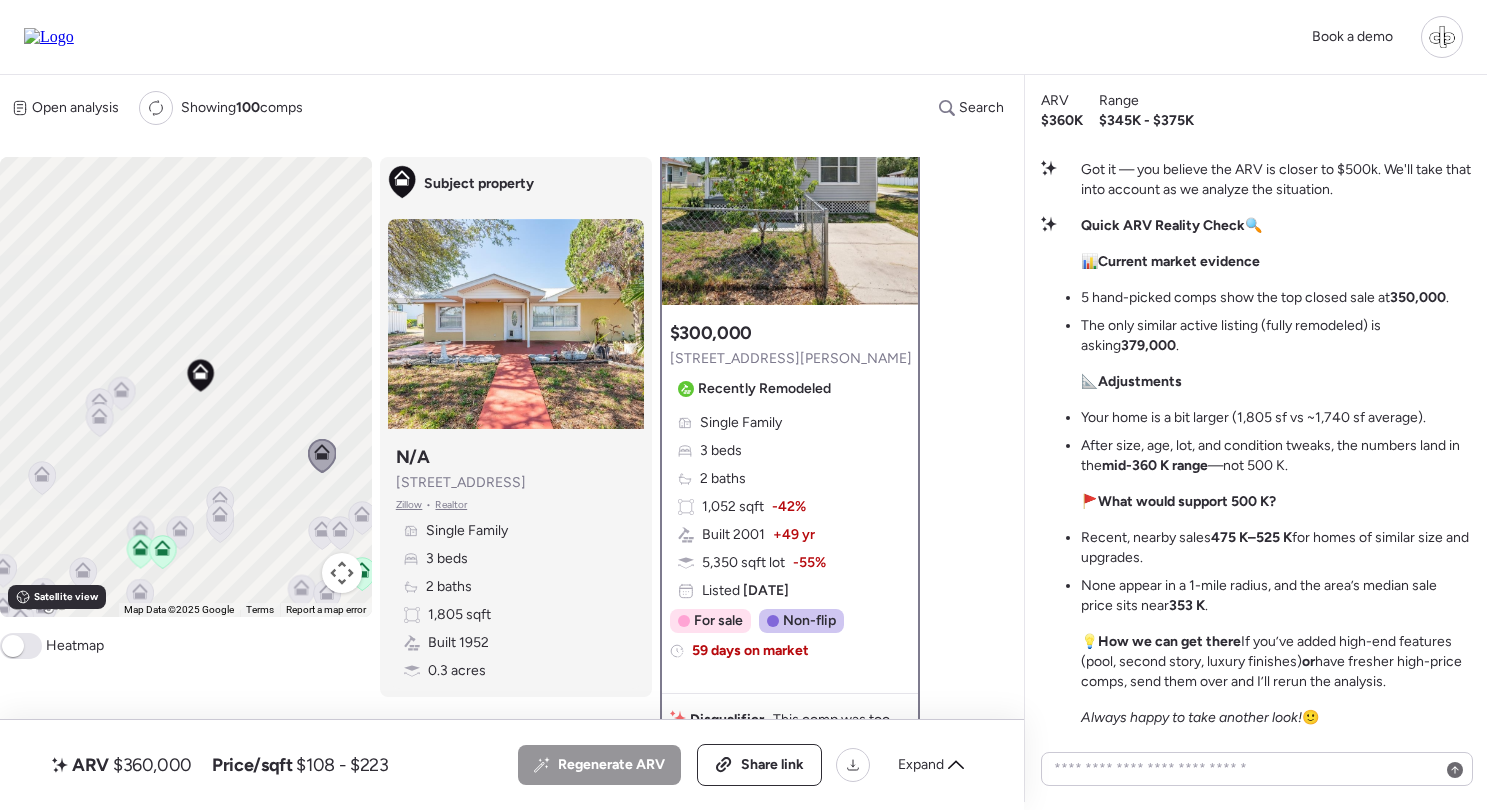 click 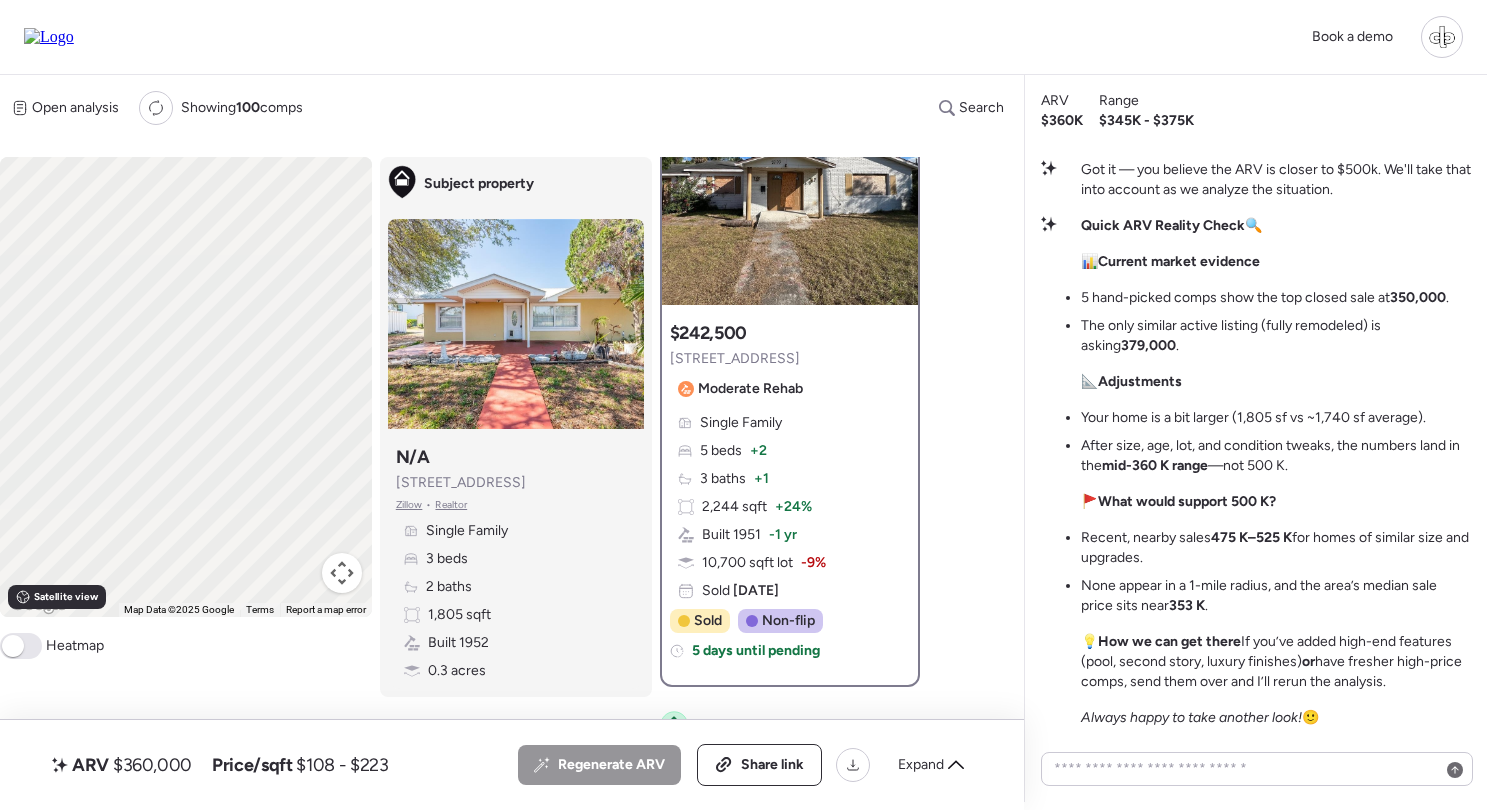 scroll, scrollTop: 0, scrollLeft: 0, axis: both 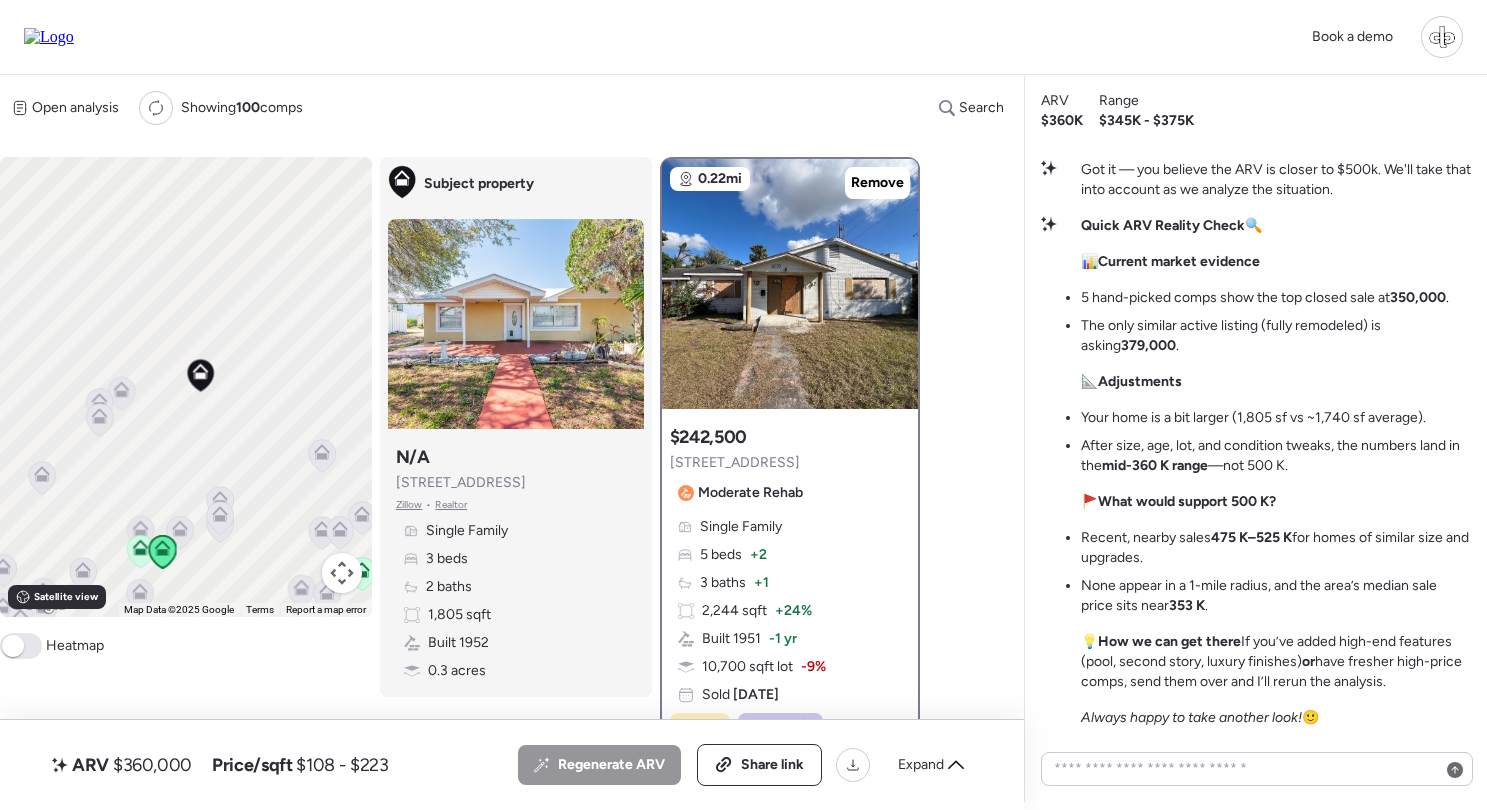 click 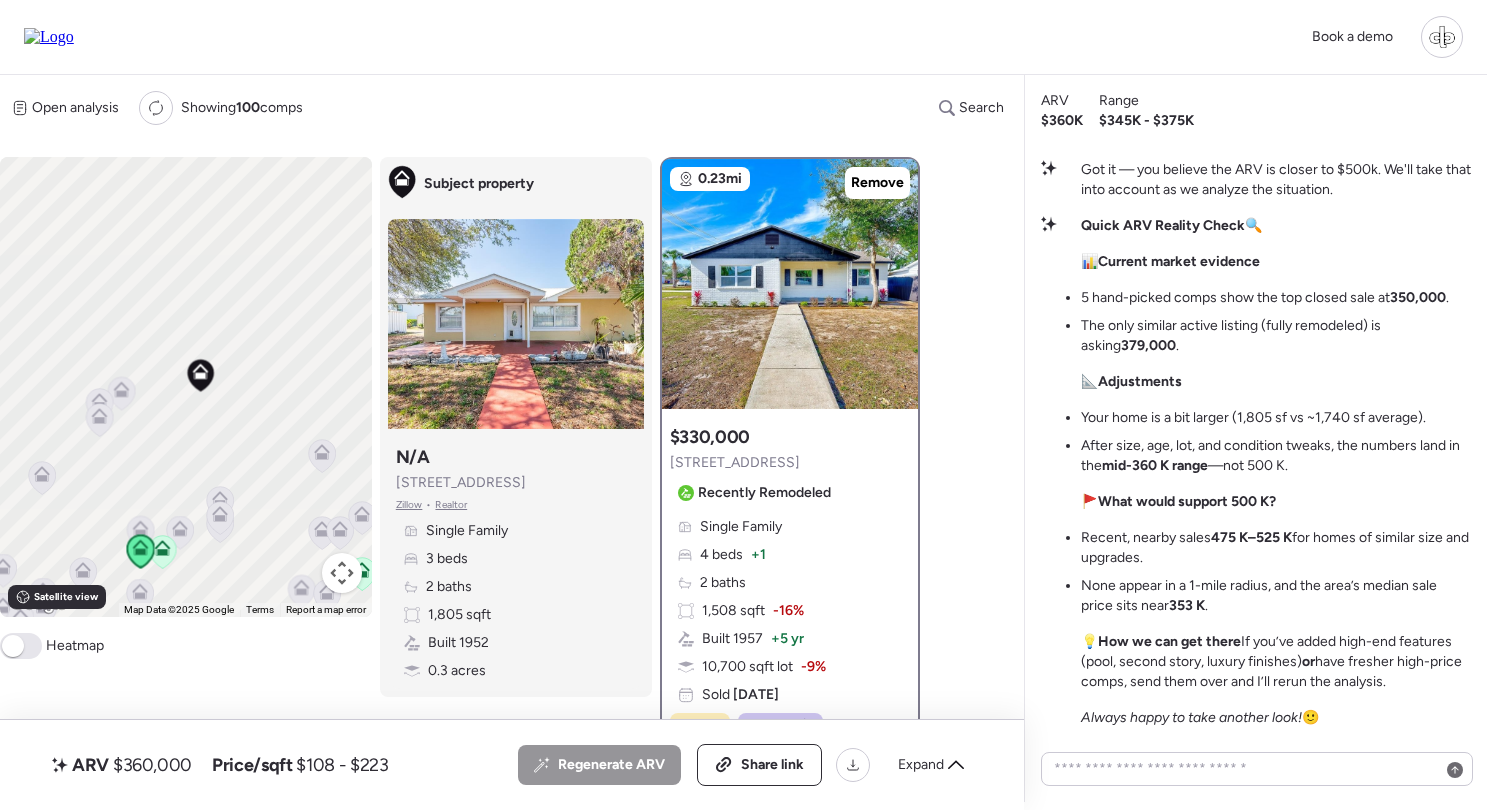 click 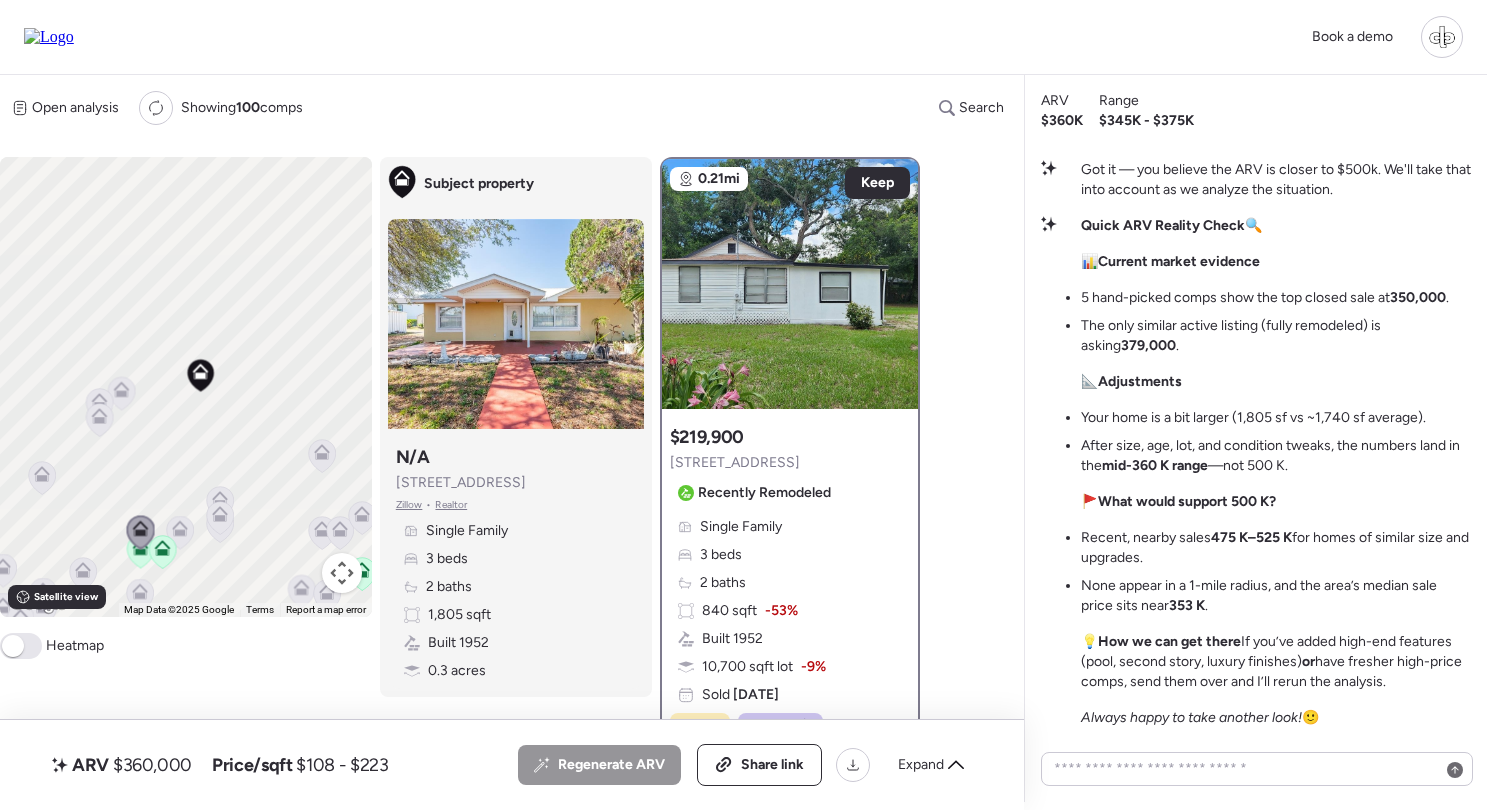 click 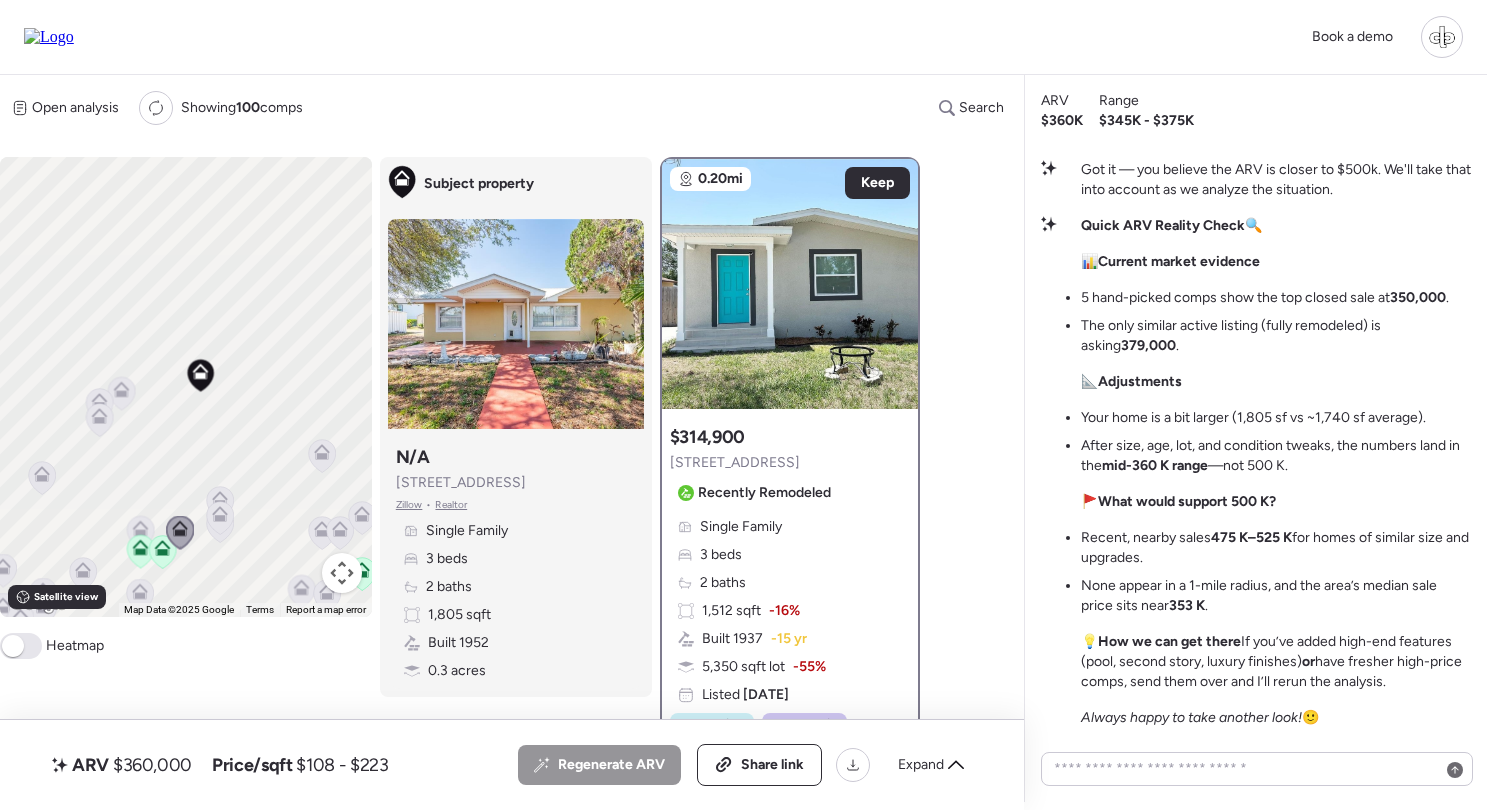 click 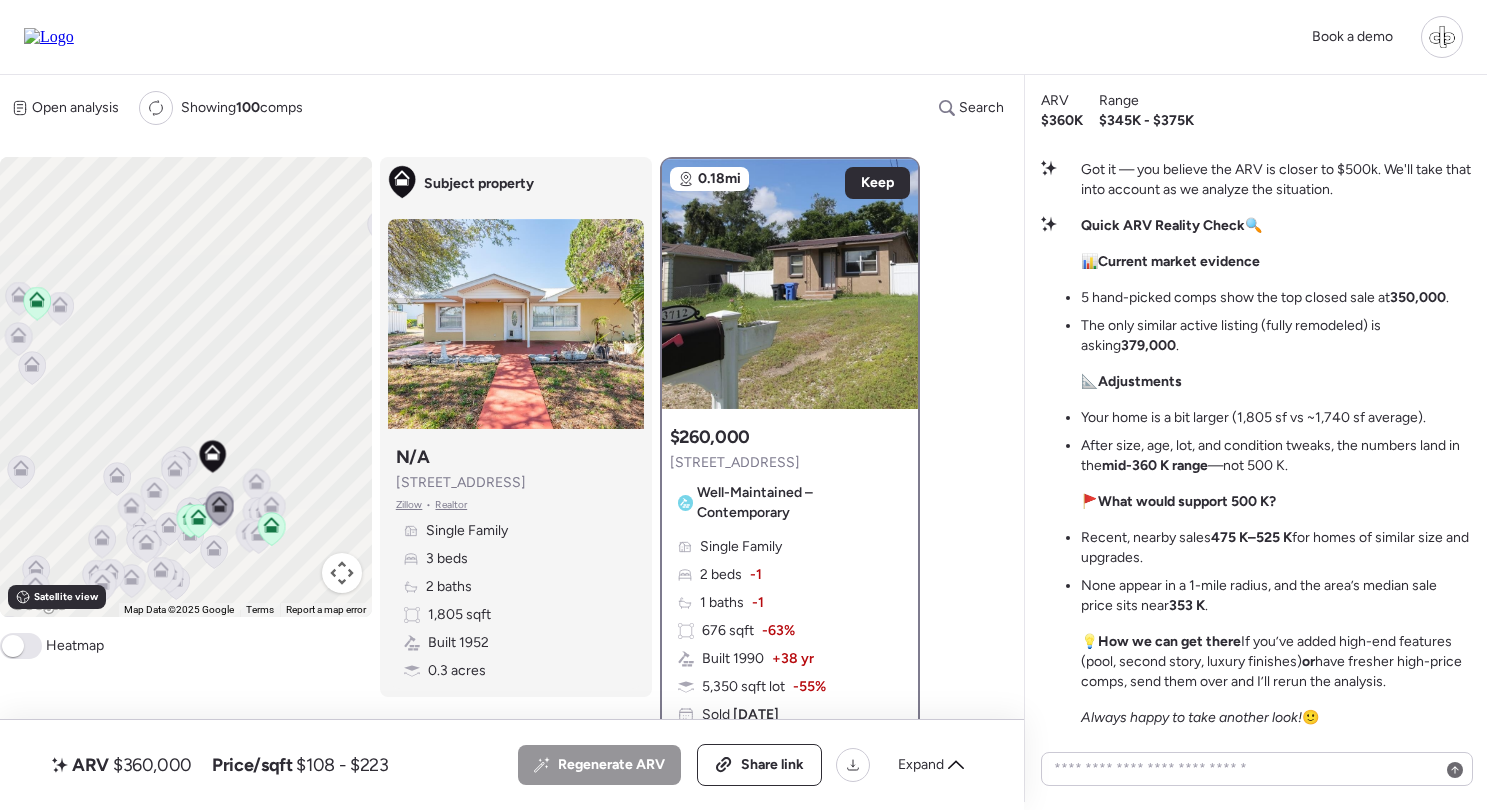 click 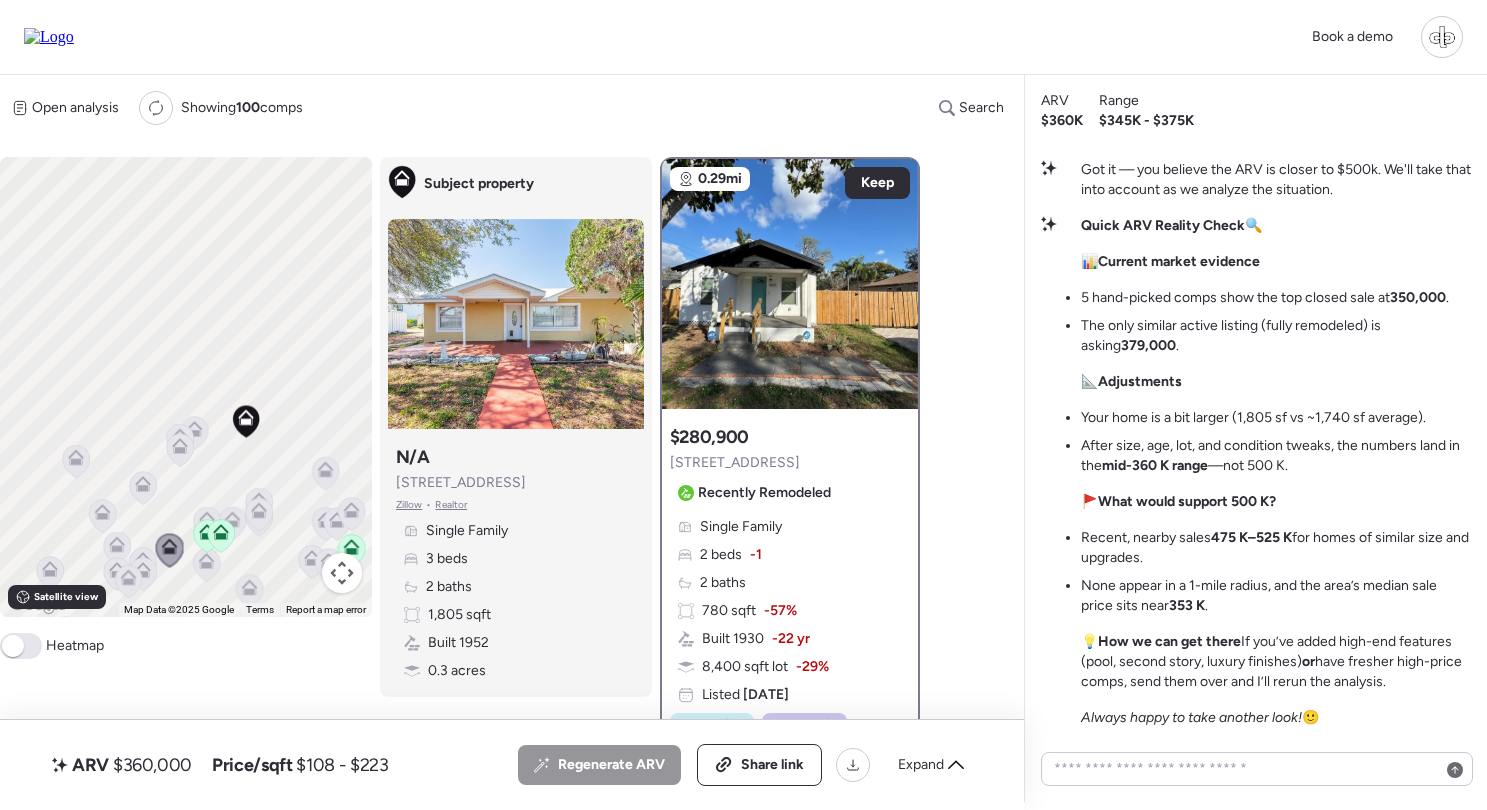 click 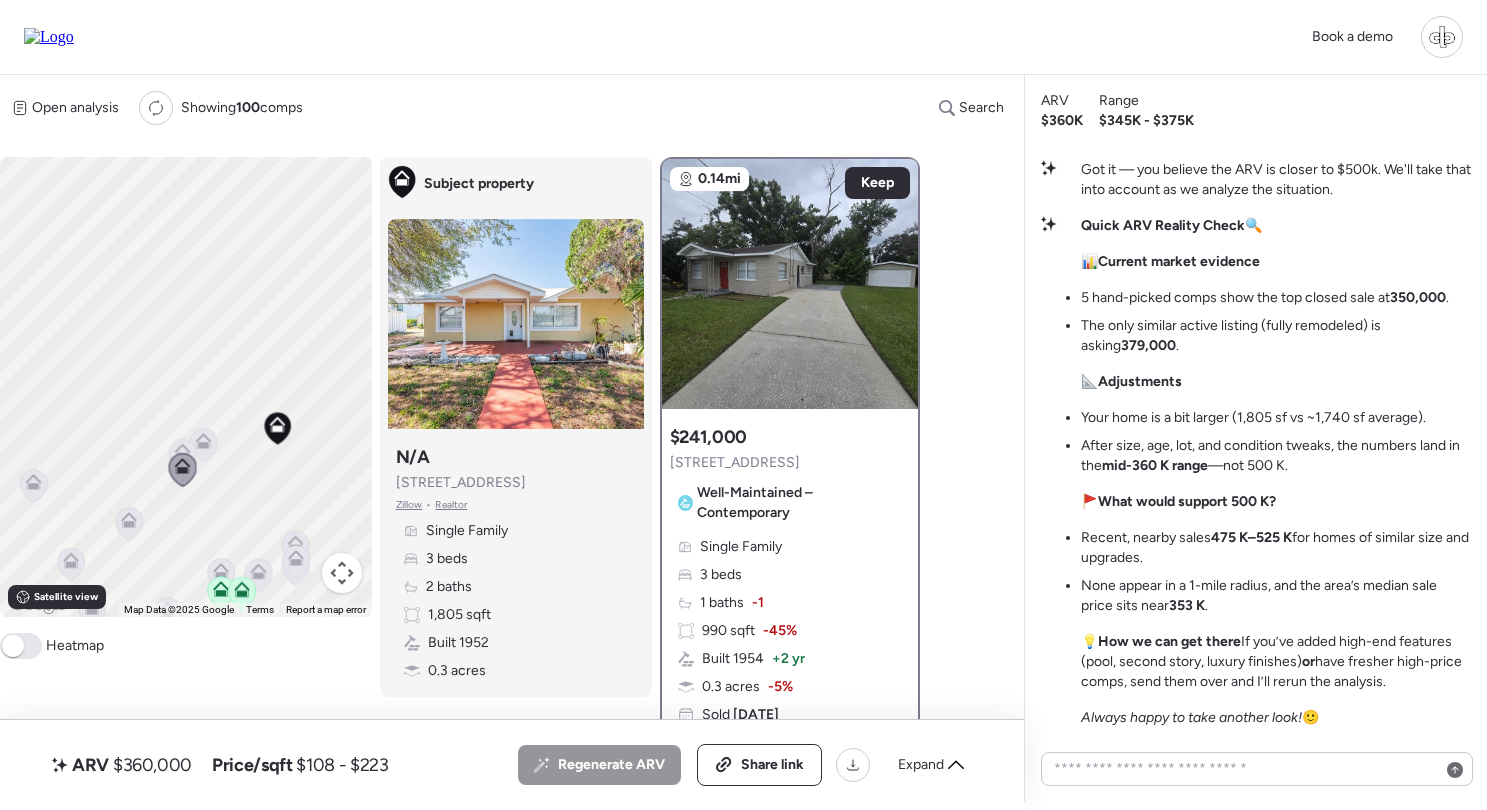 click 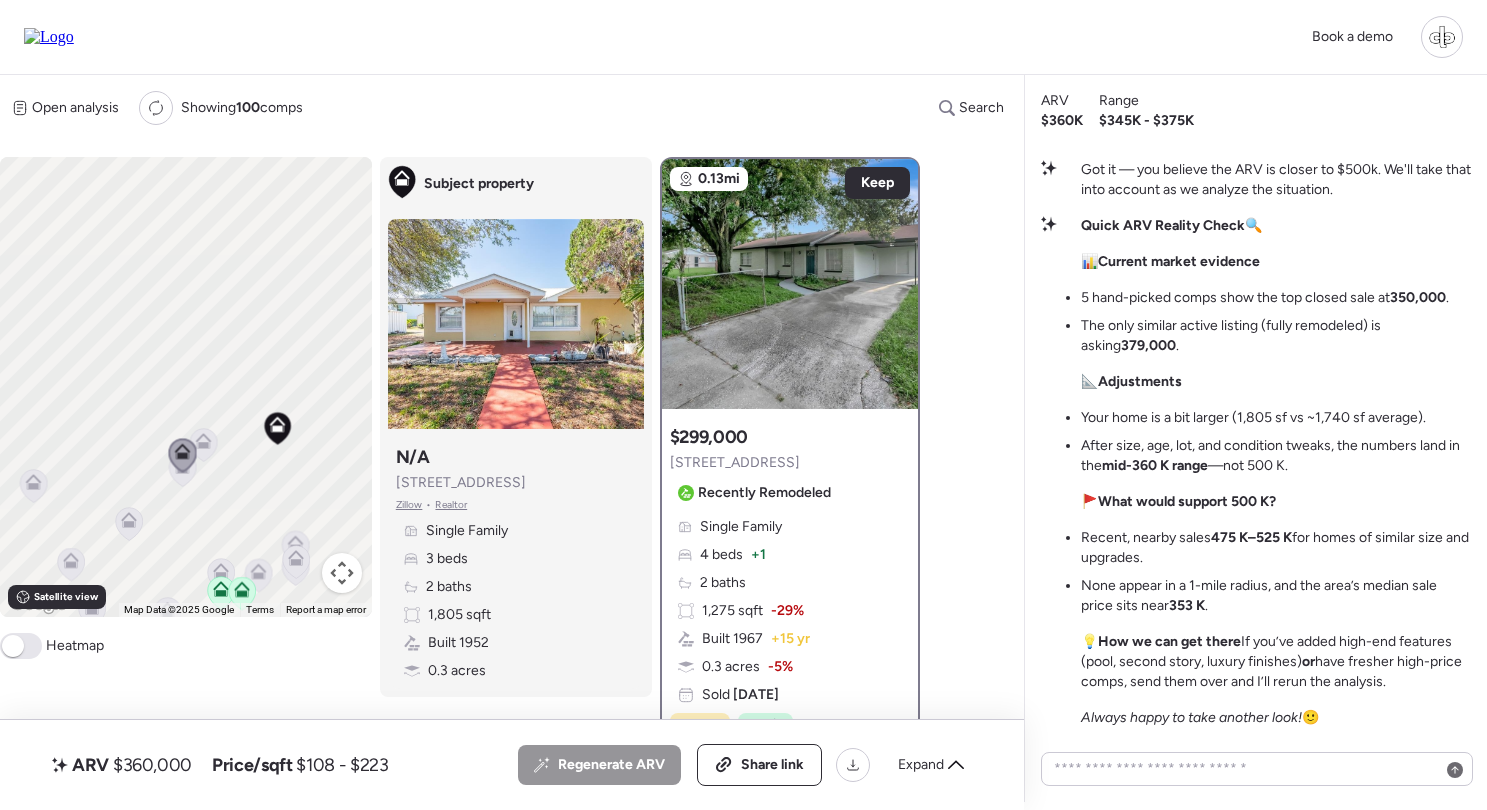 click 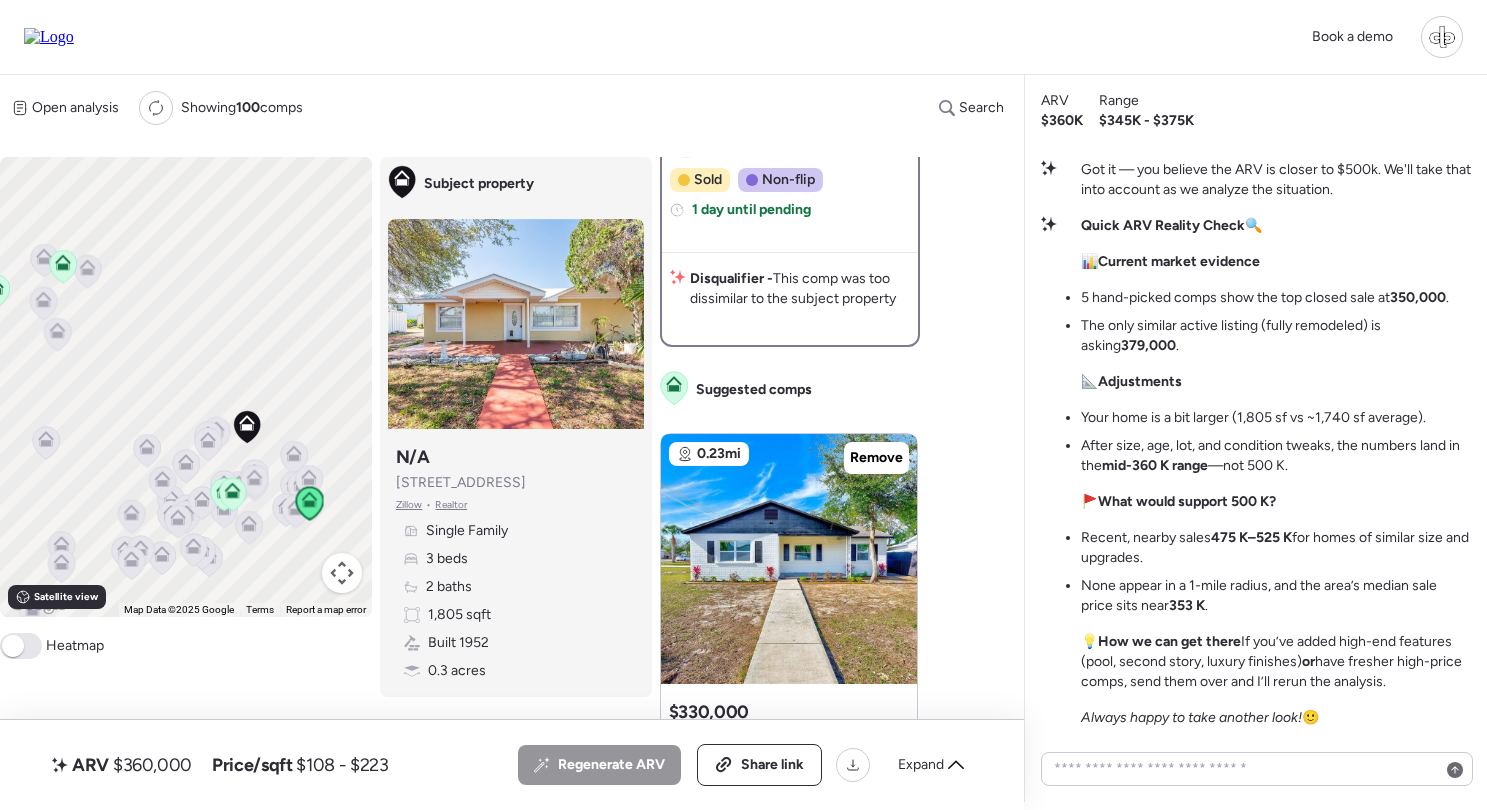 scroll, scrollTop: 300, scrollLeft: 0, axis: vertical 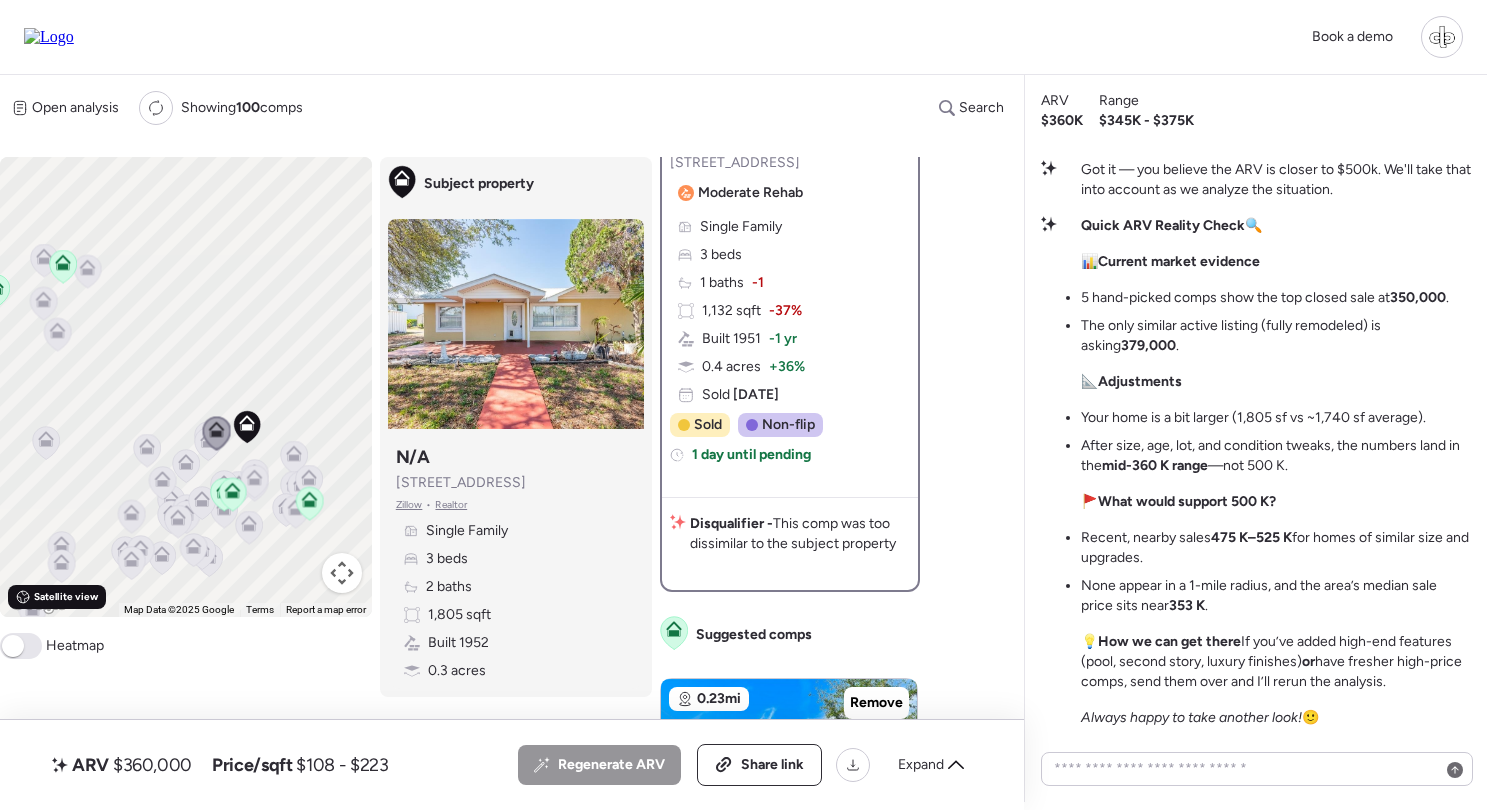 click on "Satellite view" at bounding box center [66, 597] 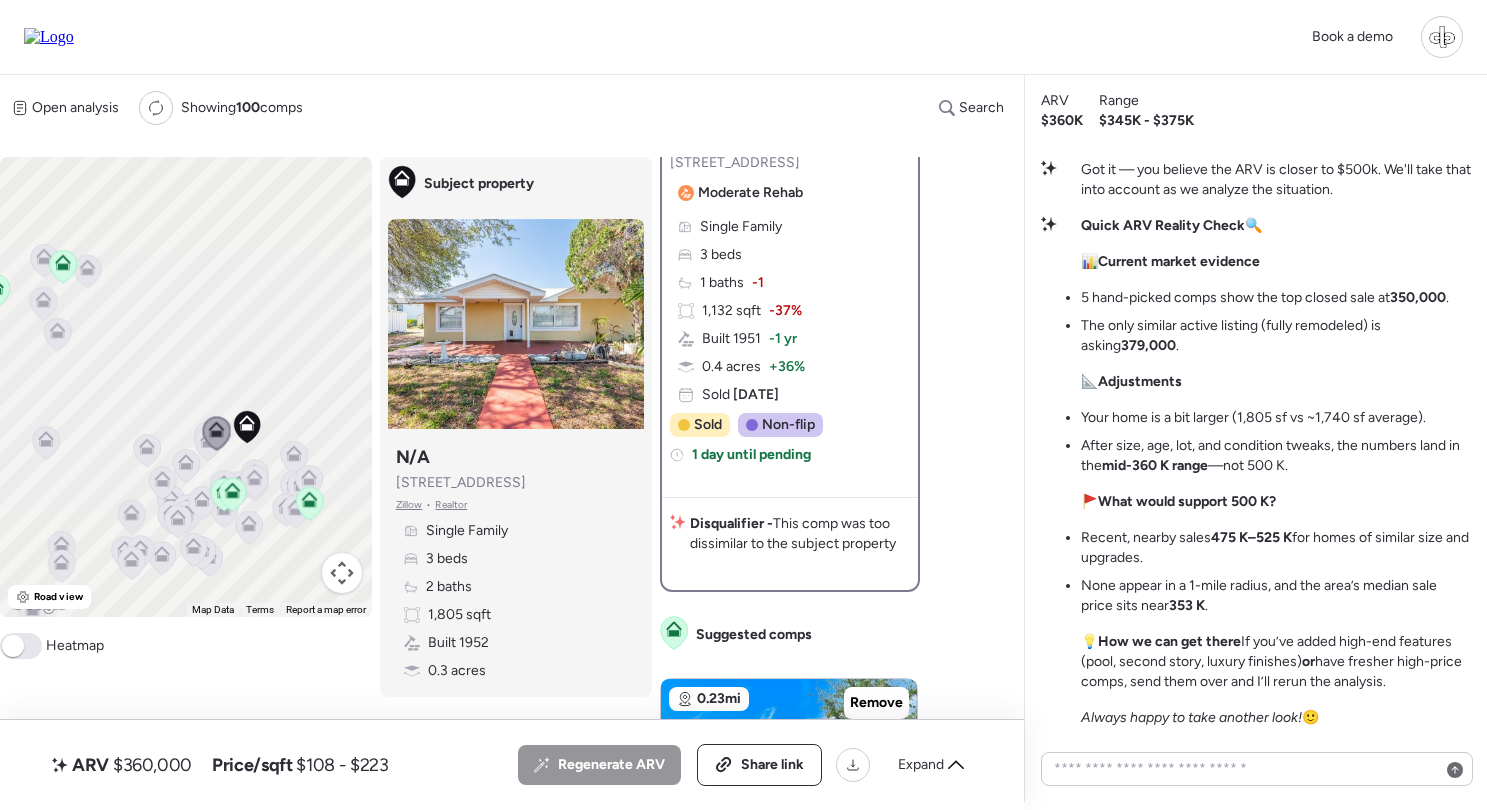 click at bounding box center [21, 646] 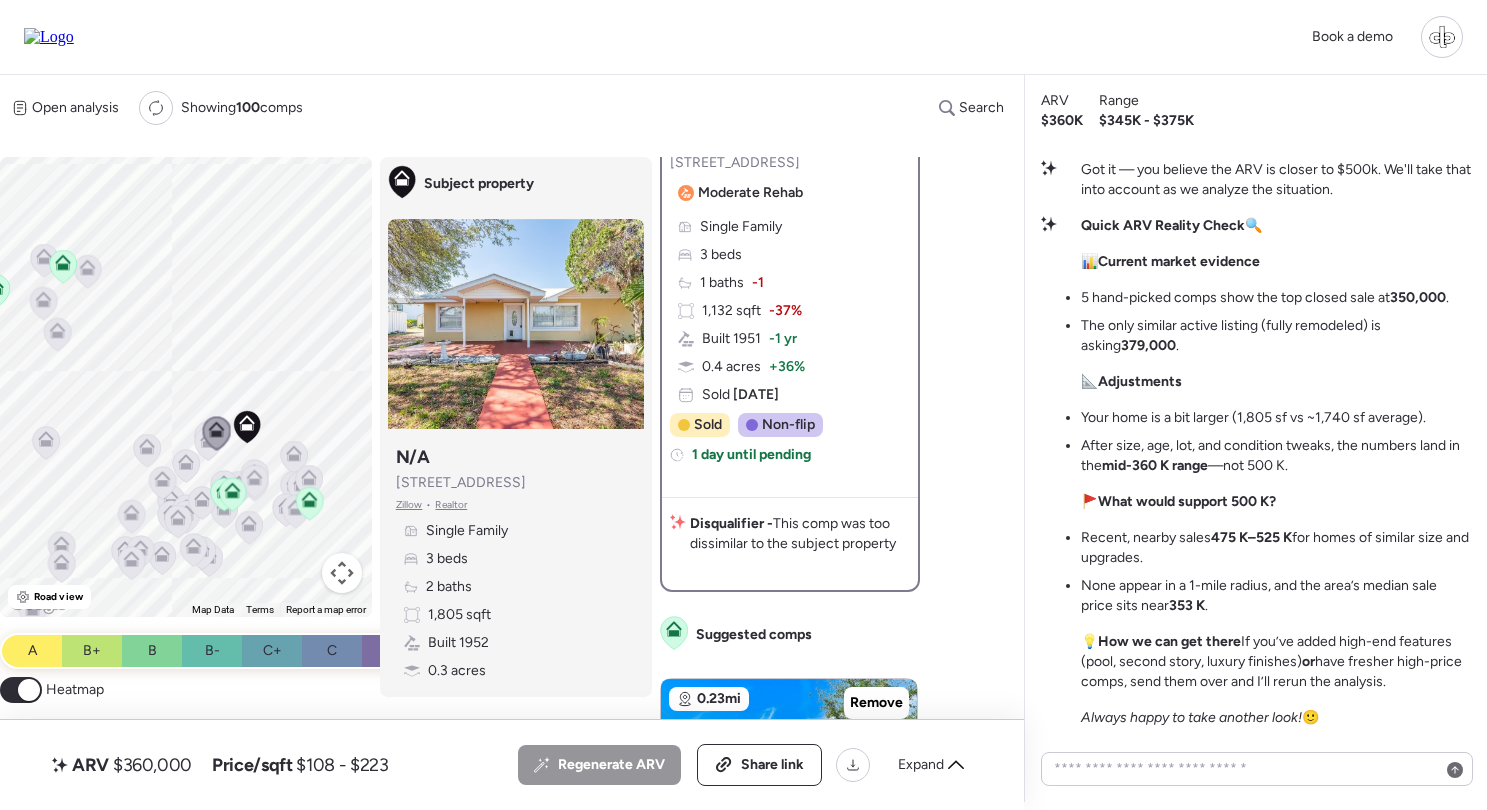 drag, startPoint x: 24, startPoint y: 696, endPoint x: 29, endPoint y: 667, distance: 29.427877 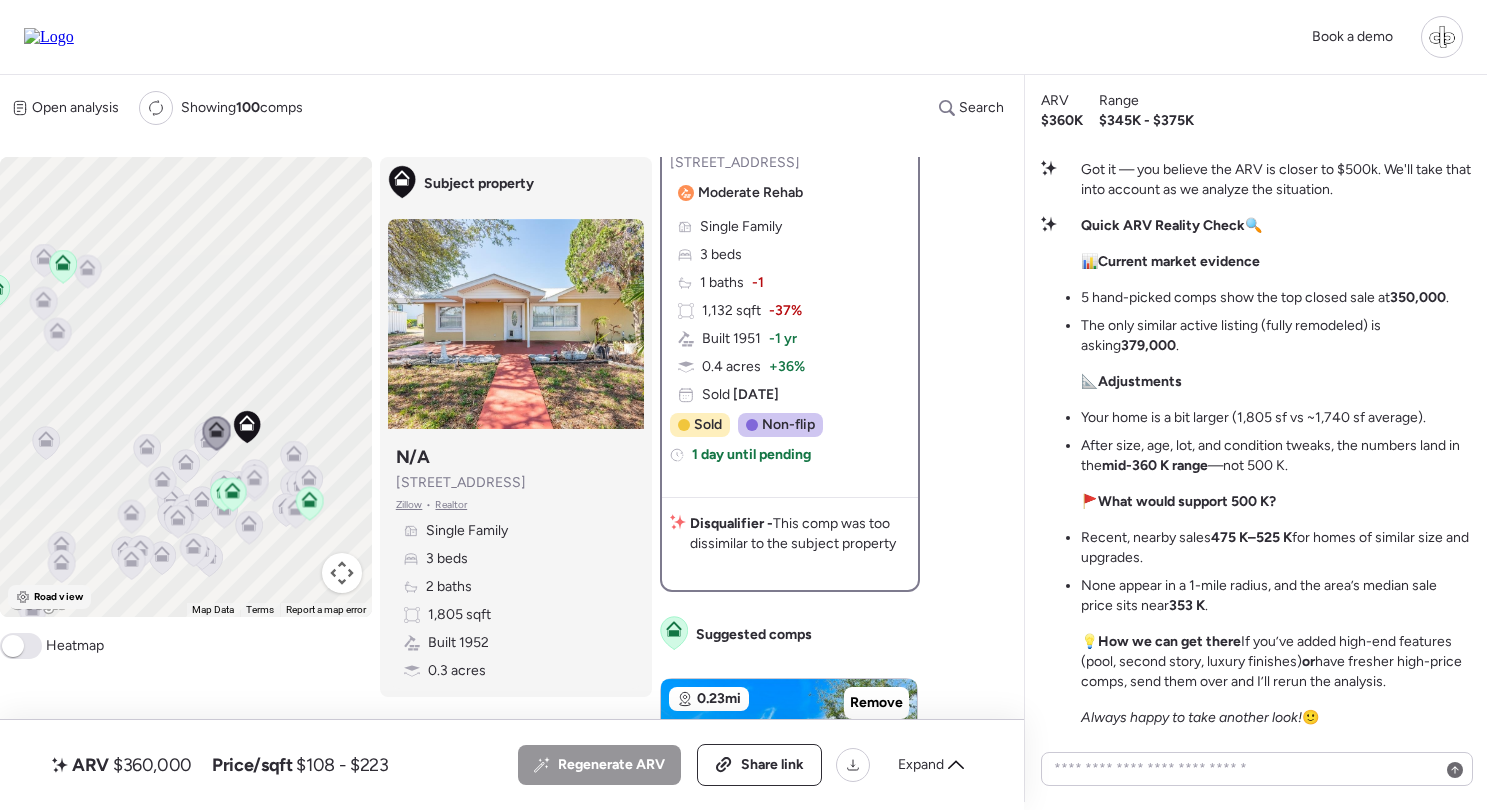 click on "Road view" at bounding box center (58, 597) 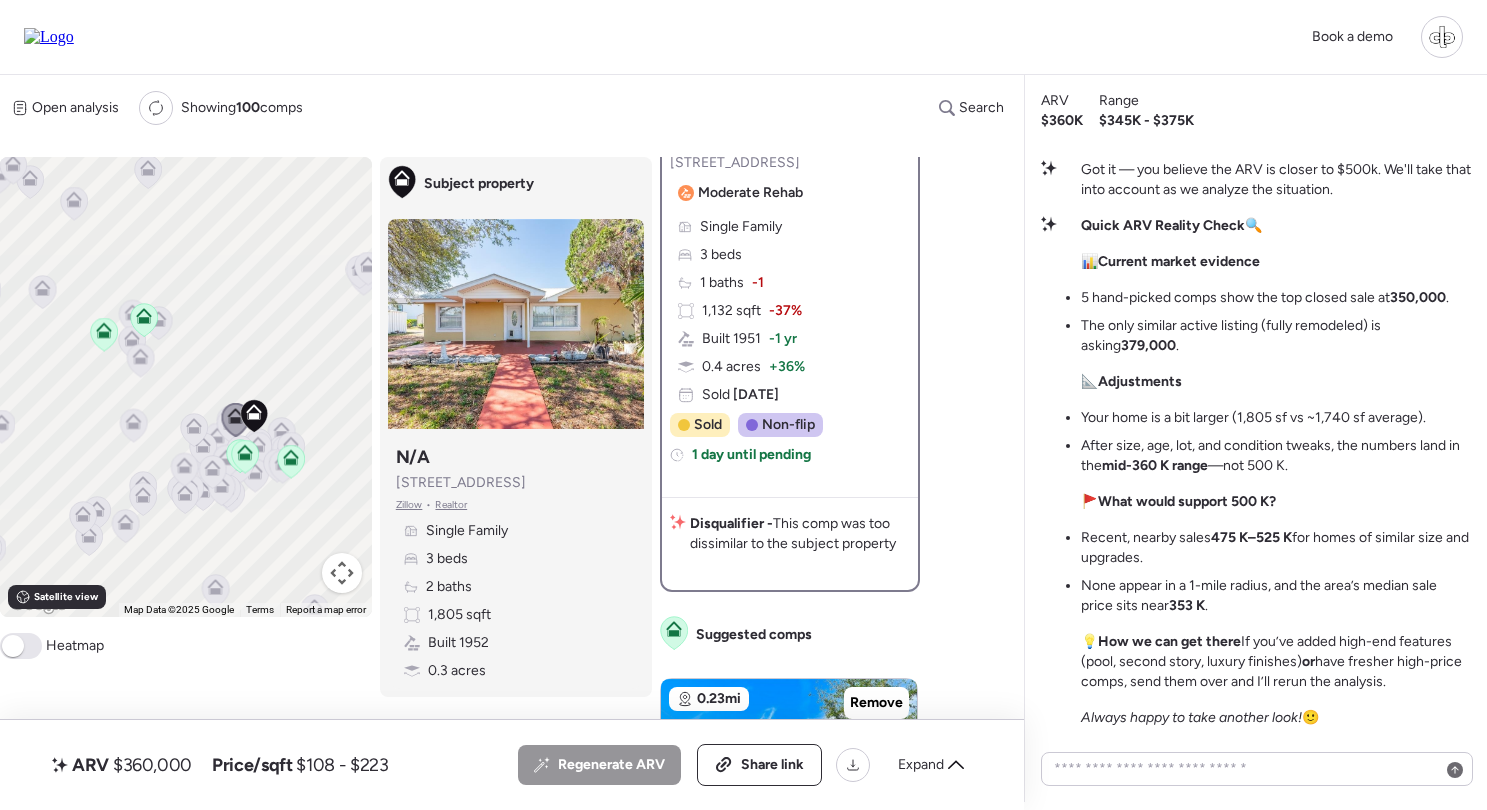 click 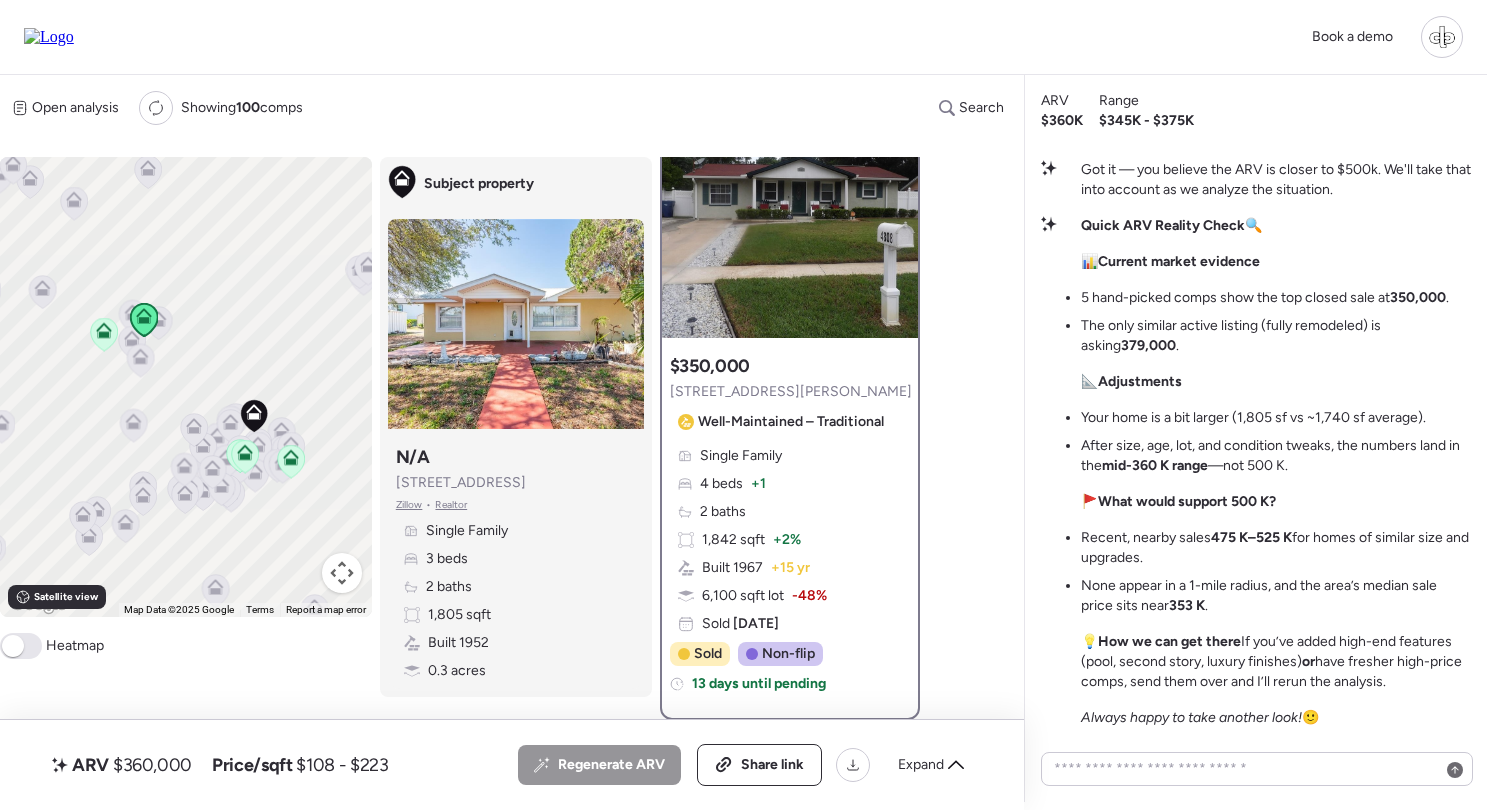 scroll, scrollTop: 0, scrollLeft: 0, axis: both 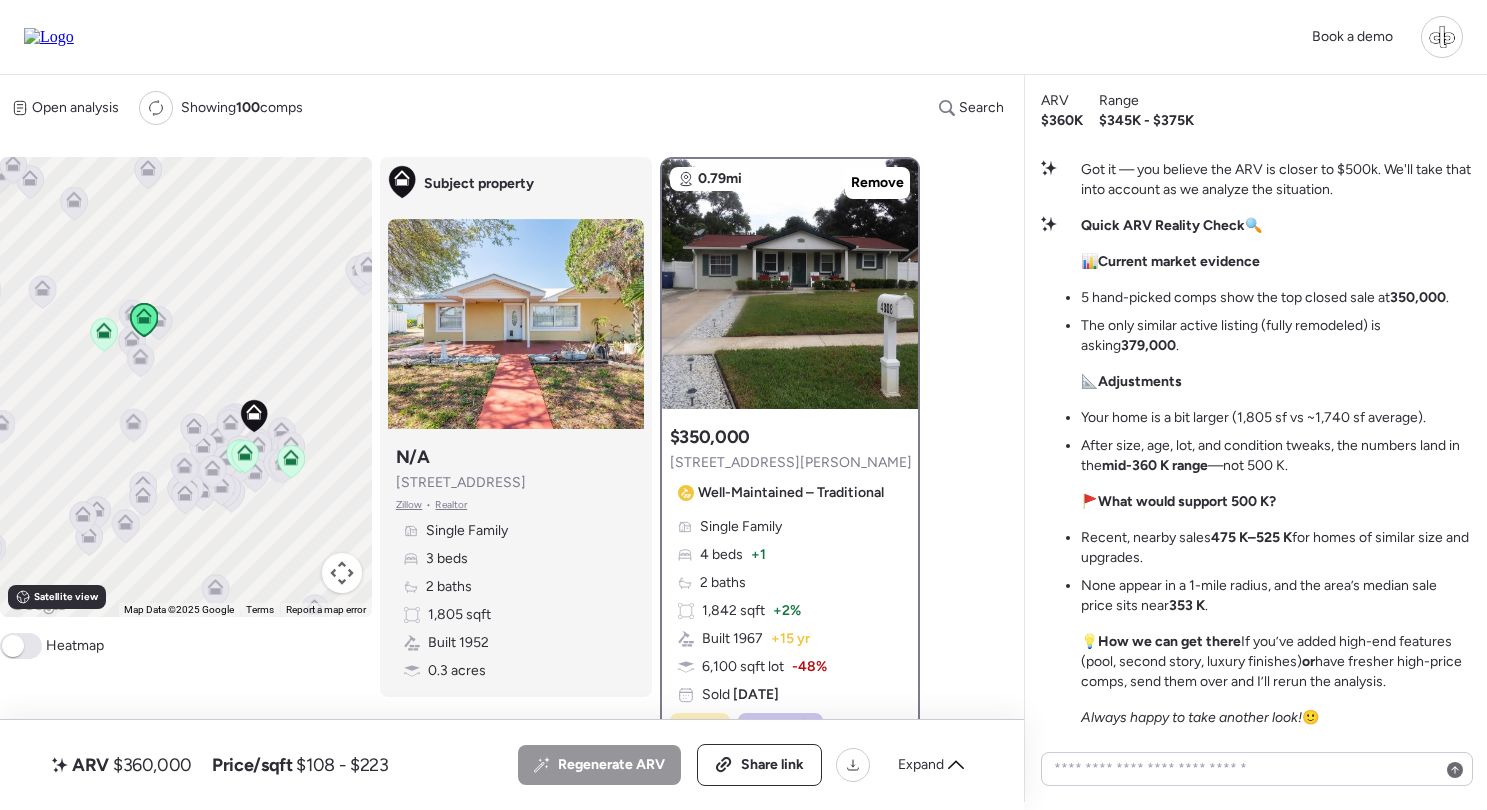 click 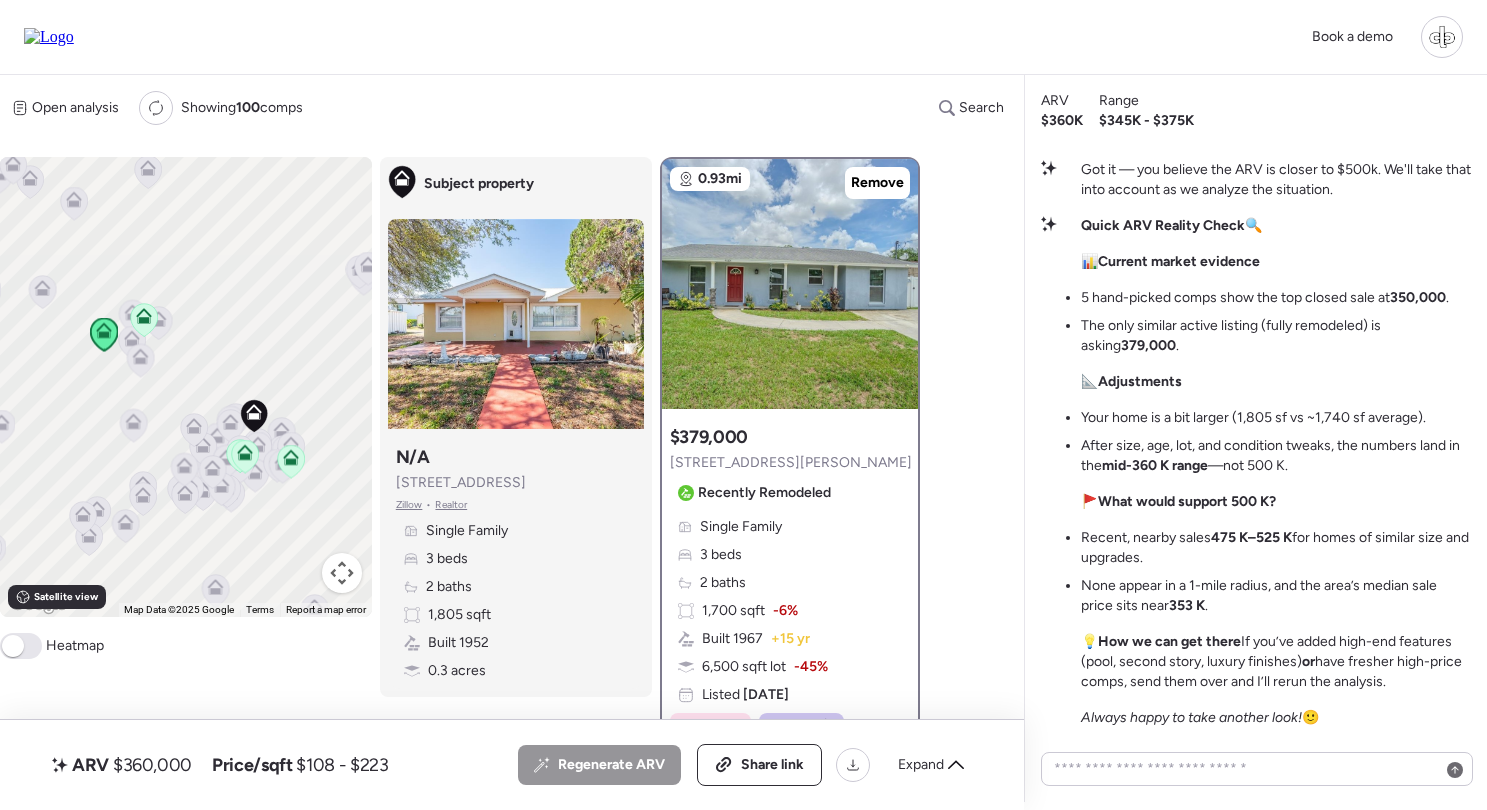 click 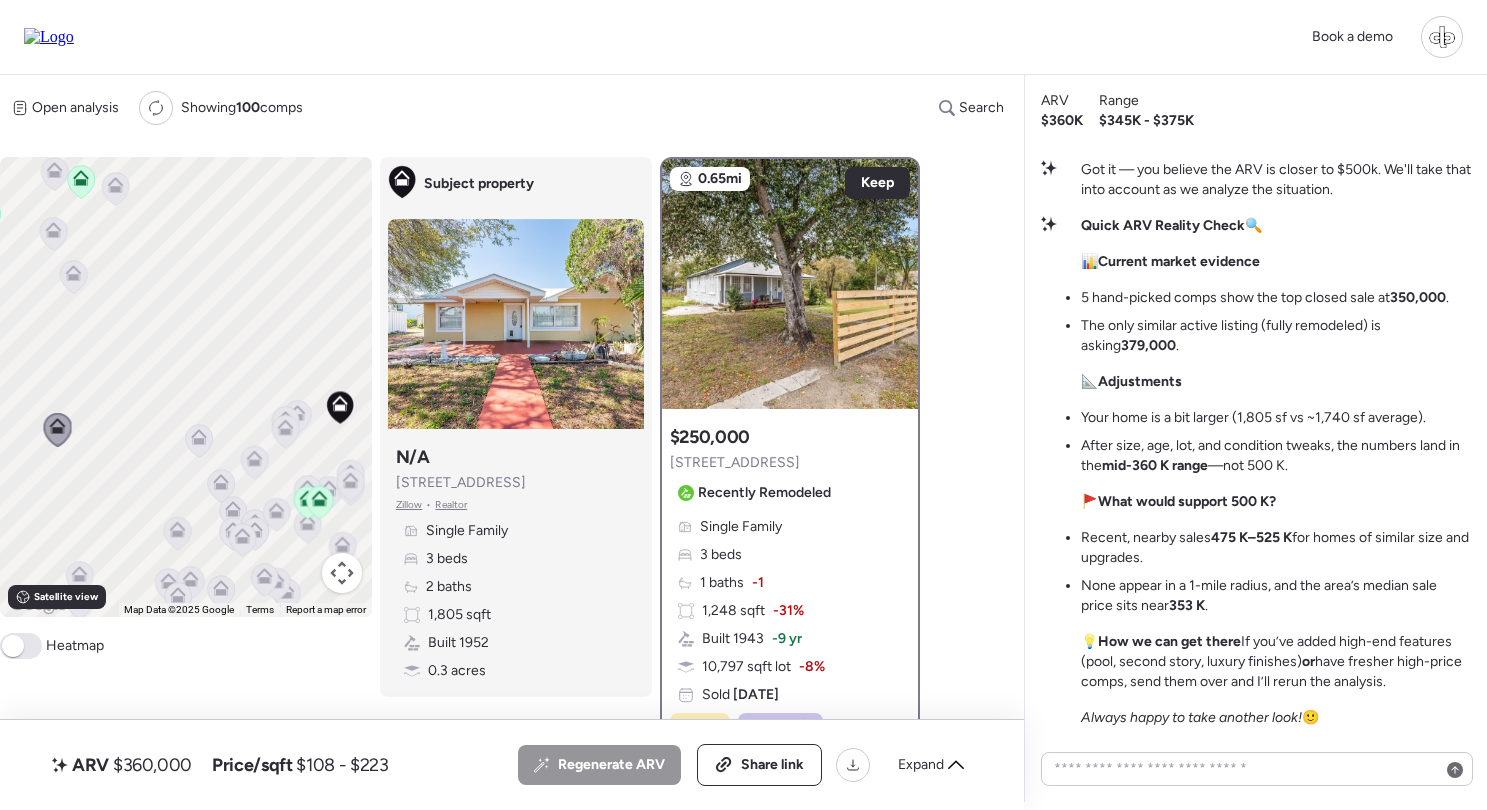 click 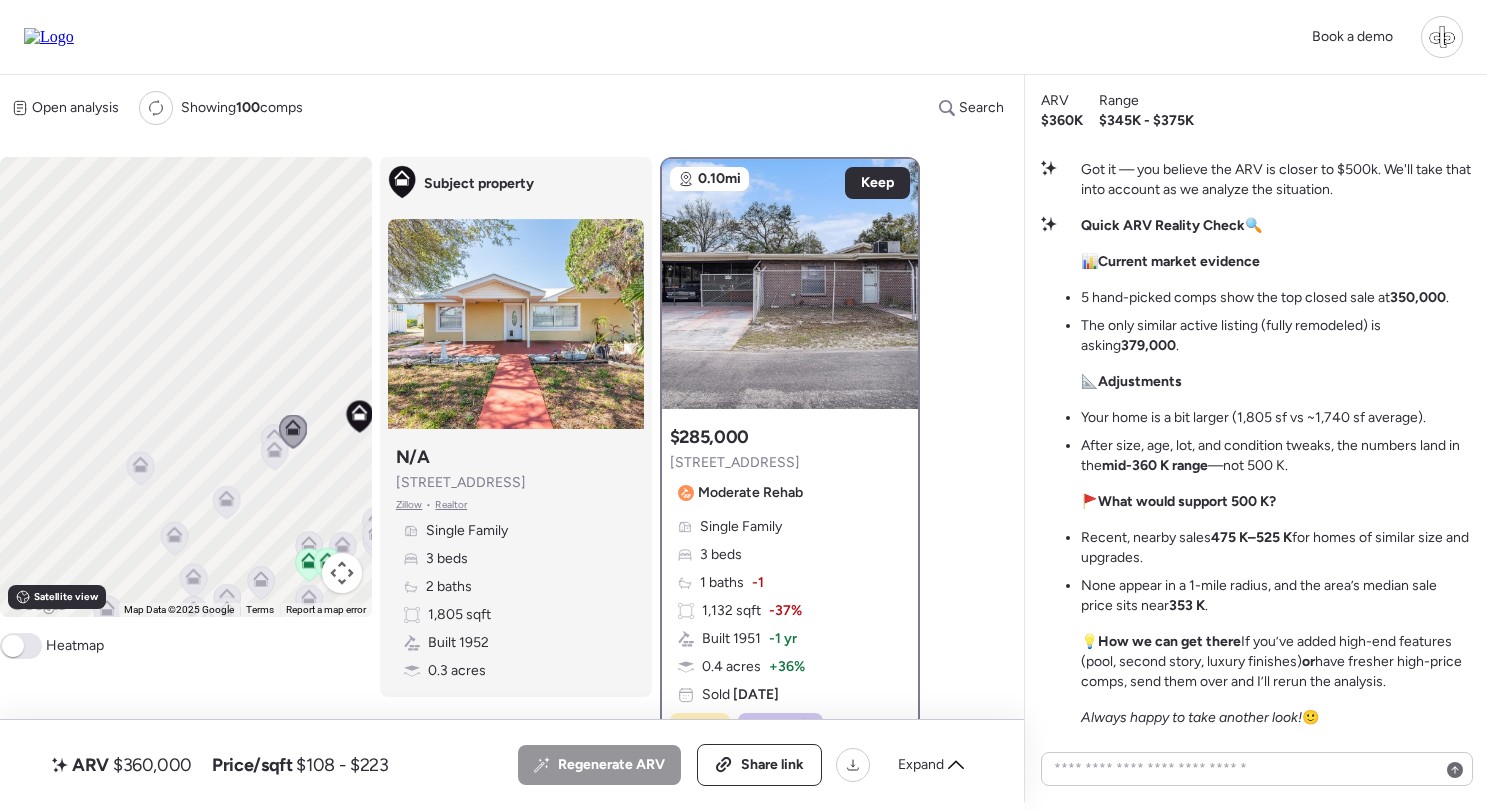 click 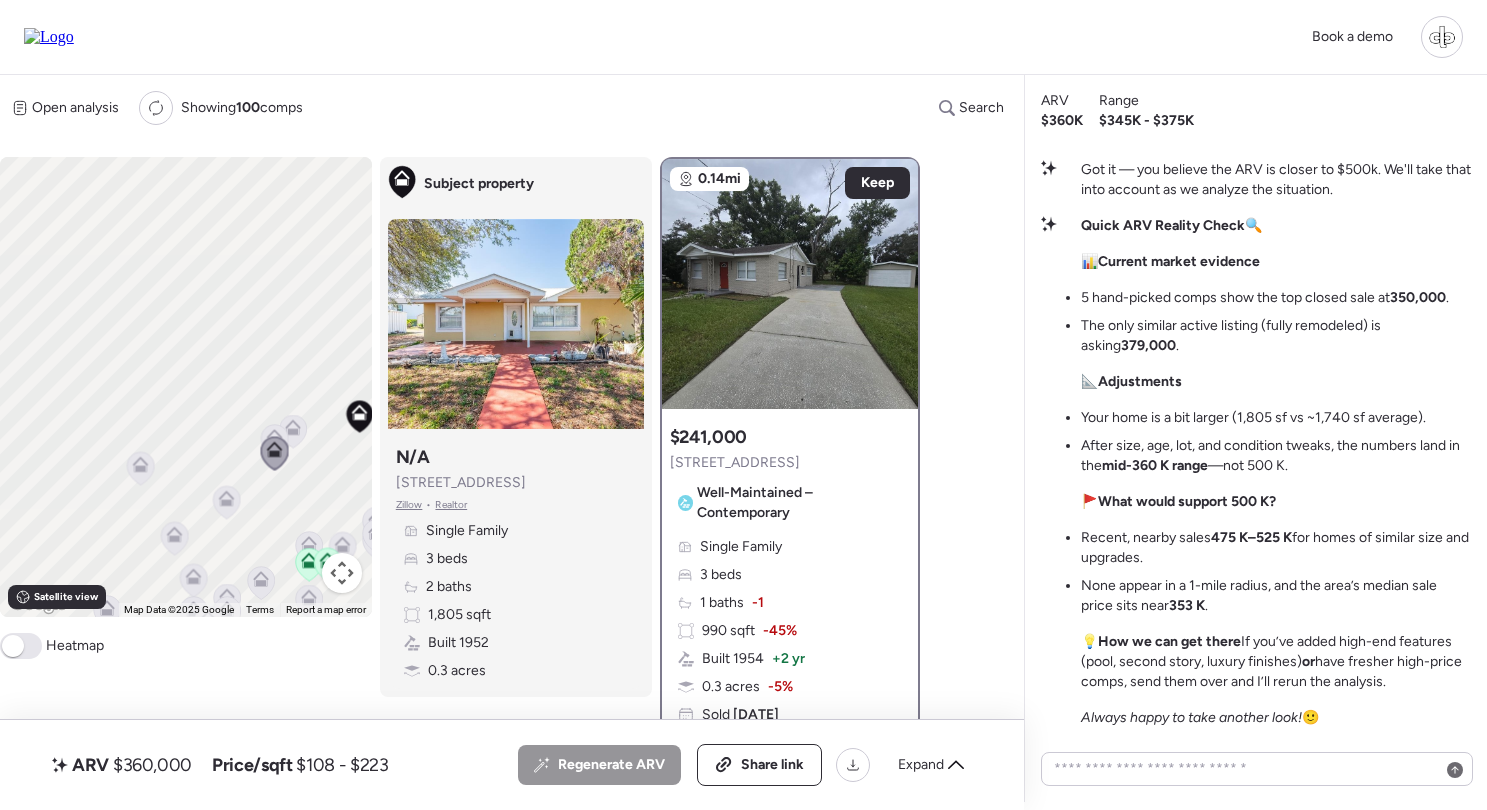 click 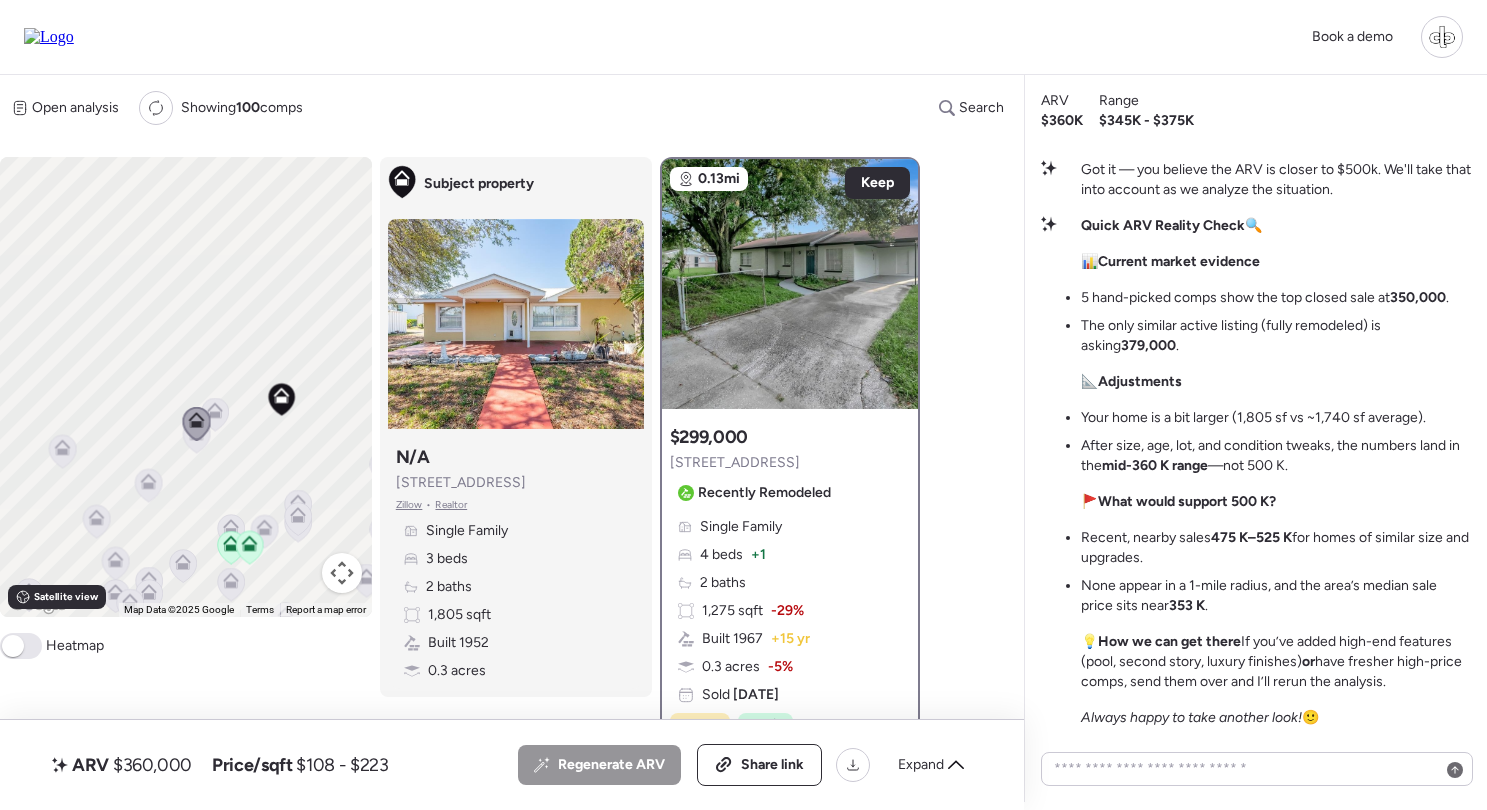 drag, startPoint x: 316, startPoint y: 441, endPoint x: 204, endPoint y: 408, distance: 116.76044 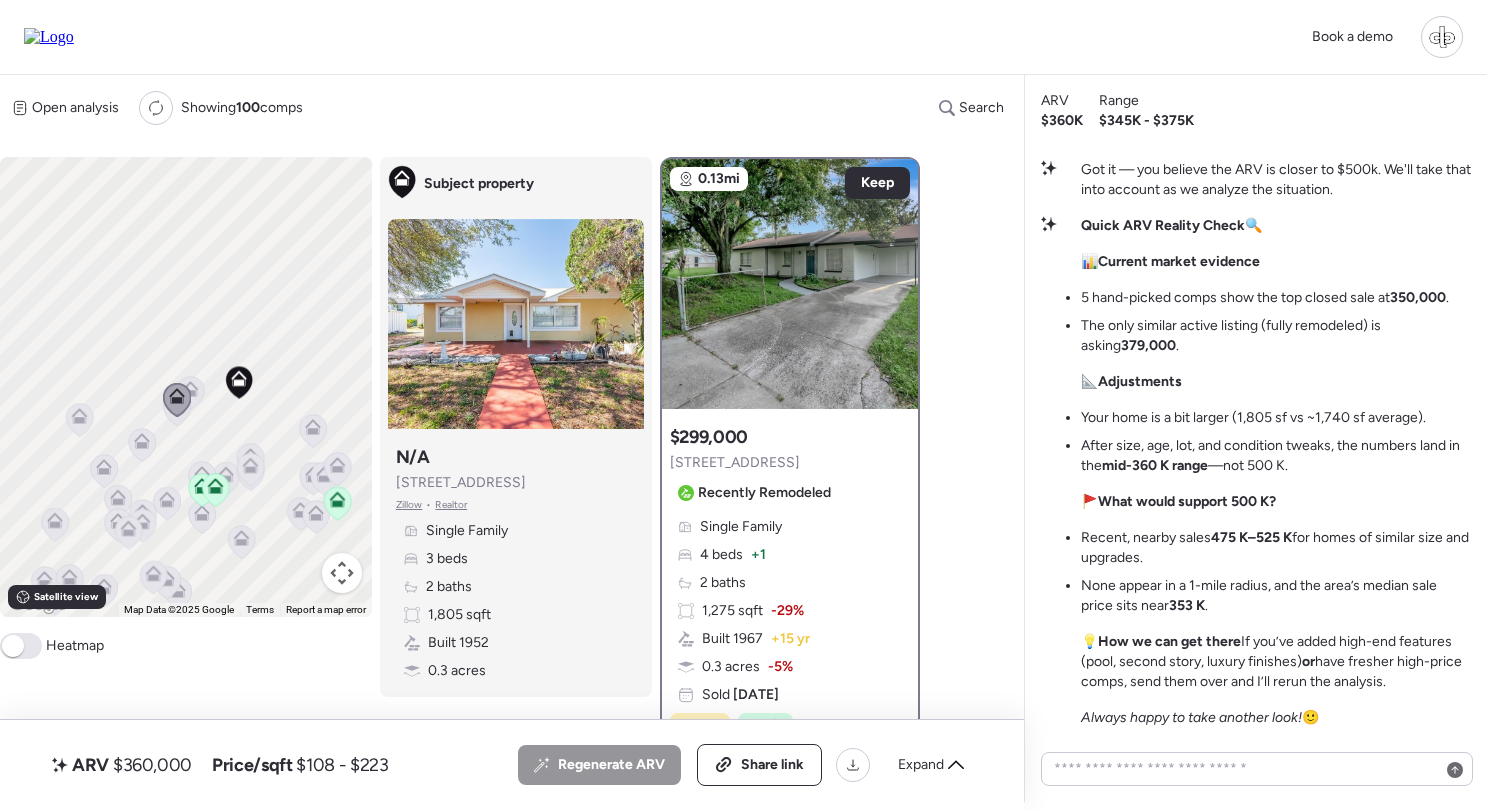 click 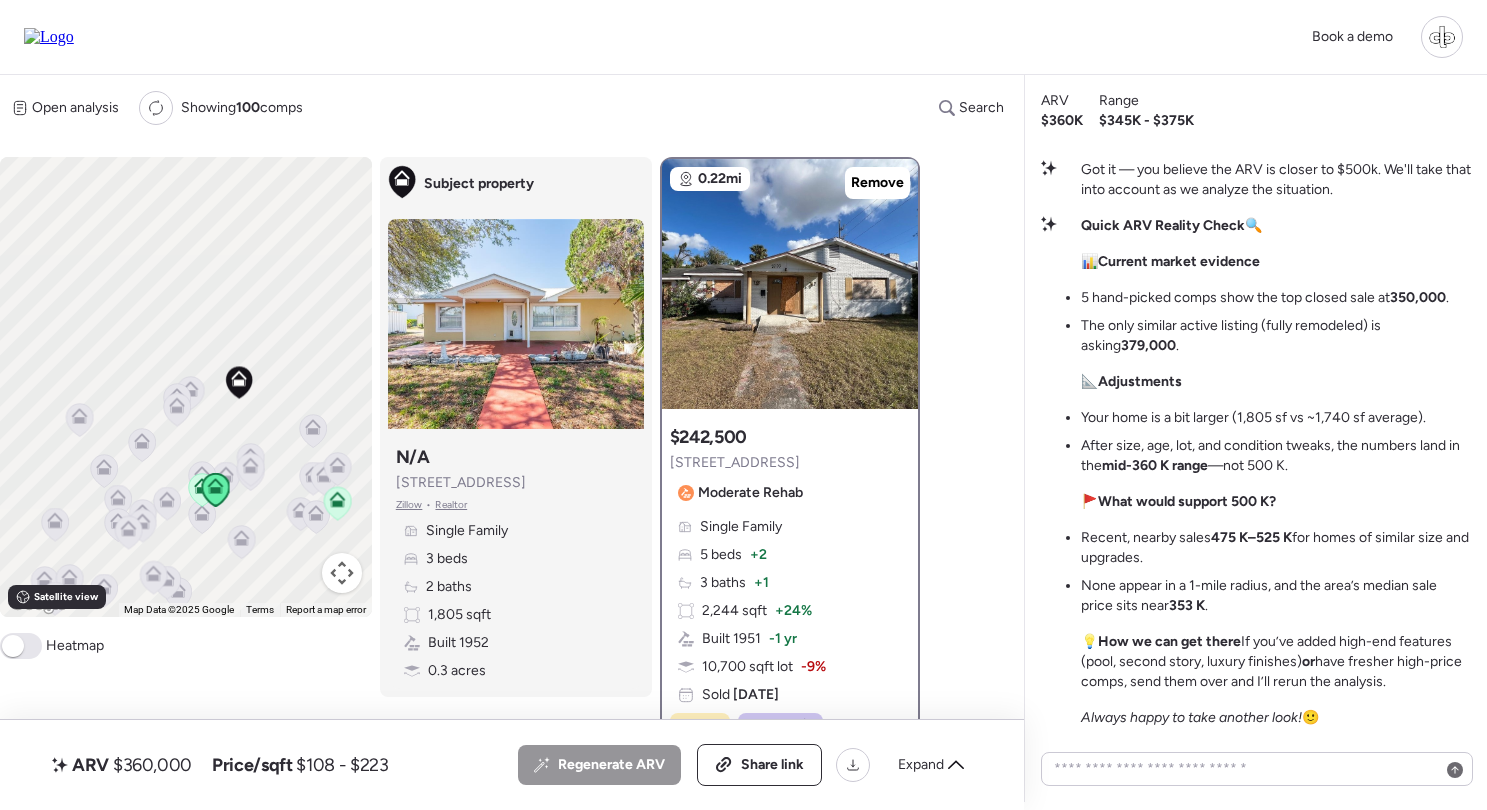 click 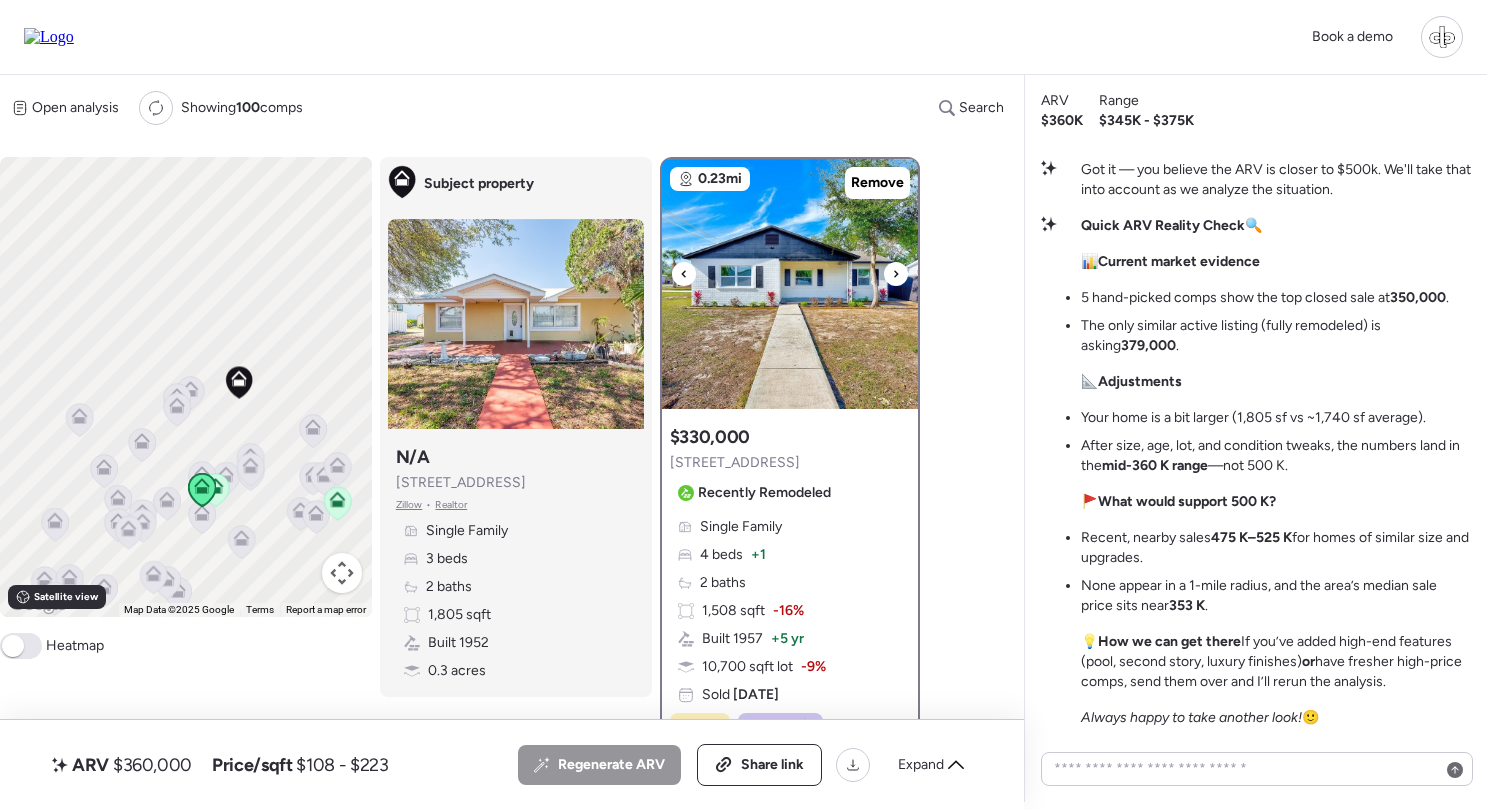click at bounding box center (790, 284) 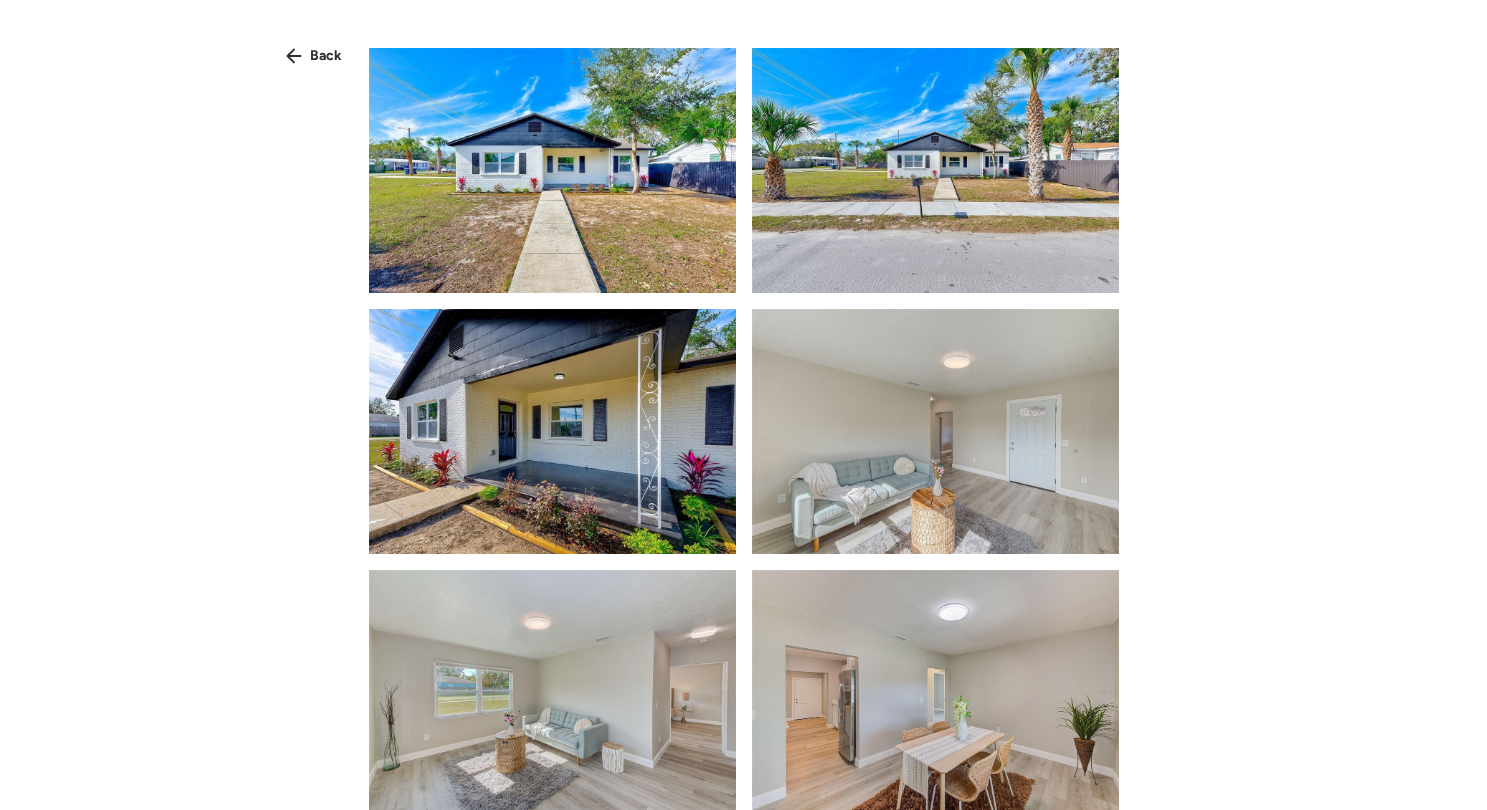 scroll, scrollTop: 722, scrollLeft: 0, axis: vertical 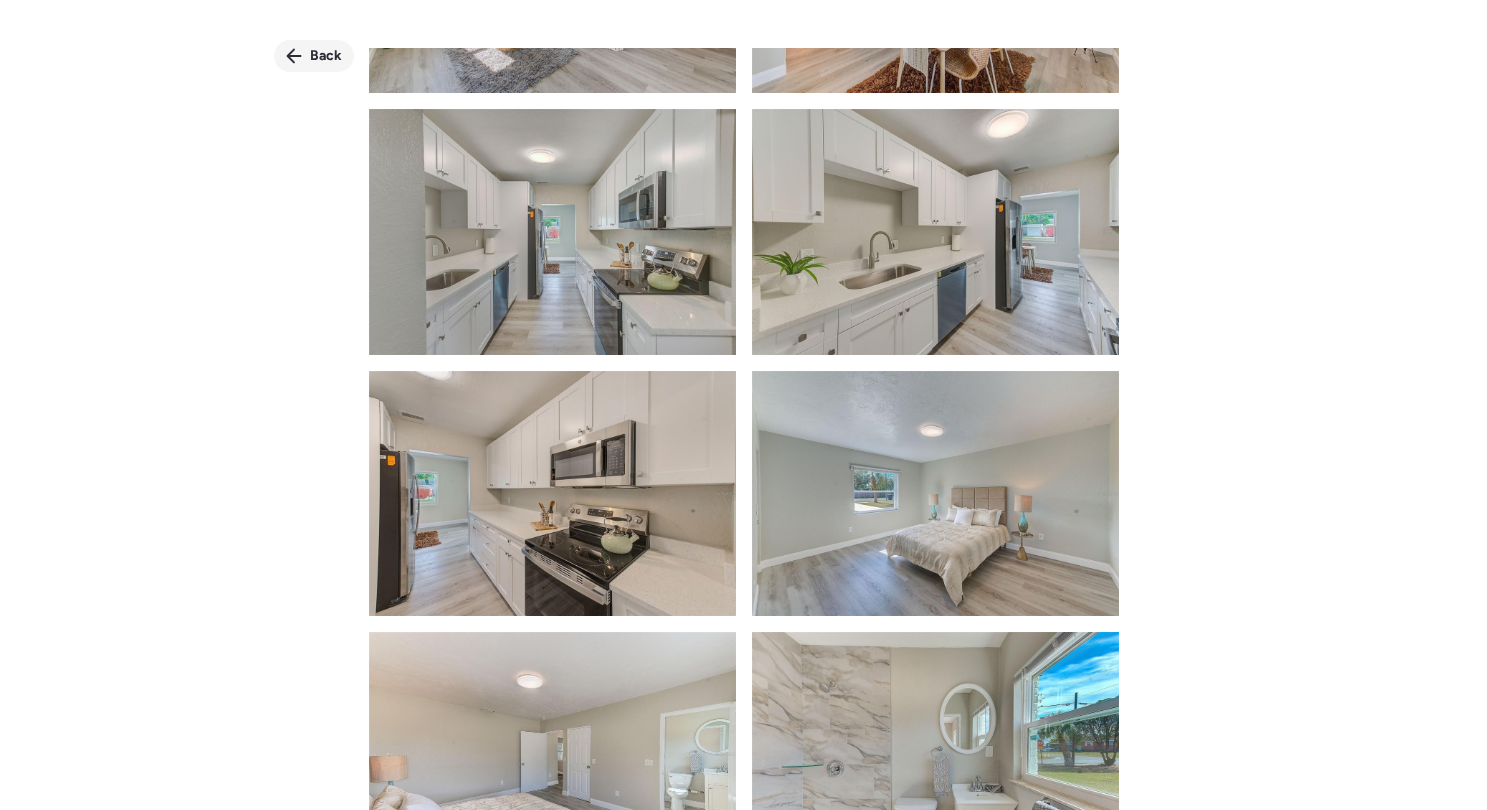 click on "Back" at bounding box center [314, 56] 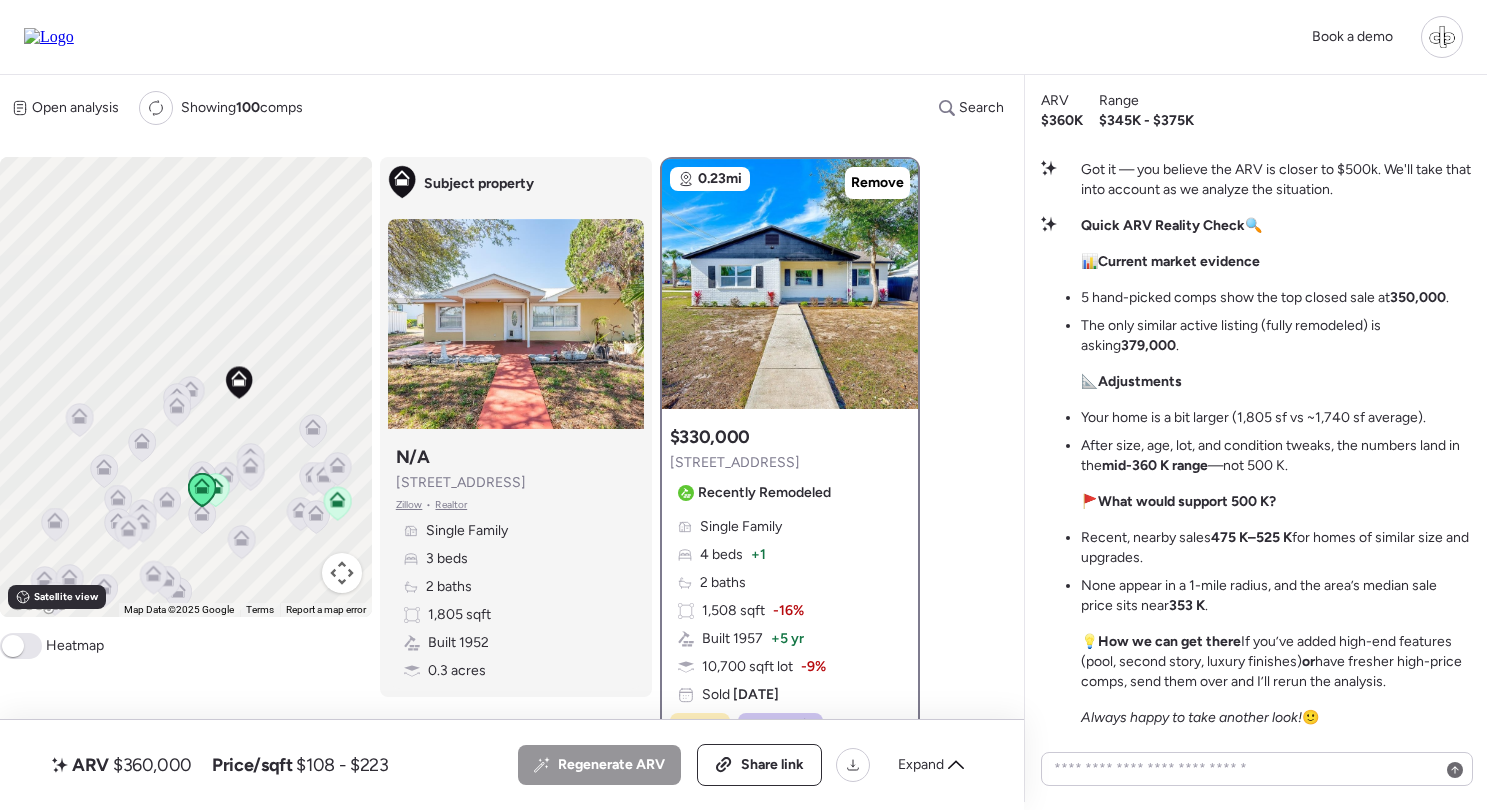 scroll, scrollTop: 0, scrollLeft: 0, axis: both 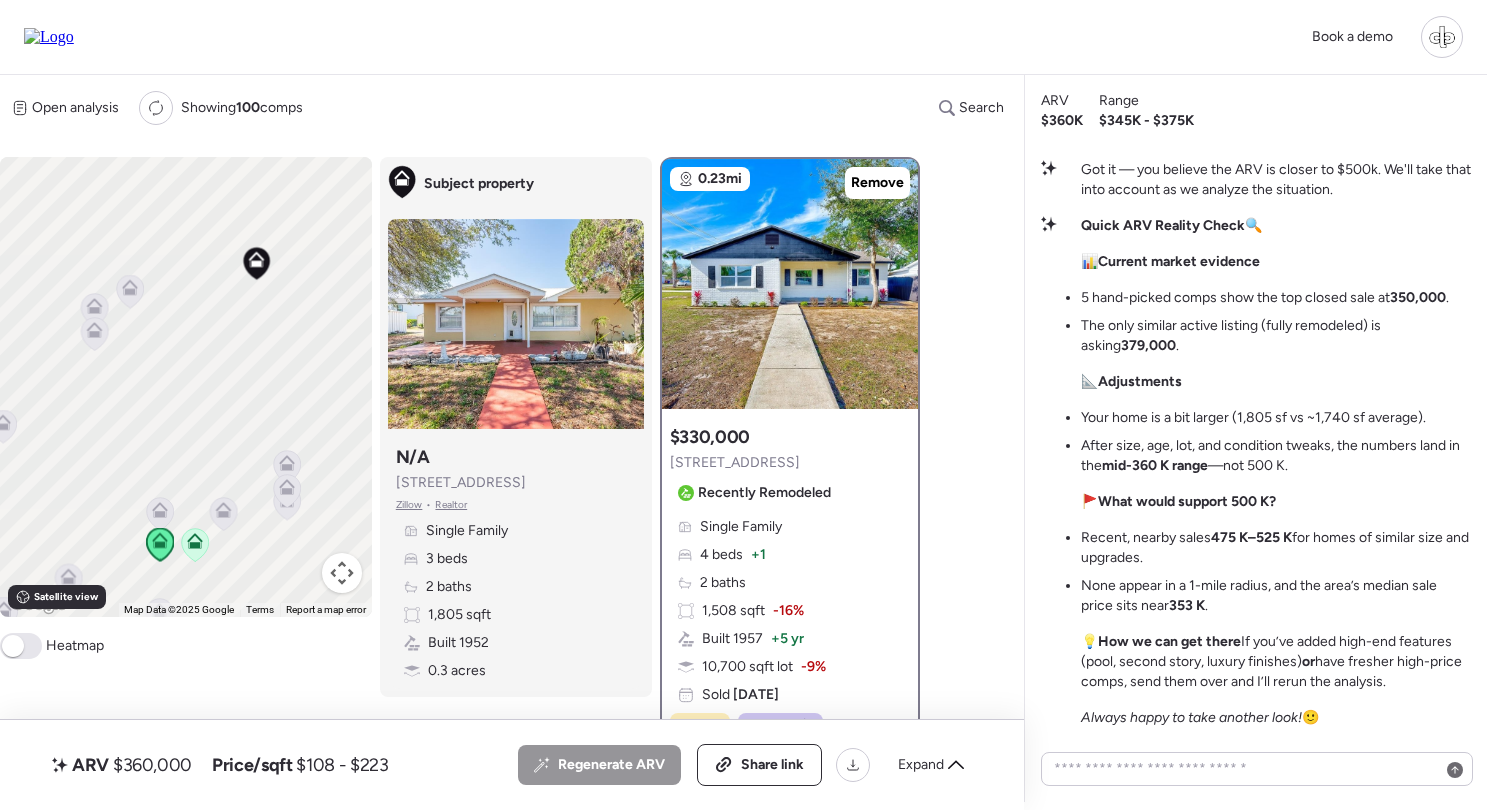 click 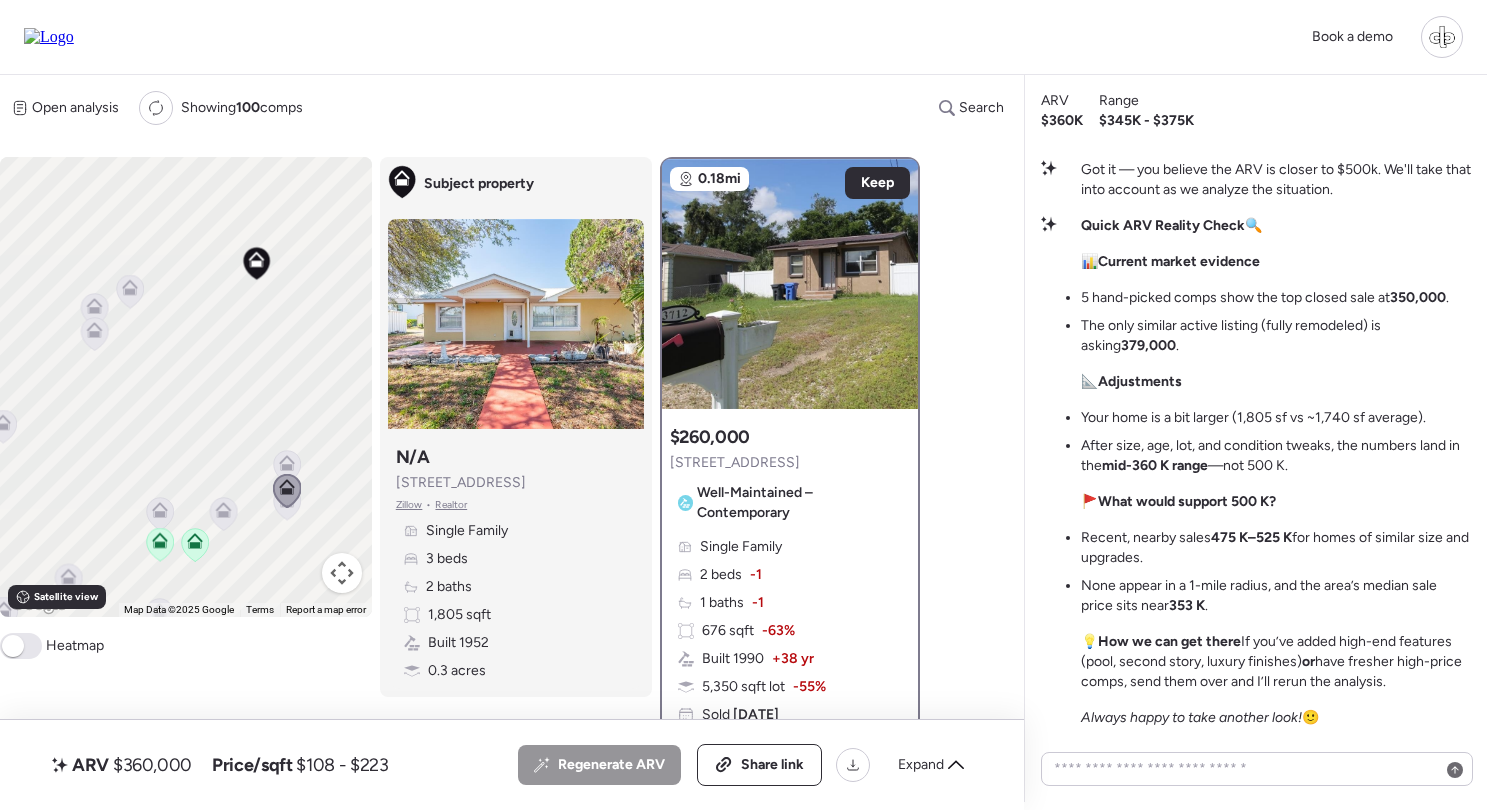 click 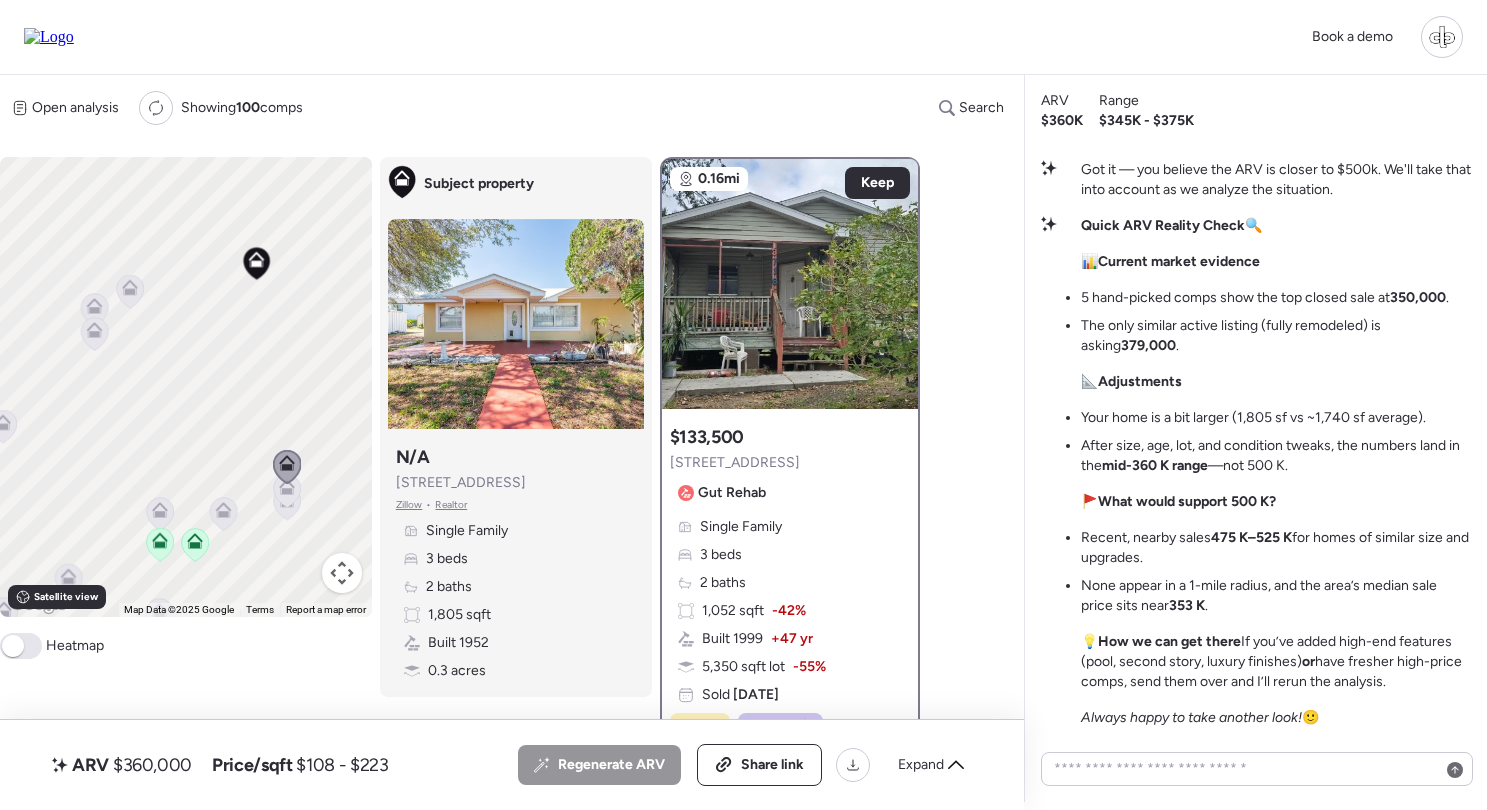 click 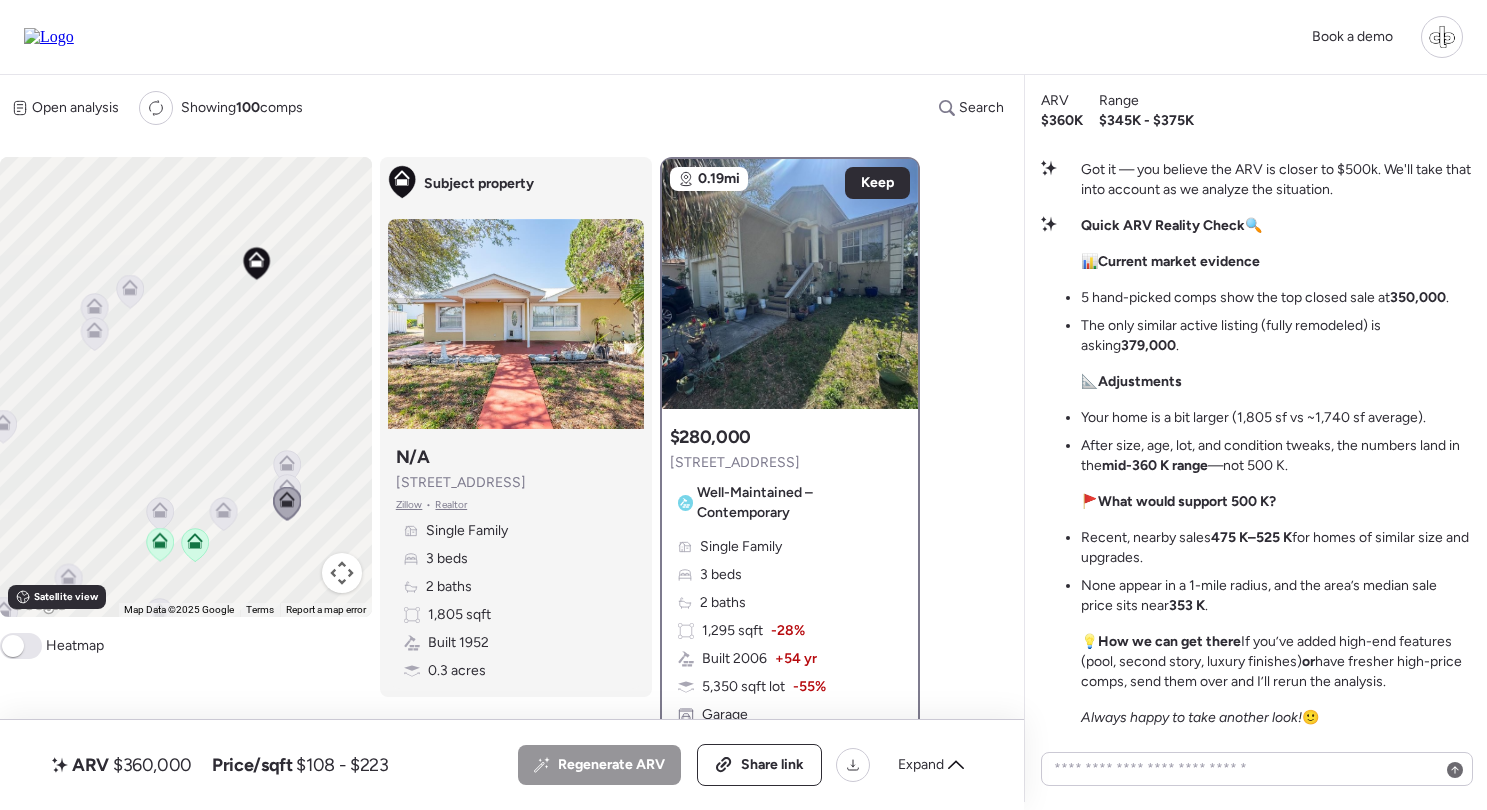 click 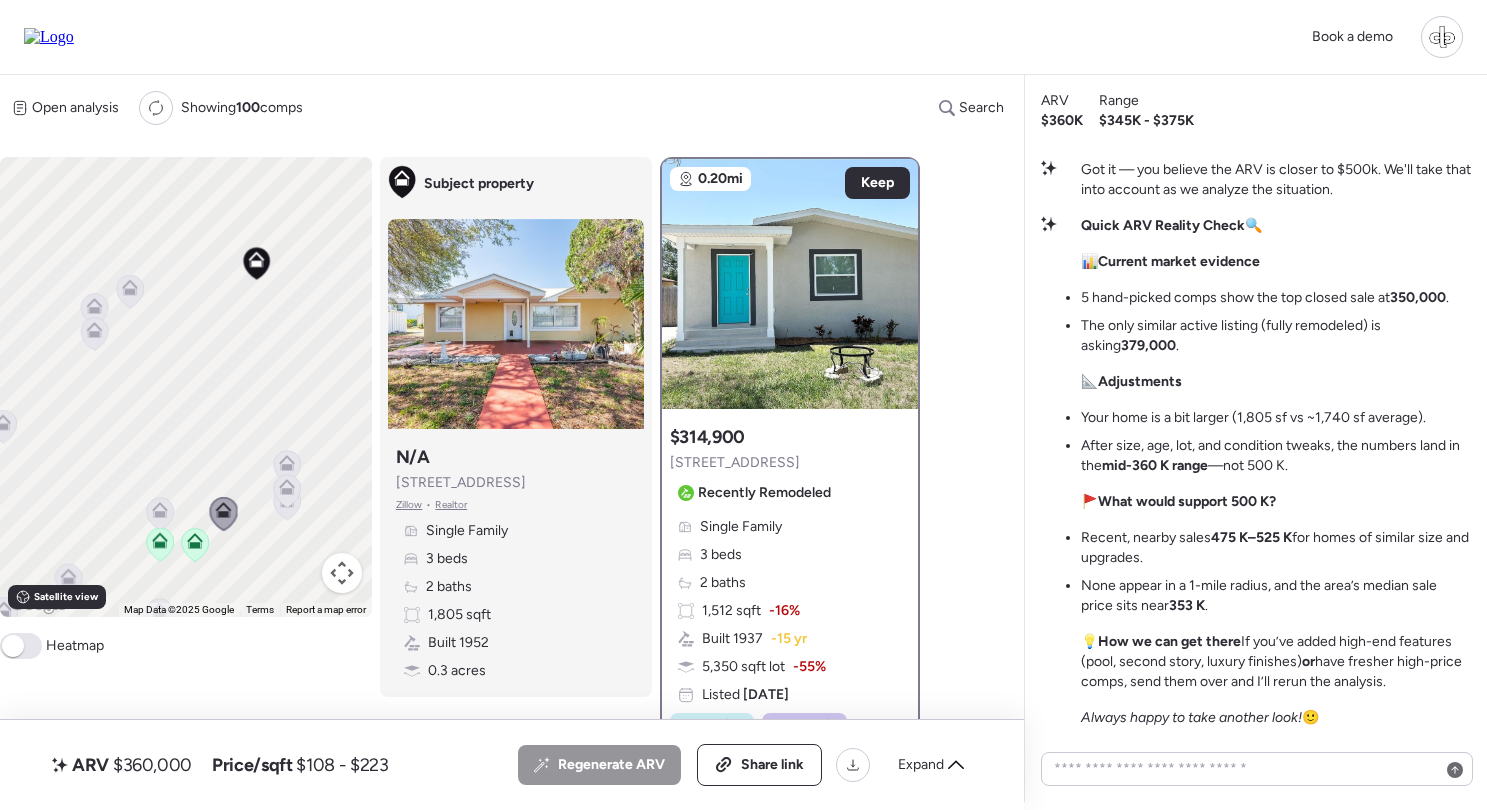 click 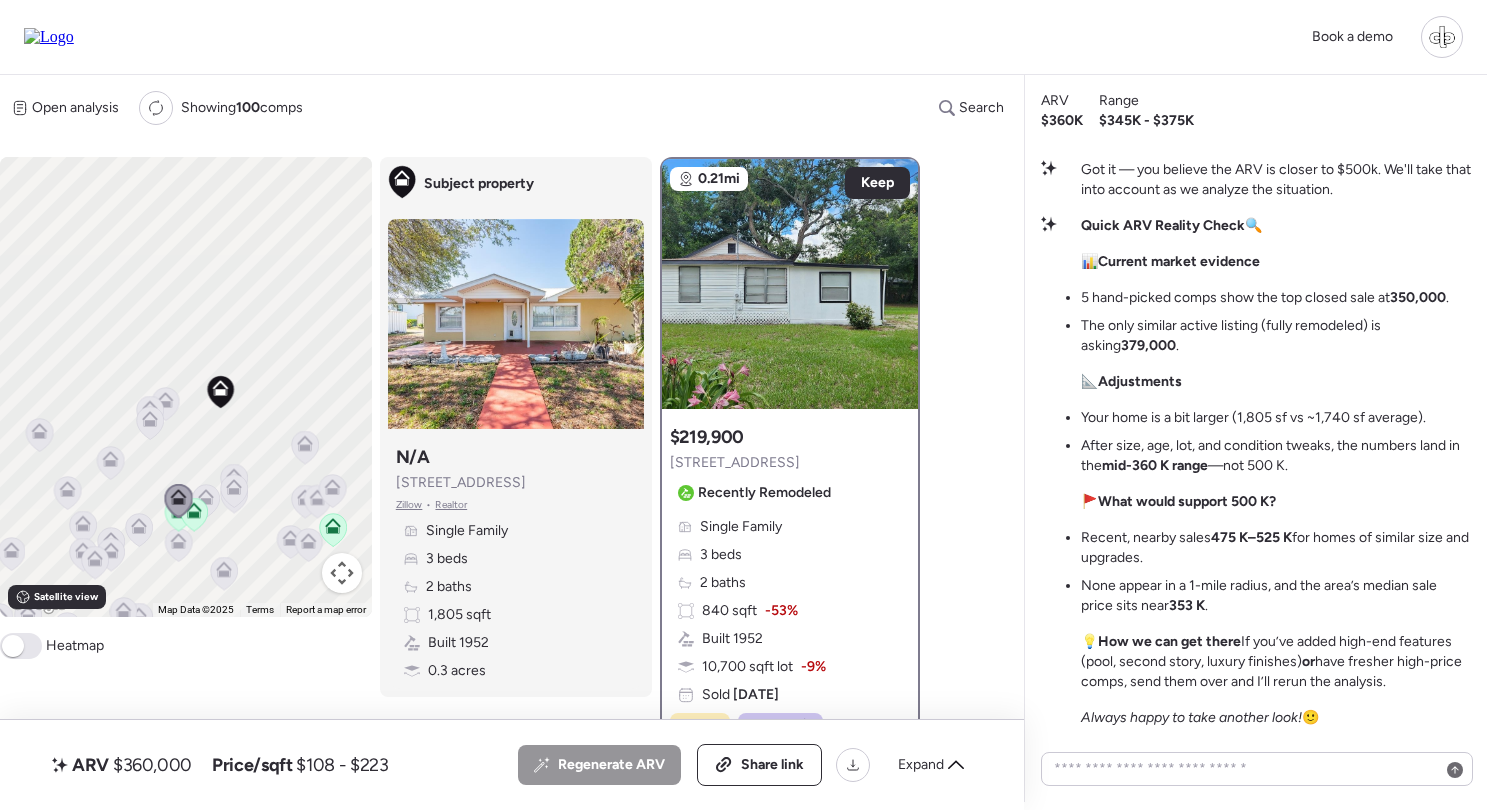 click 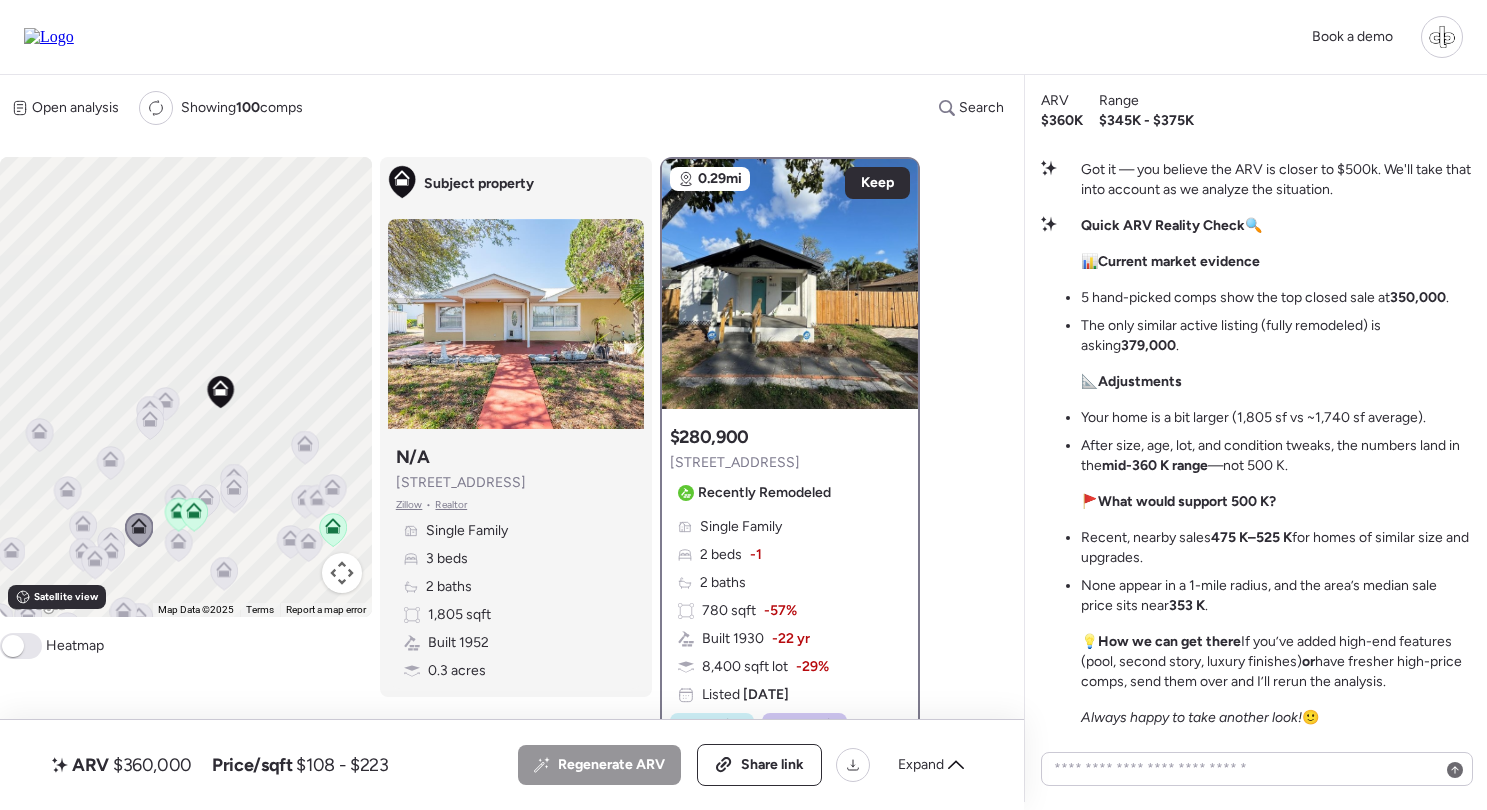 click 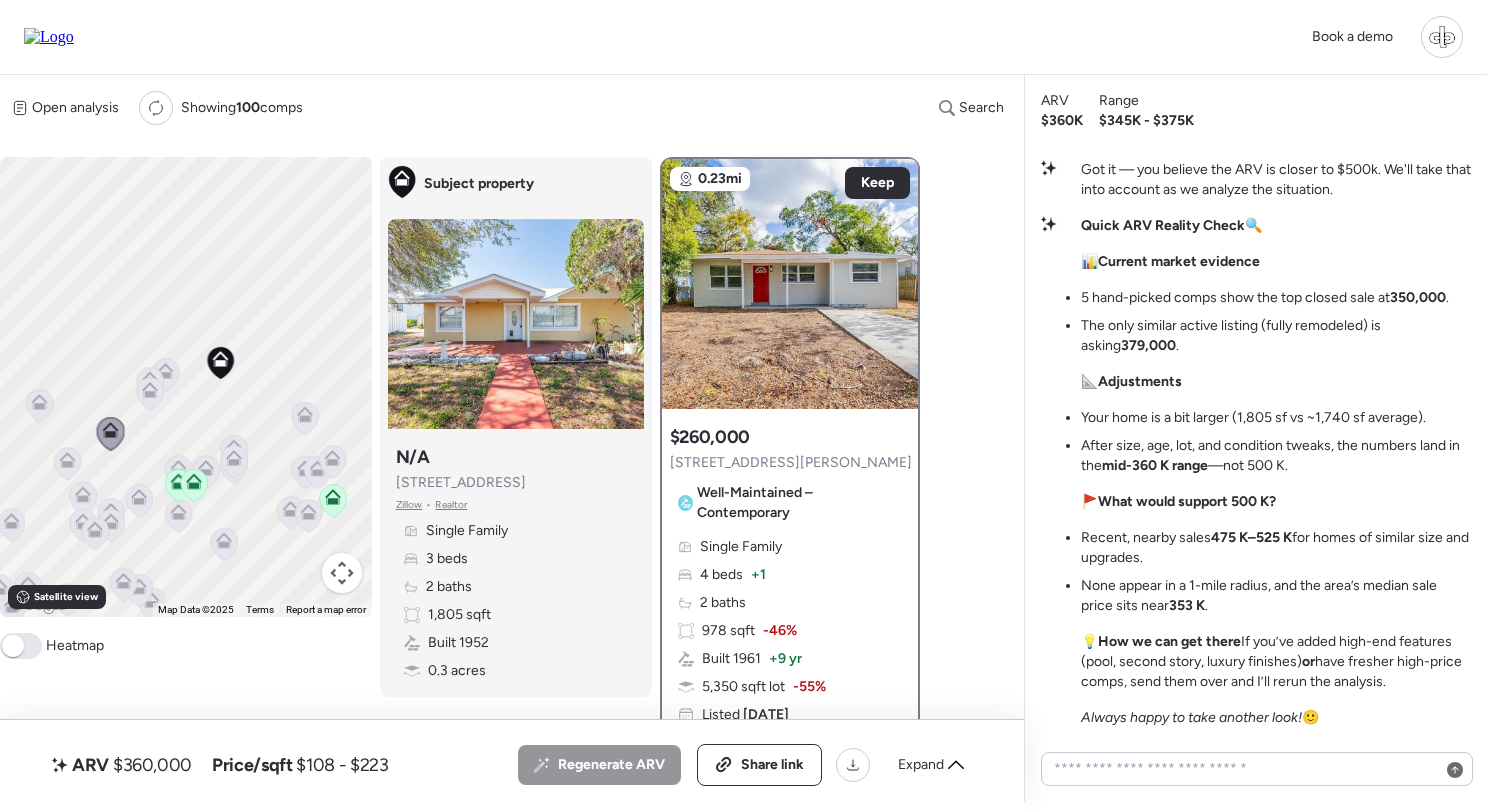 drag, startPoint x: 166, startPoint y: 471, endPoint x: 166, endPoint y: 384, distance: 87 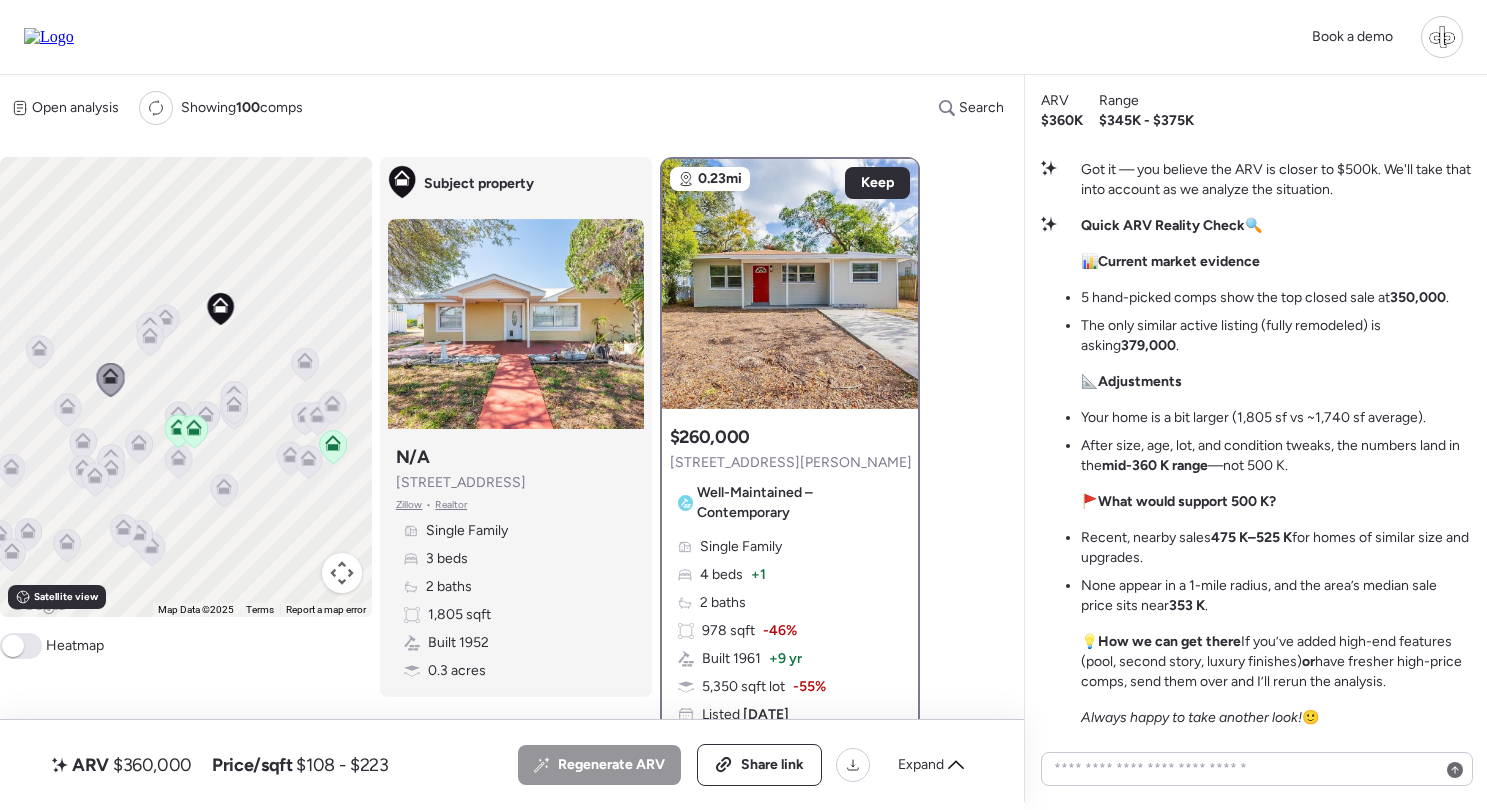 click 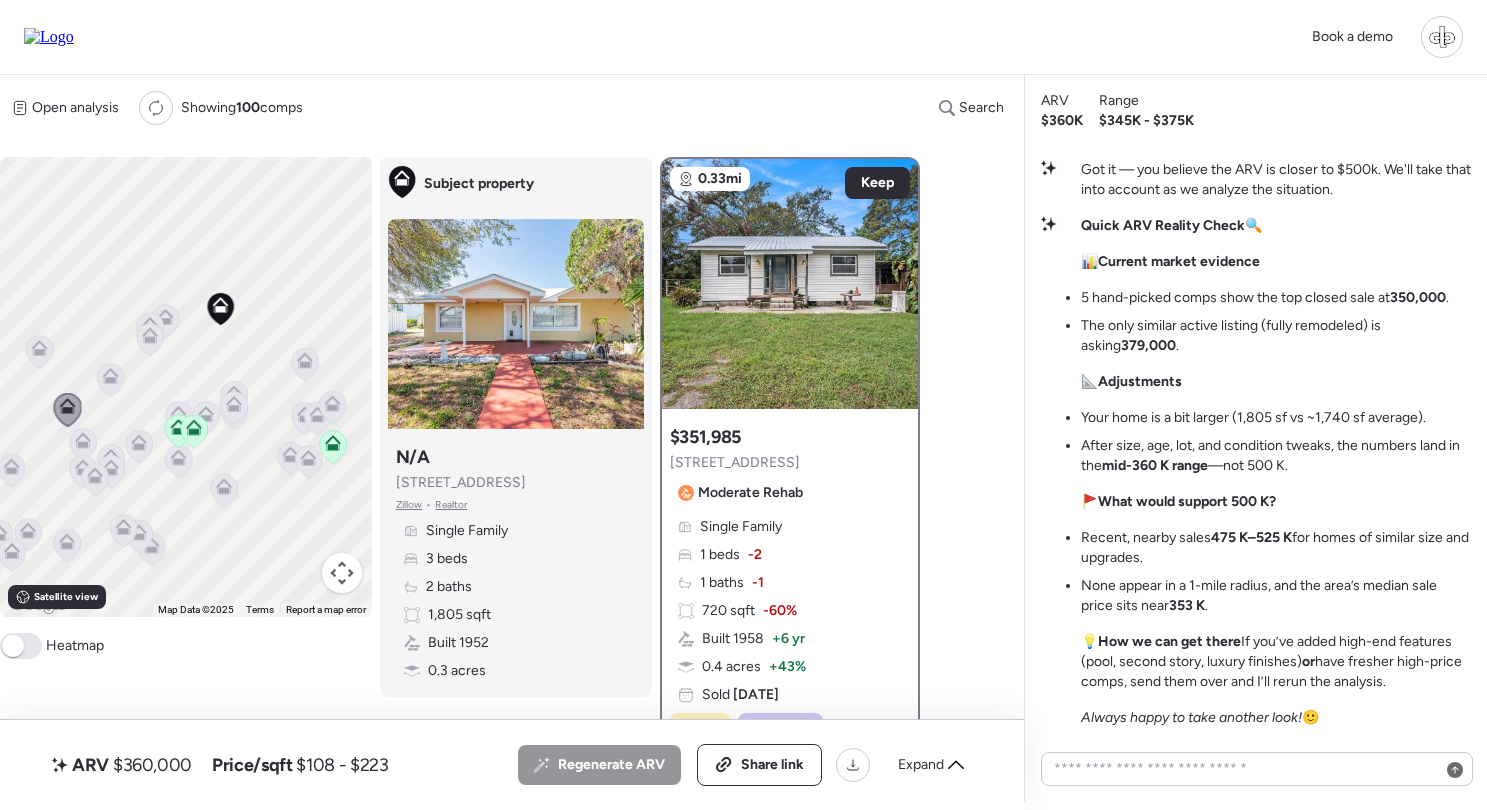 click 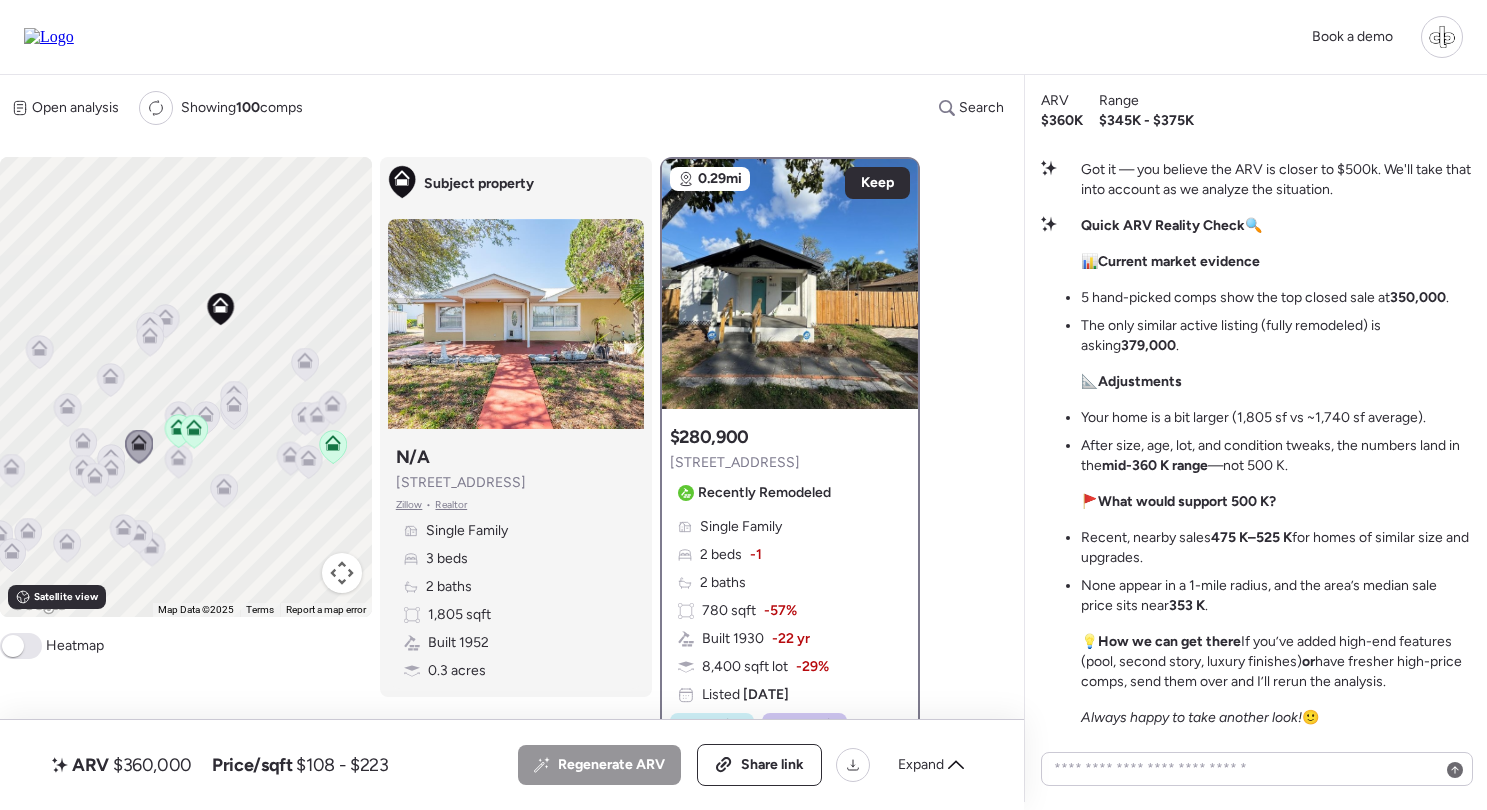 click 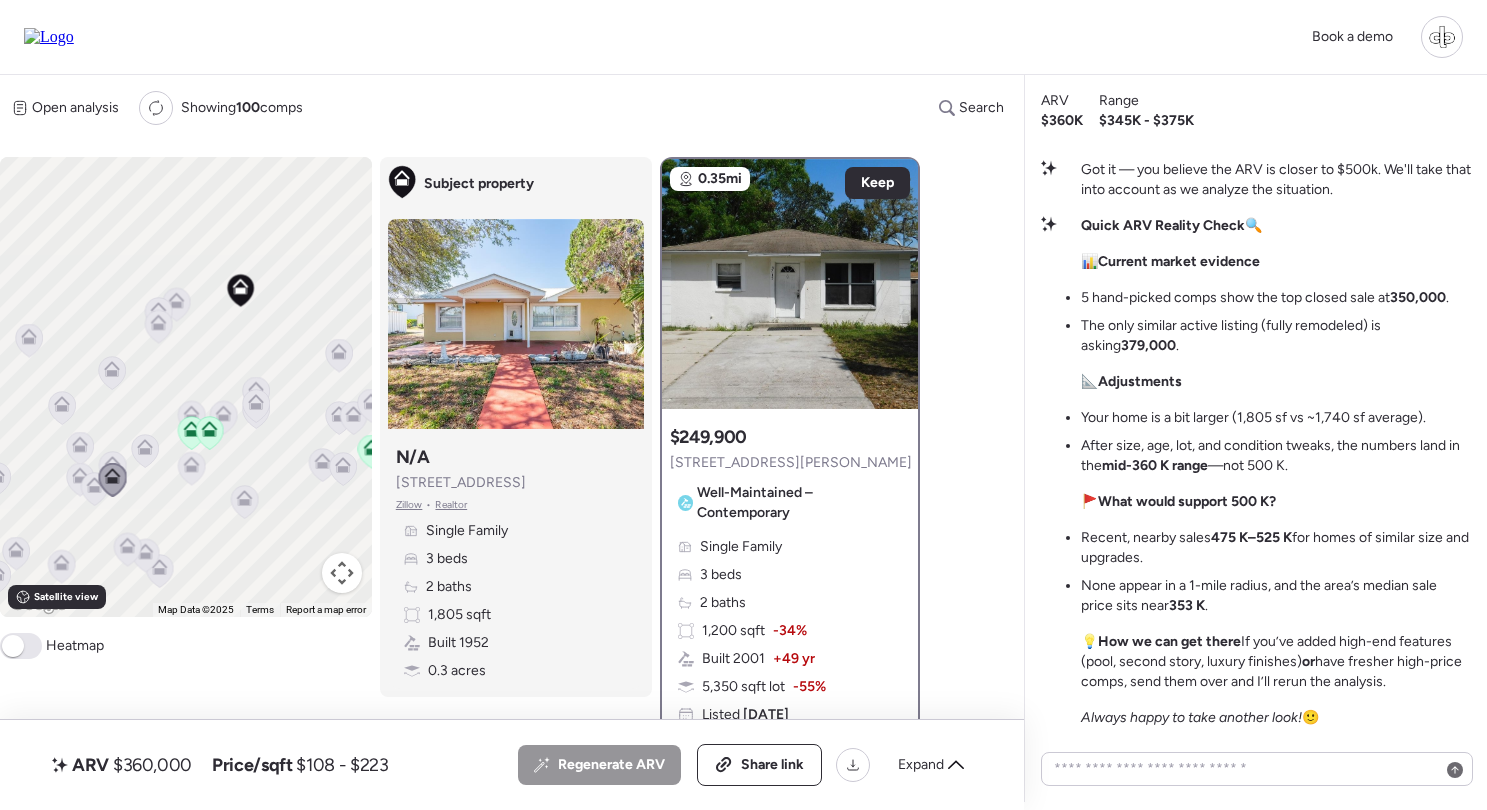 click 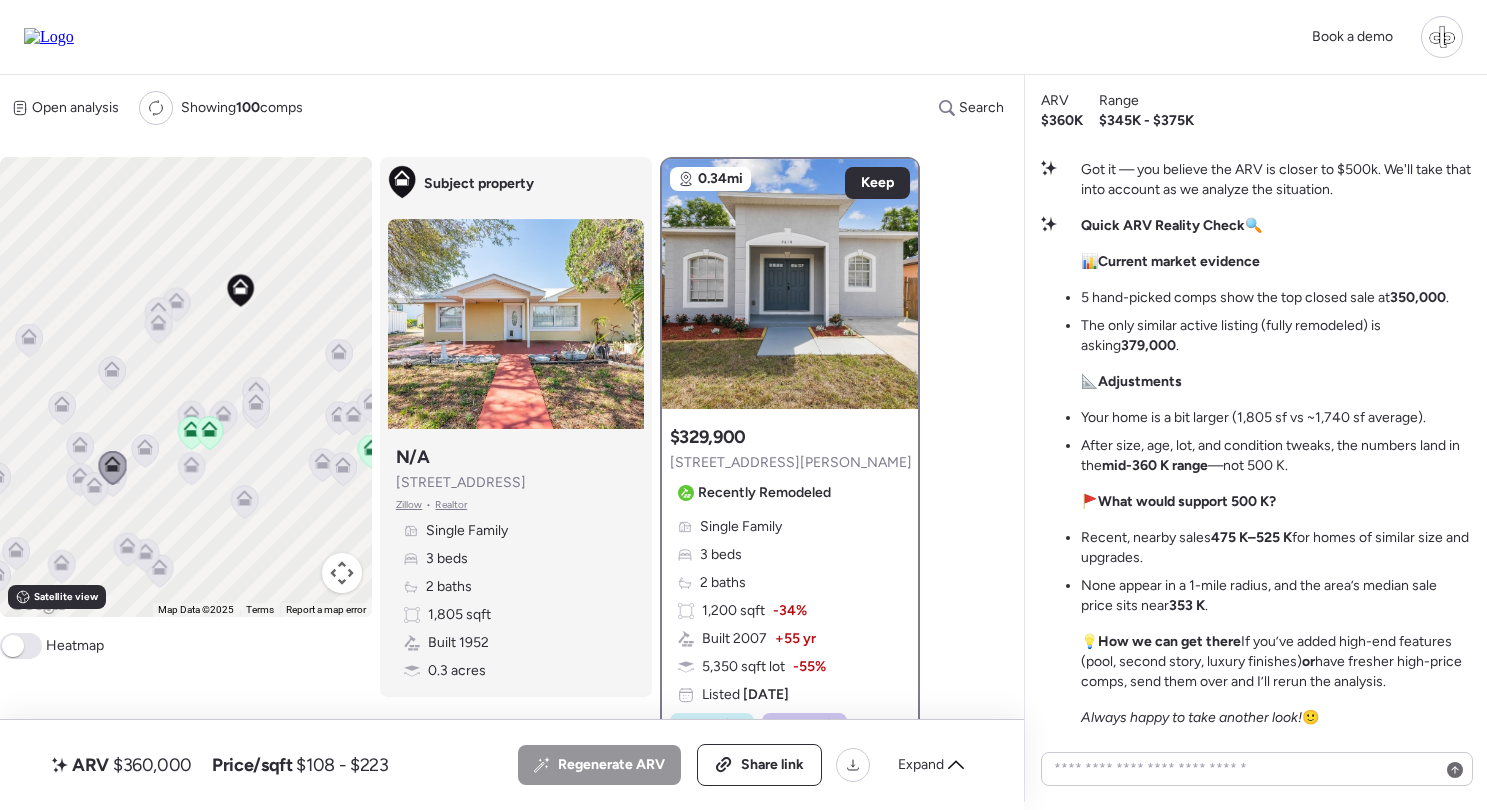 click 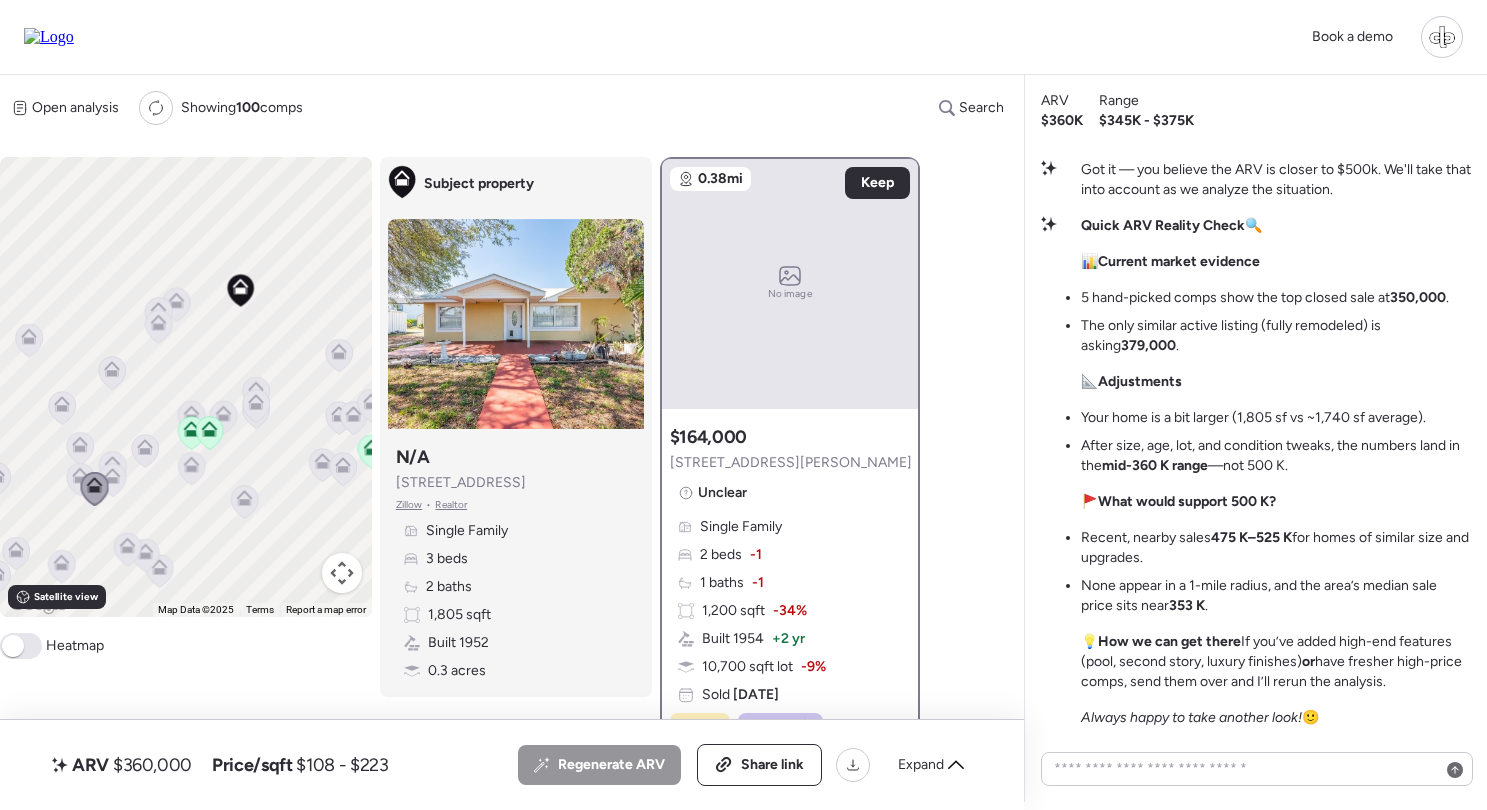 click 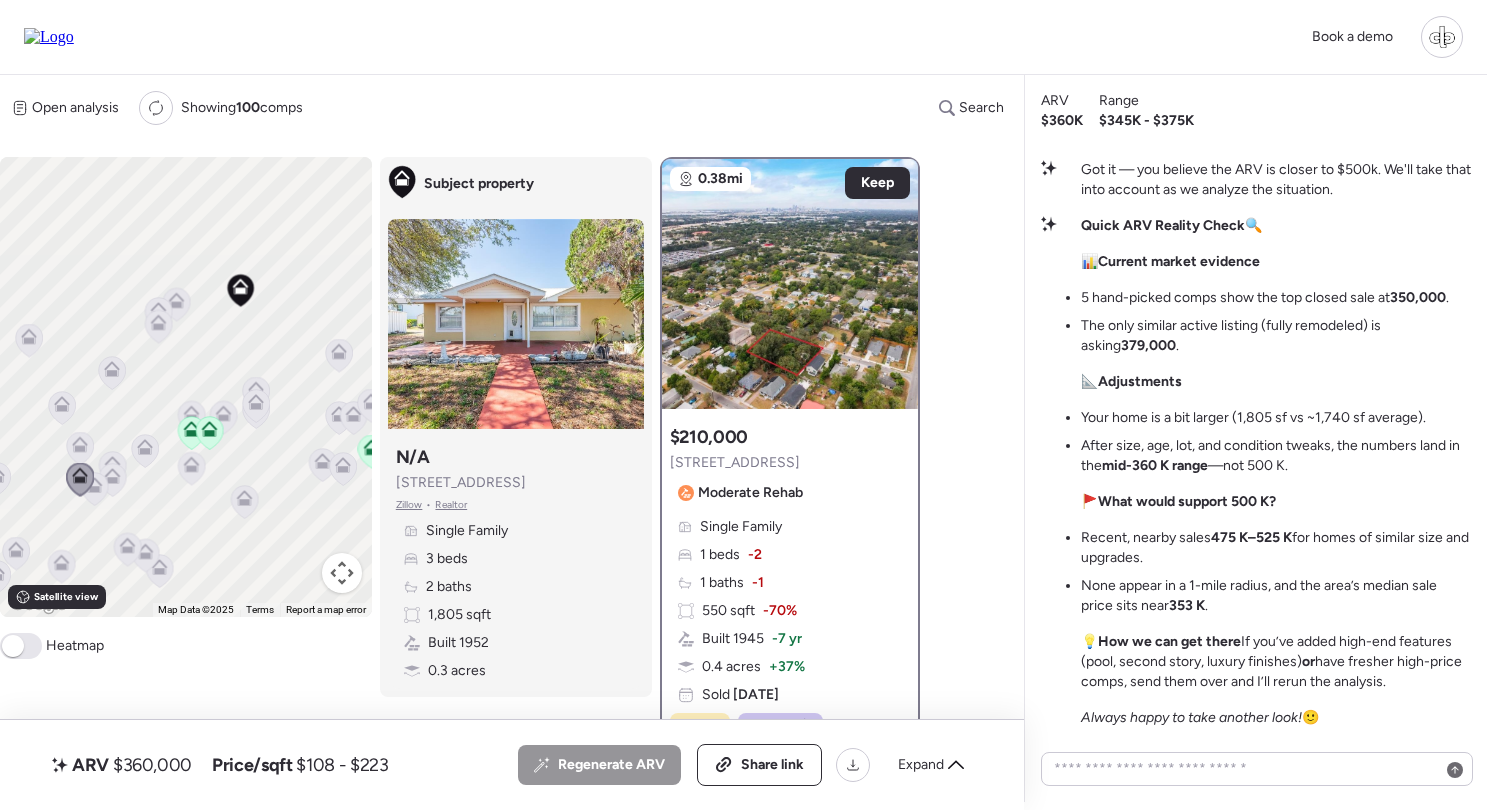 click 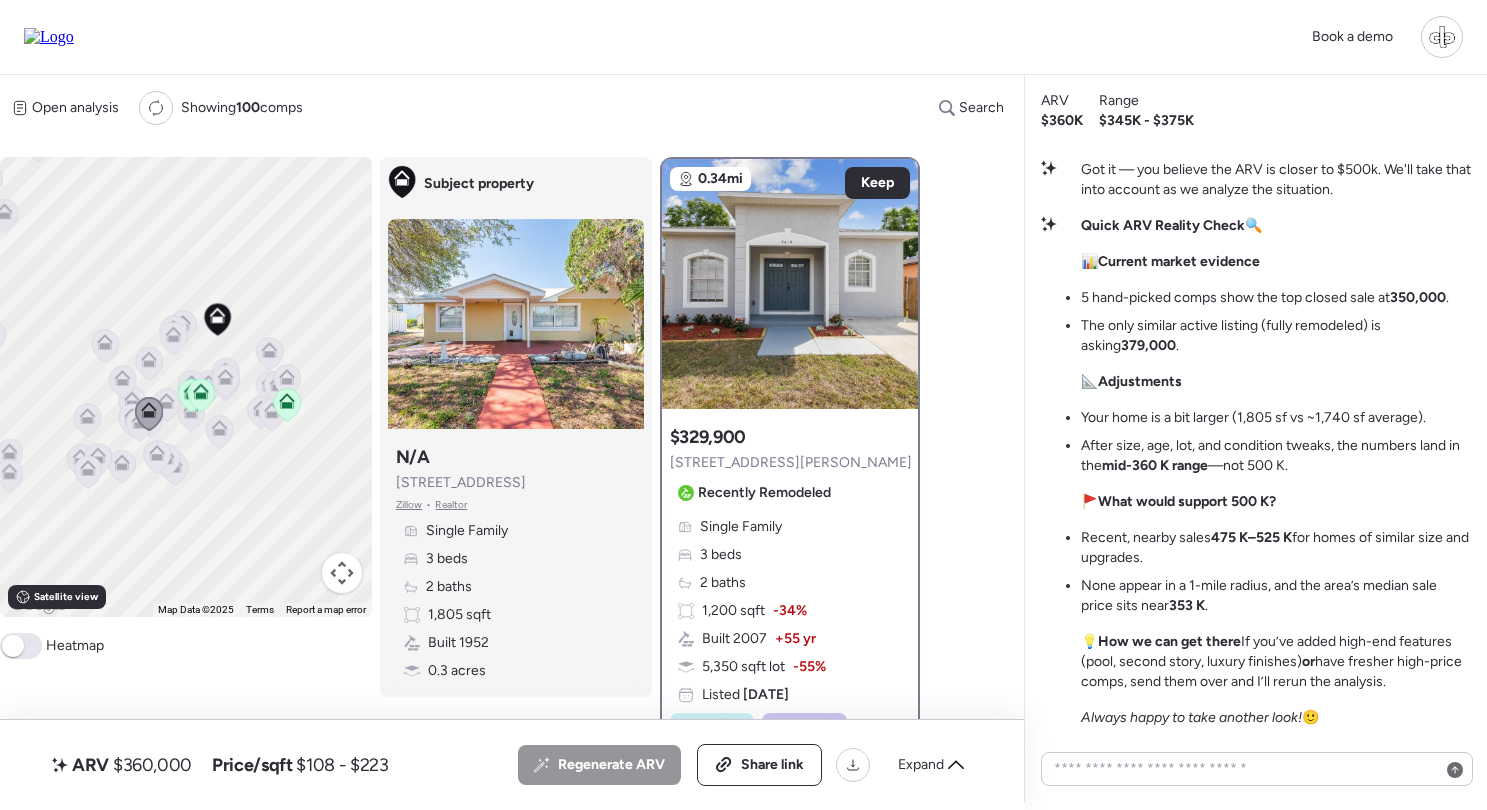 drag, startPoint x: 285, startPoint y: 383, endPoint x: 236, endPoint y: 354, distance: 56.938564 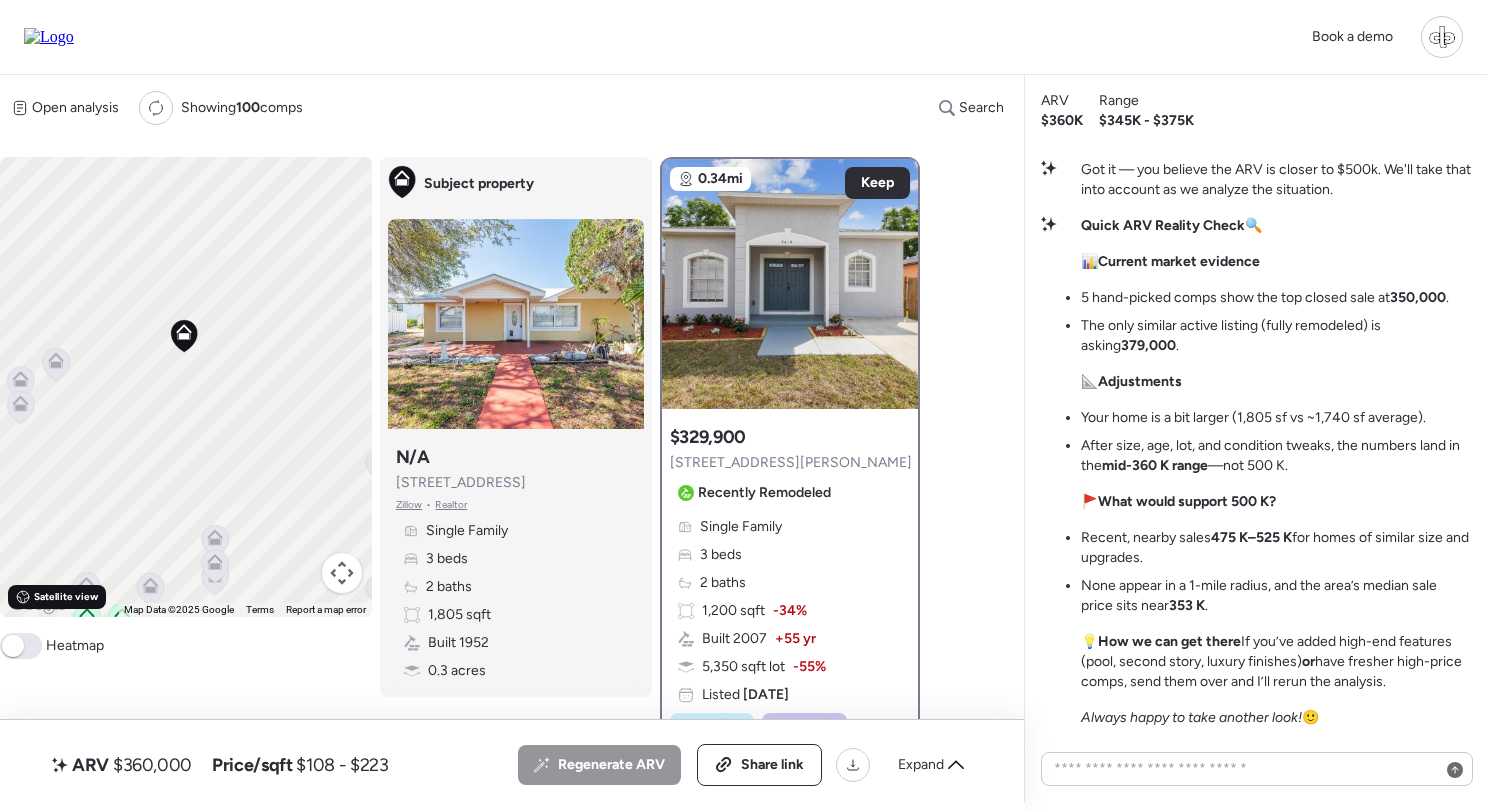 click on "Satellite view" at bounding box center [66, 597] 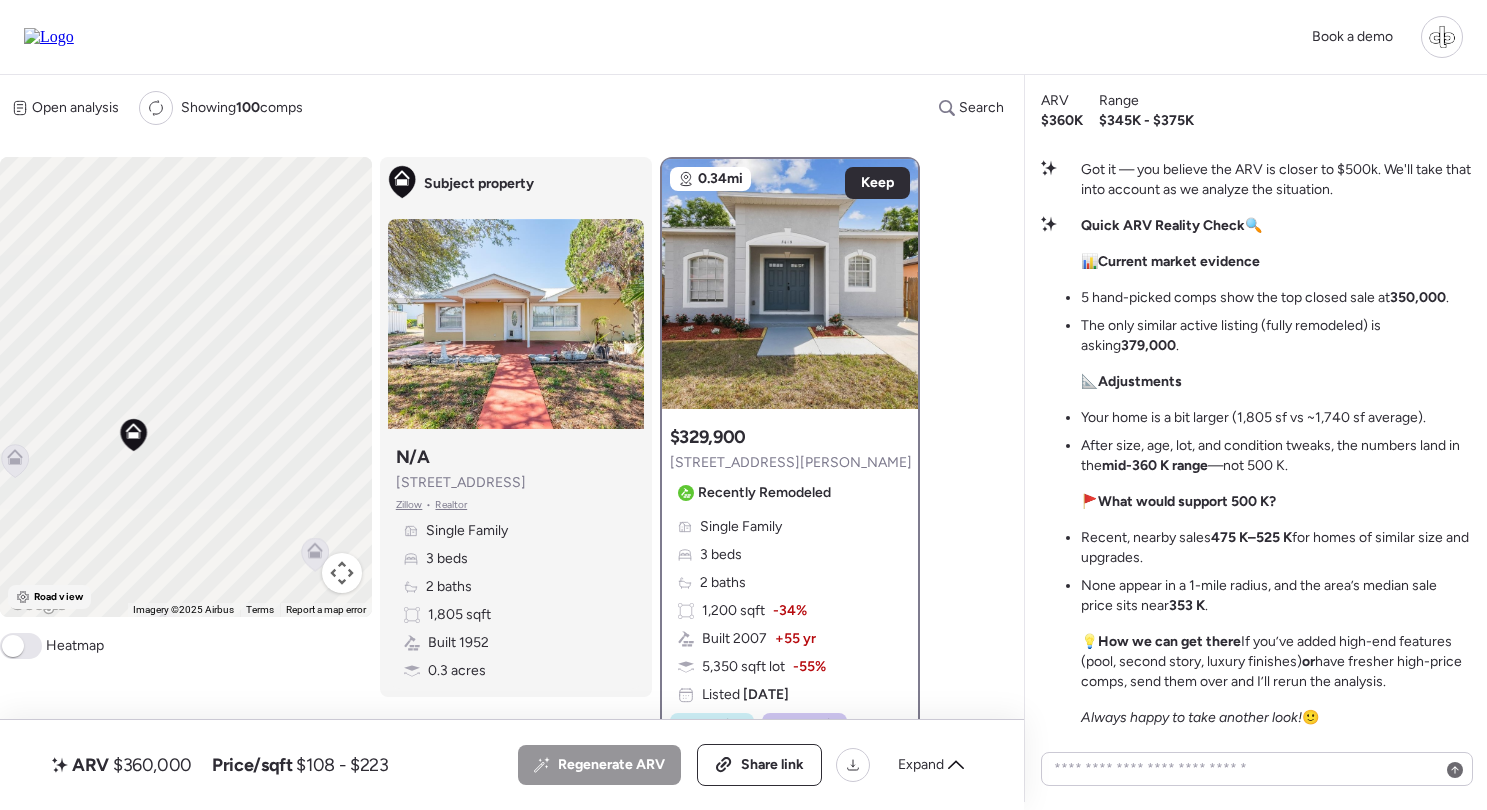 scroll, scrollTop: 2, scrollLeft: 0, axis: vertical 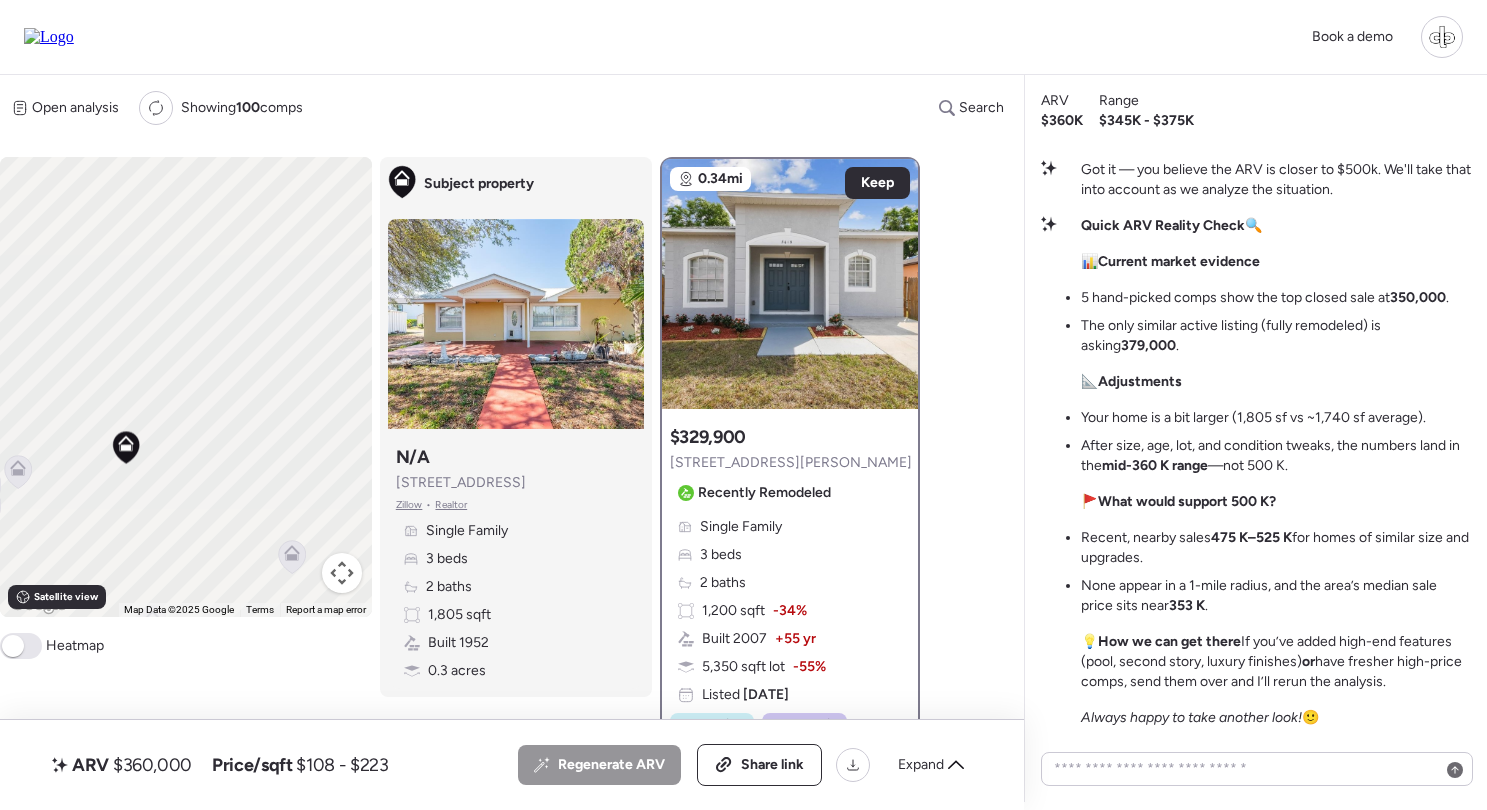 click on "Open analysis Re-run report Showing  100  comps" at bounding box center [151, 108] 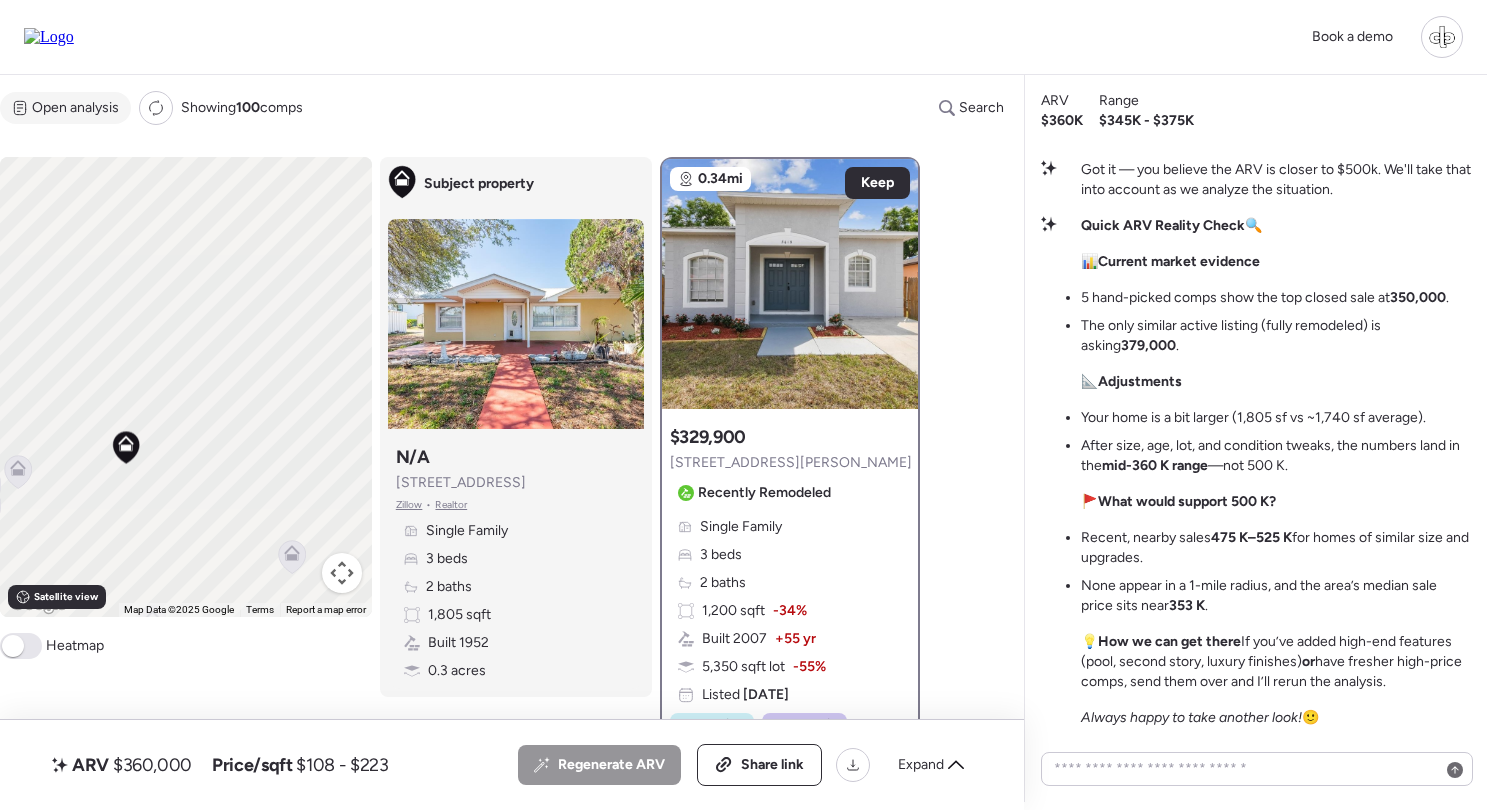 click on "Open analysis" at bounding box center [75, 108] 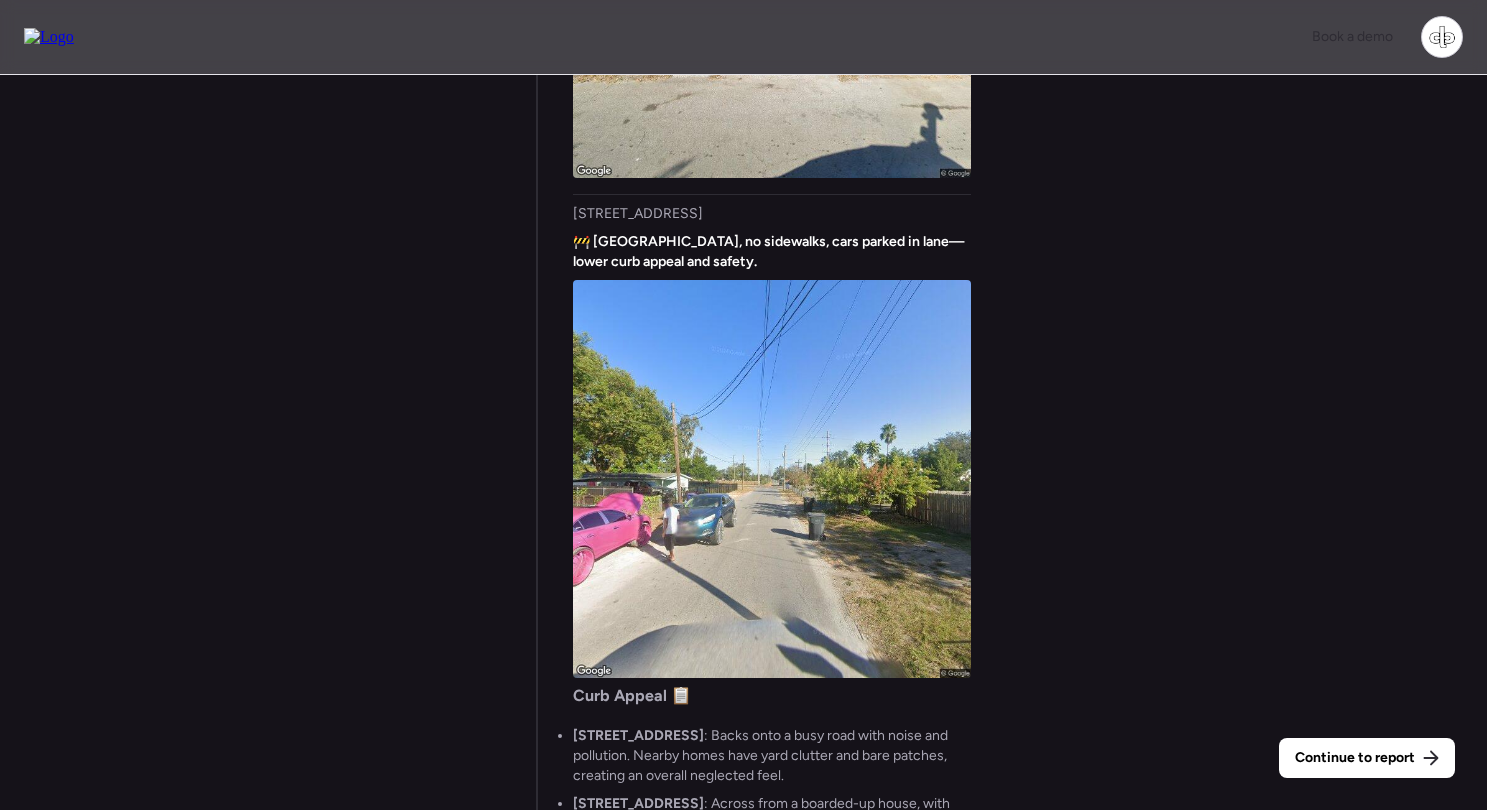 scroll, scrollTop: -875, scrollLeft: 0, axis: vertical 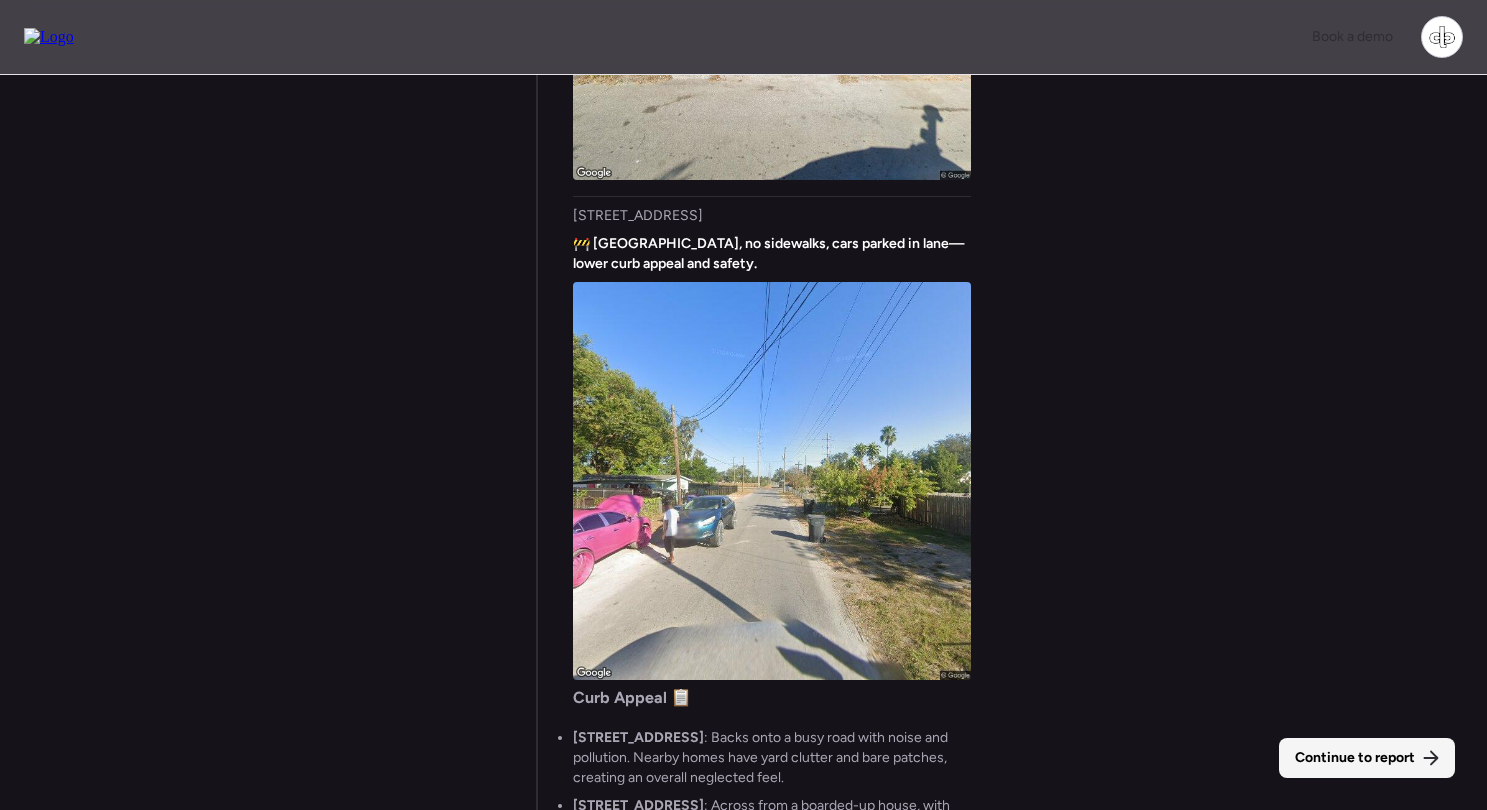 click on "Continue to report" at bounding box center [1355, 758] 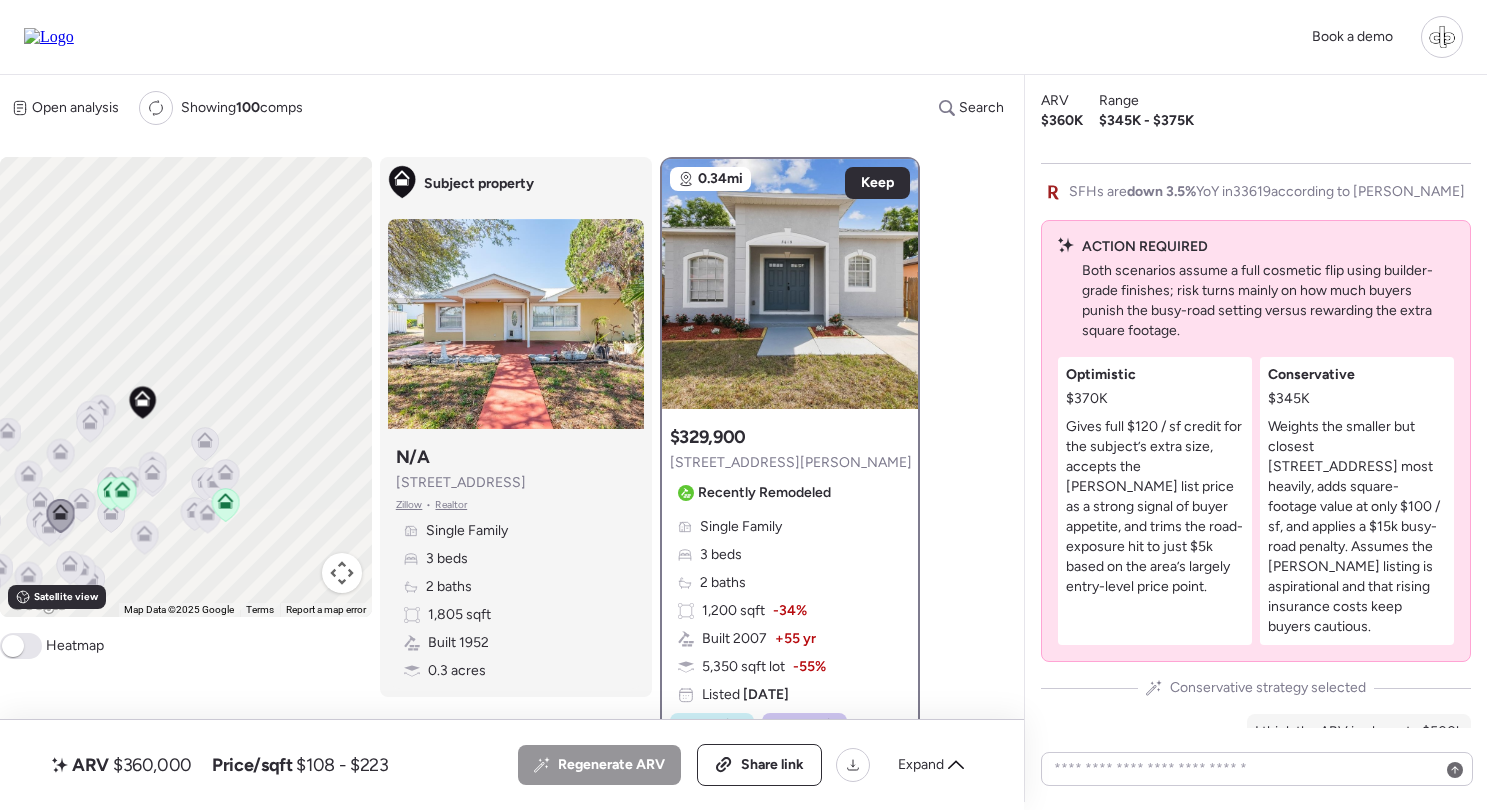 scroll, scrollTop: -250, scrollLeft: 0, axis: vertical 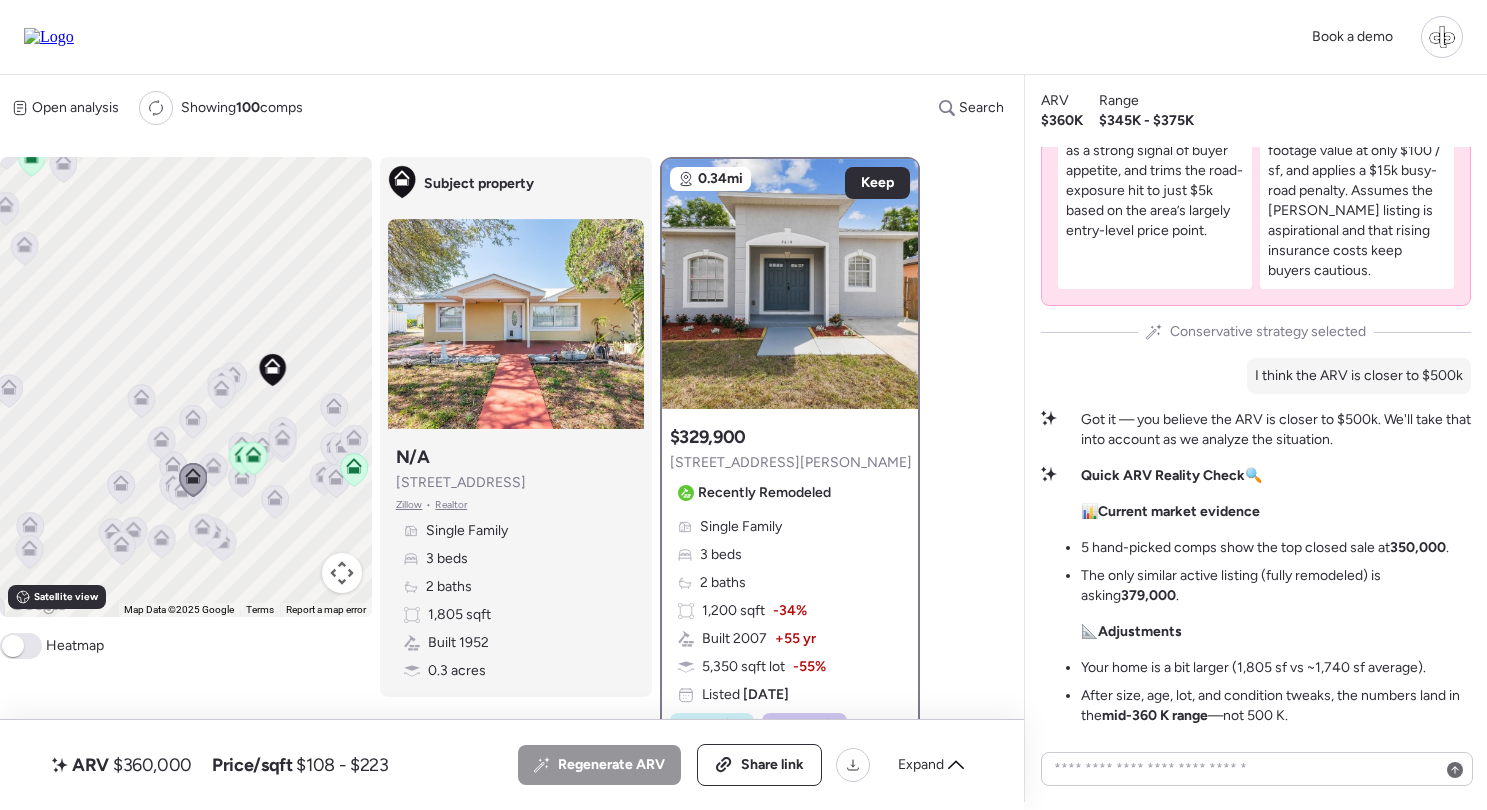 click 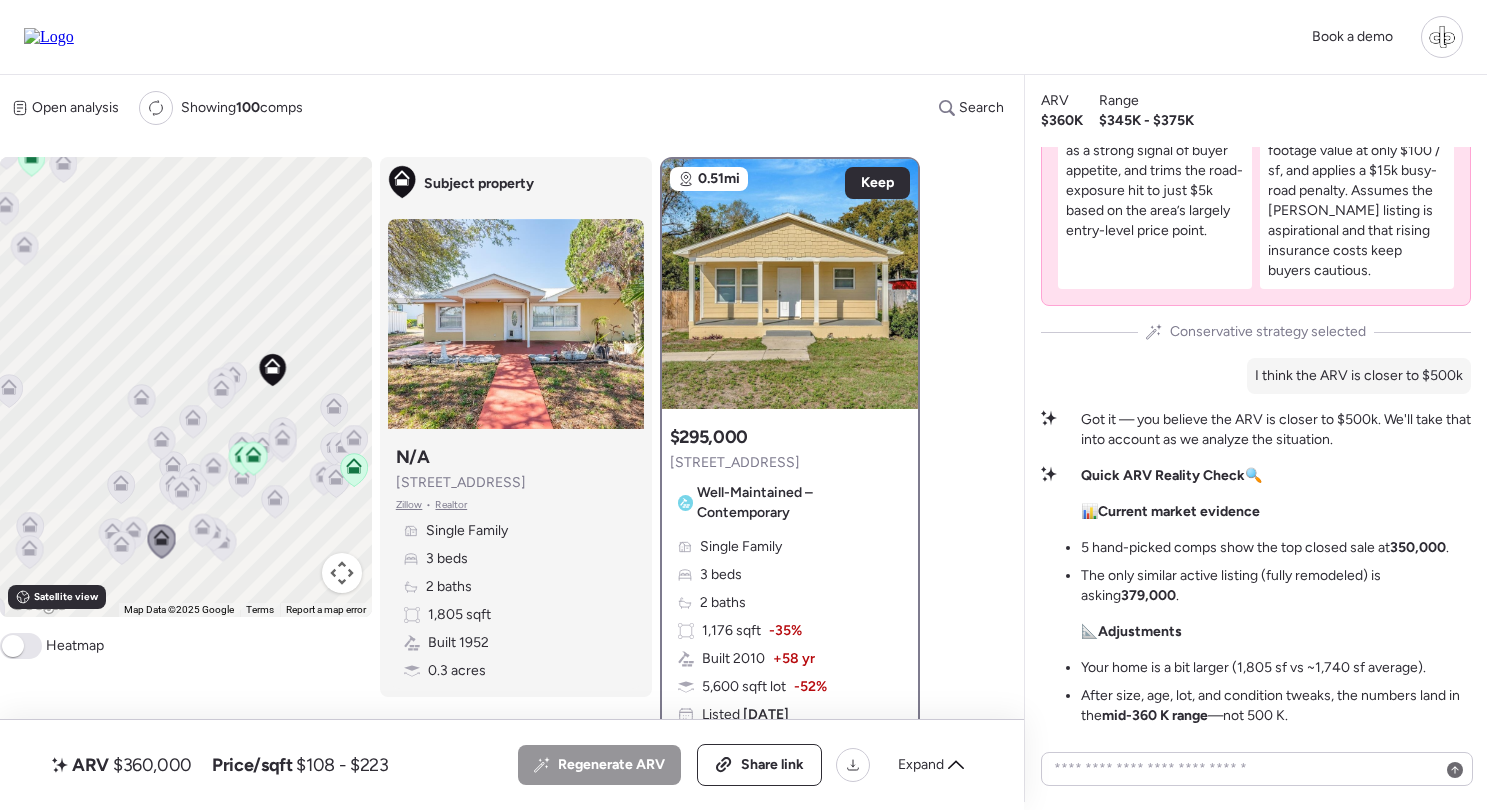 click 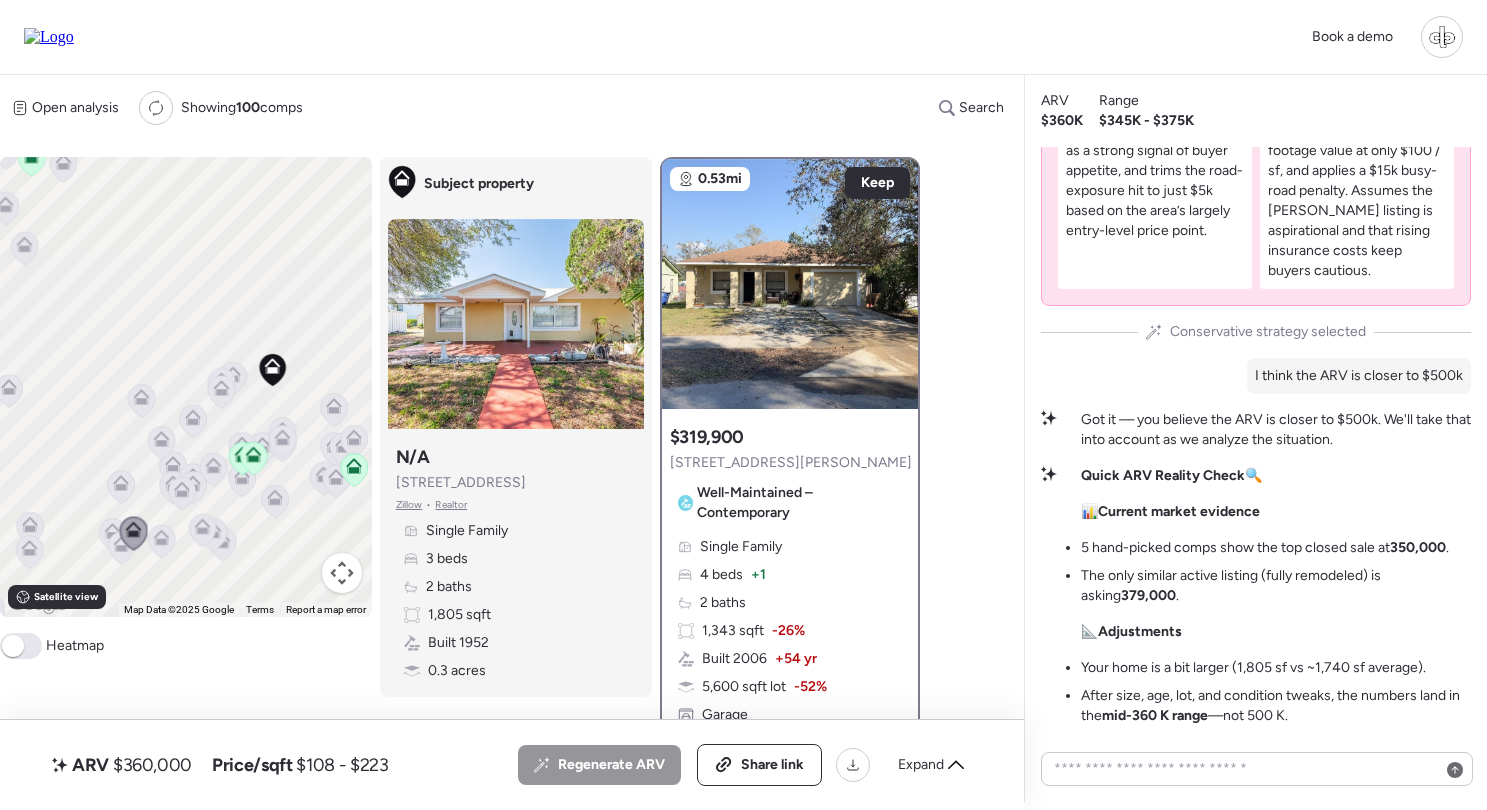 click 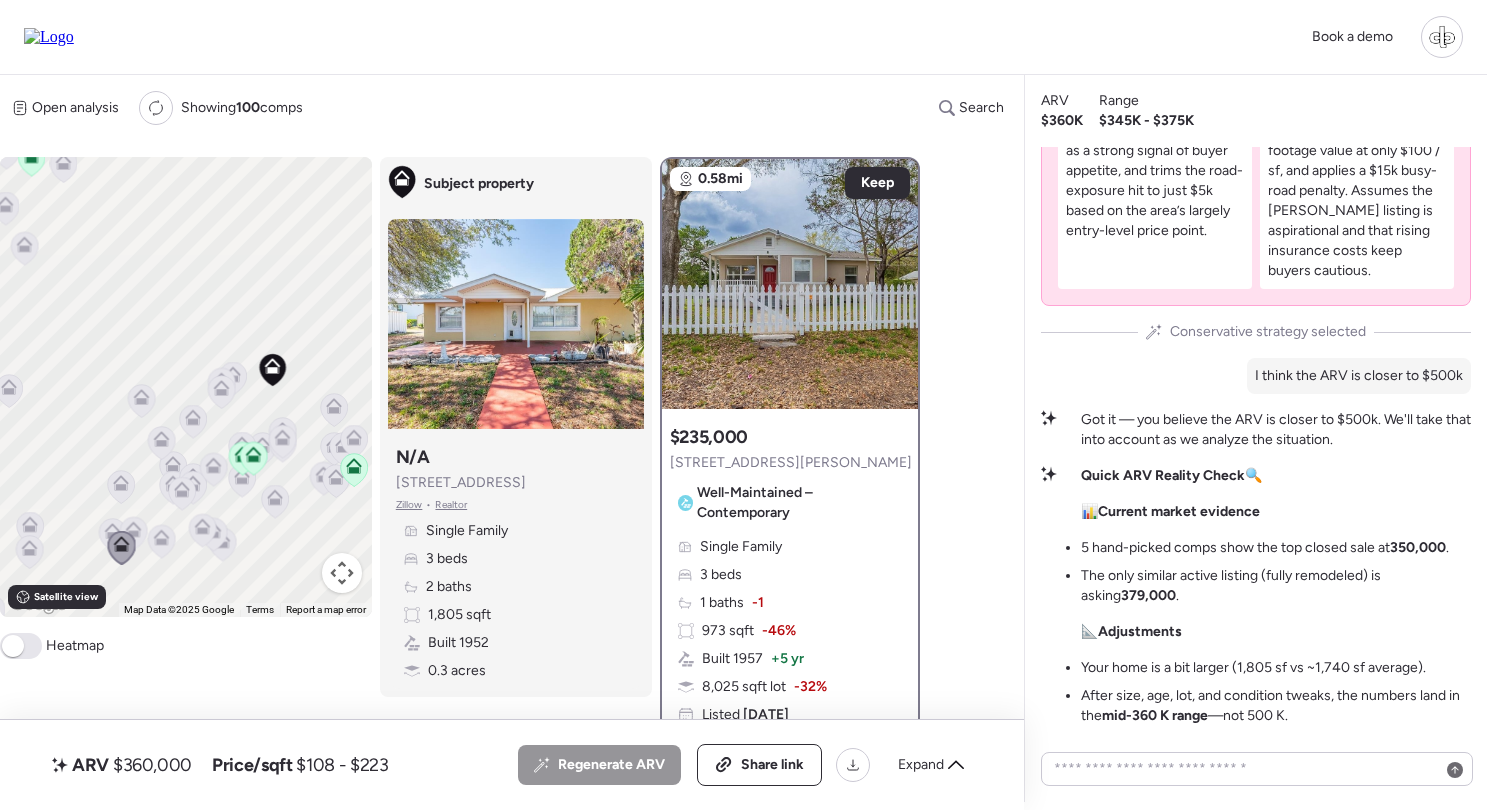 click 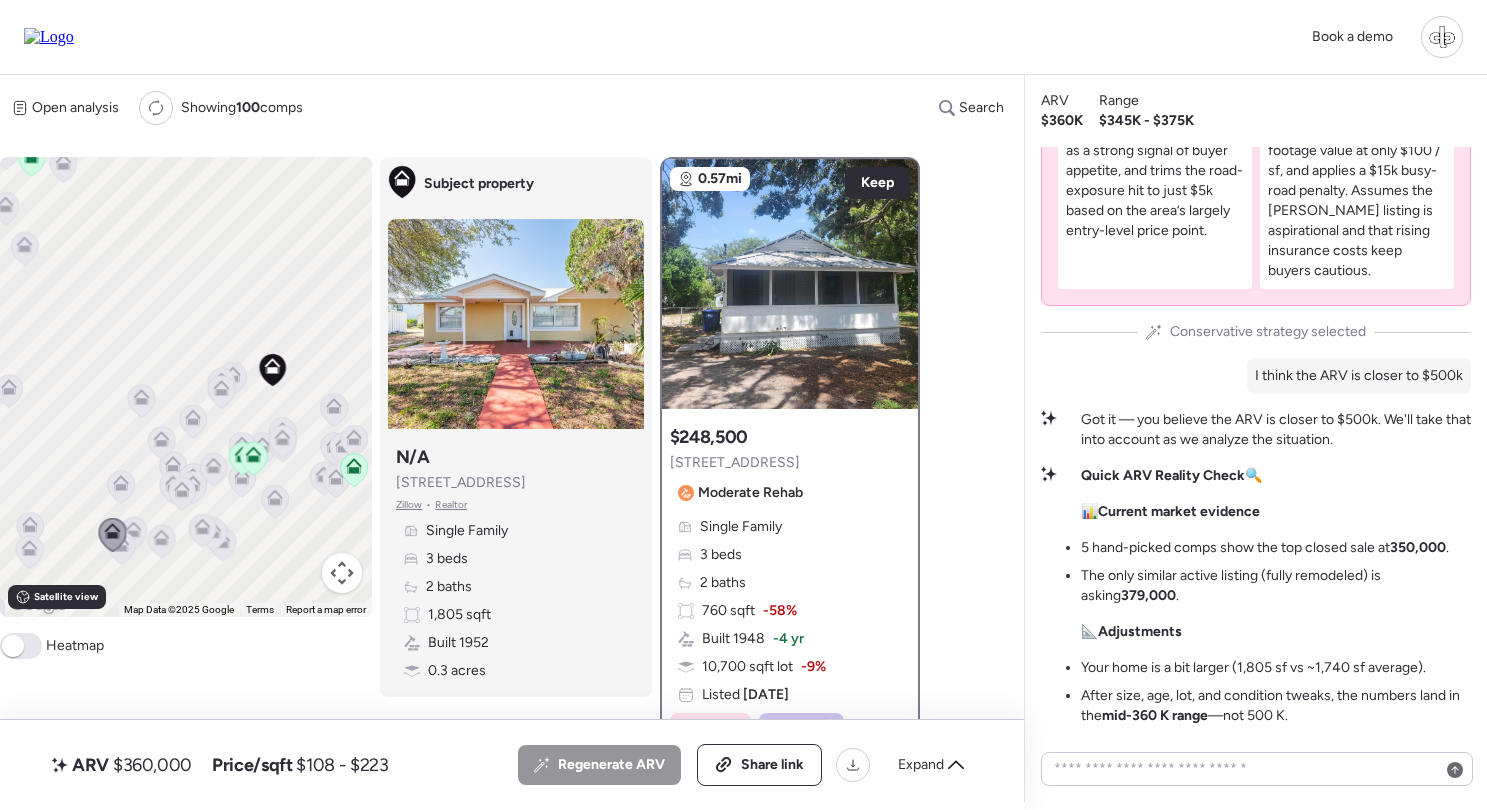 click 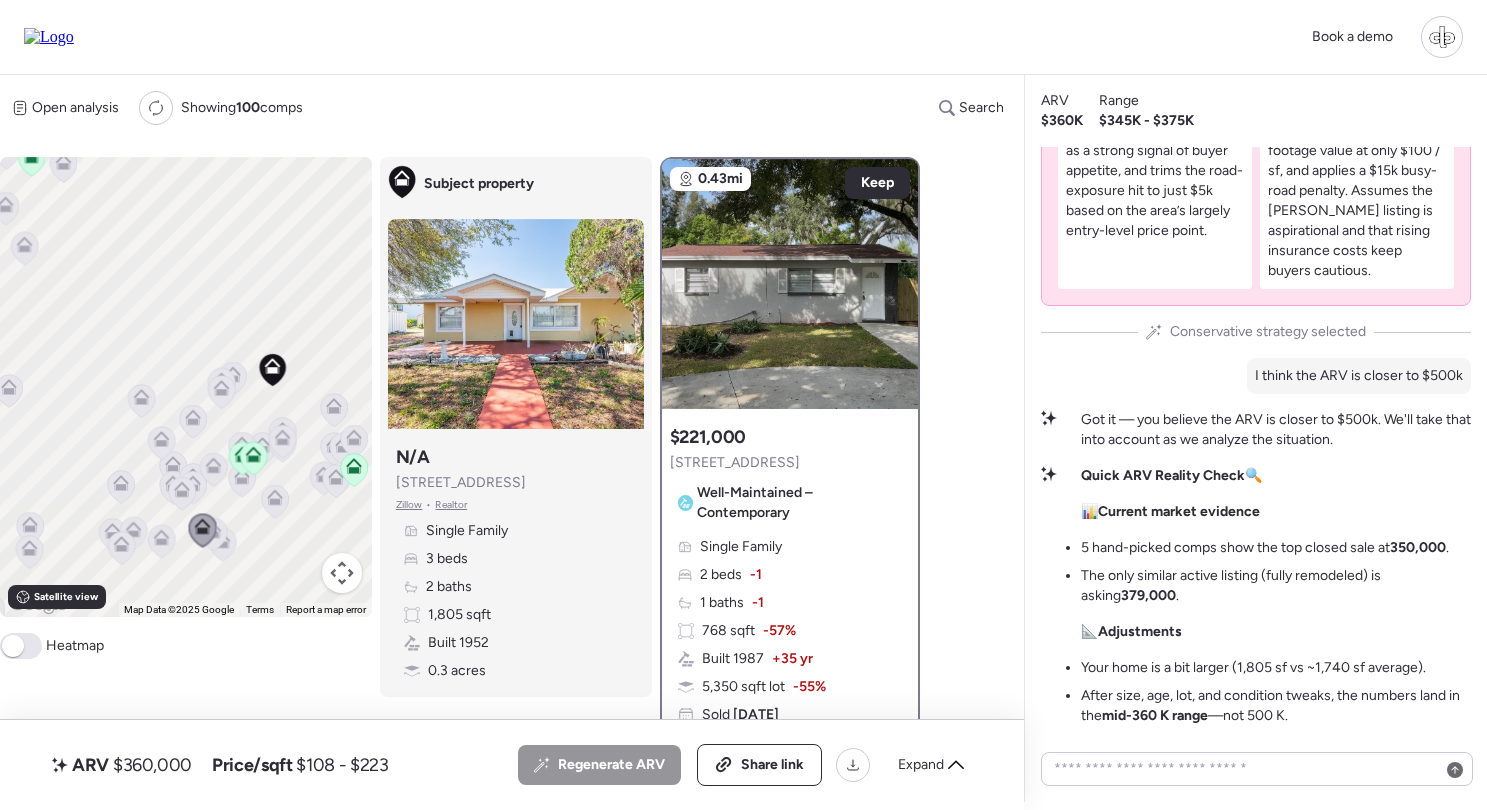 click 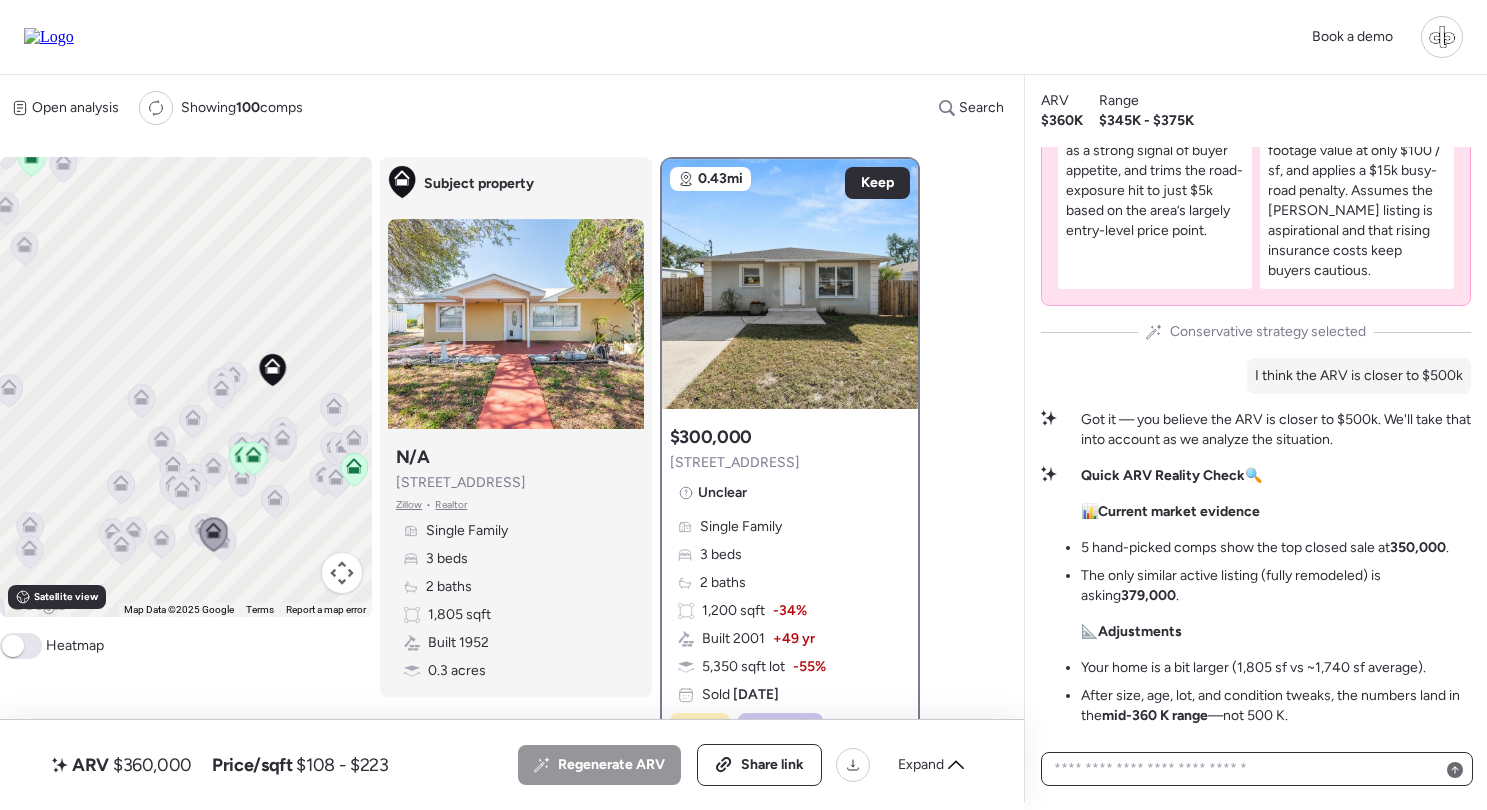 click at bounding box center [1257, 769] 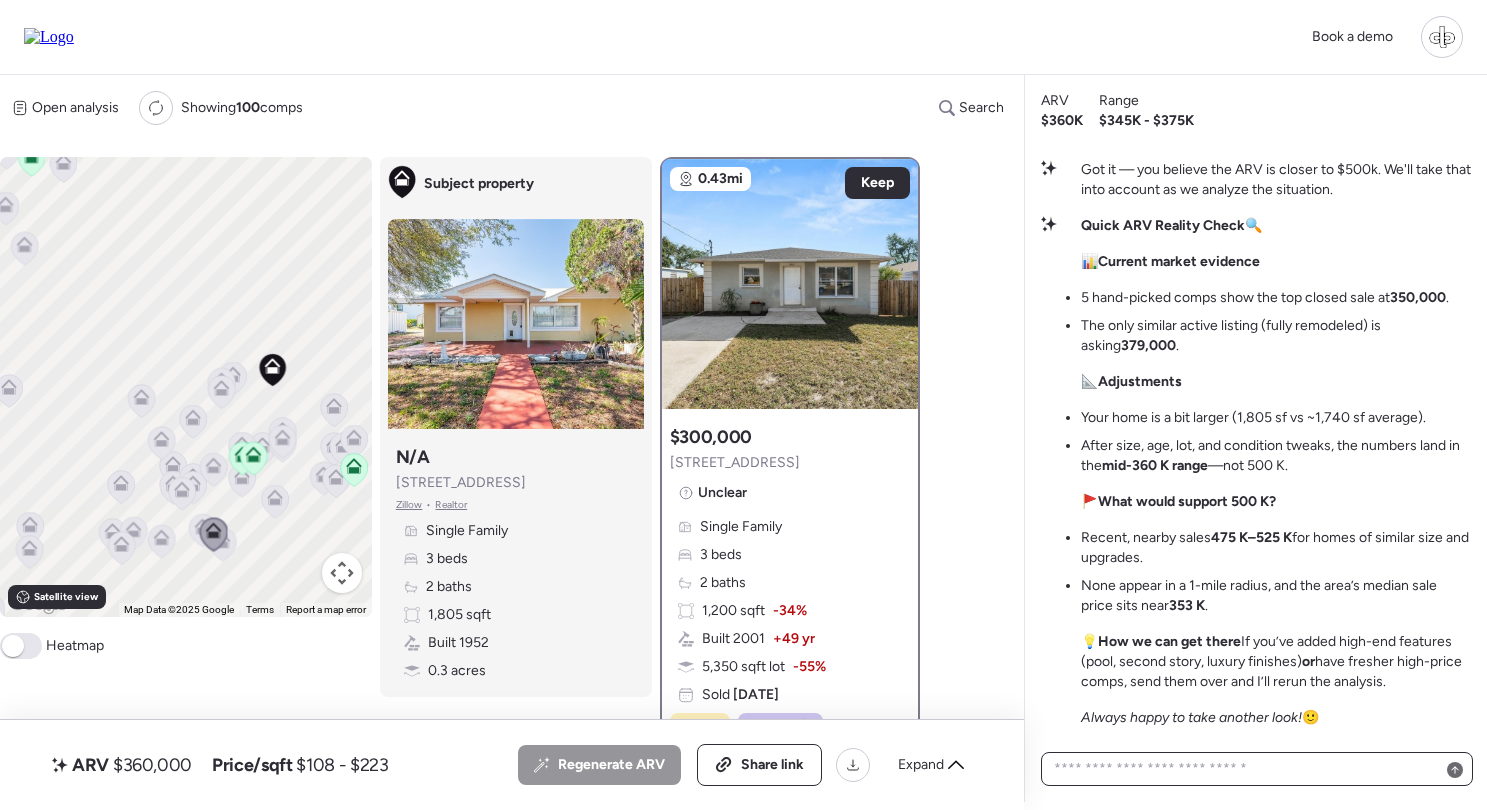 scroll, scrollTop: 0, scrollLeft: 0, axis: both 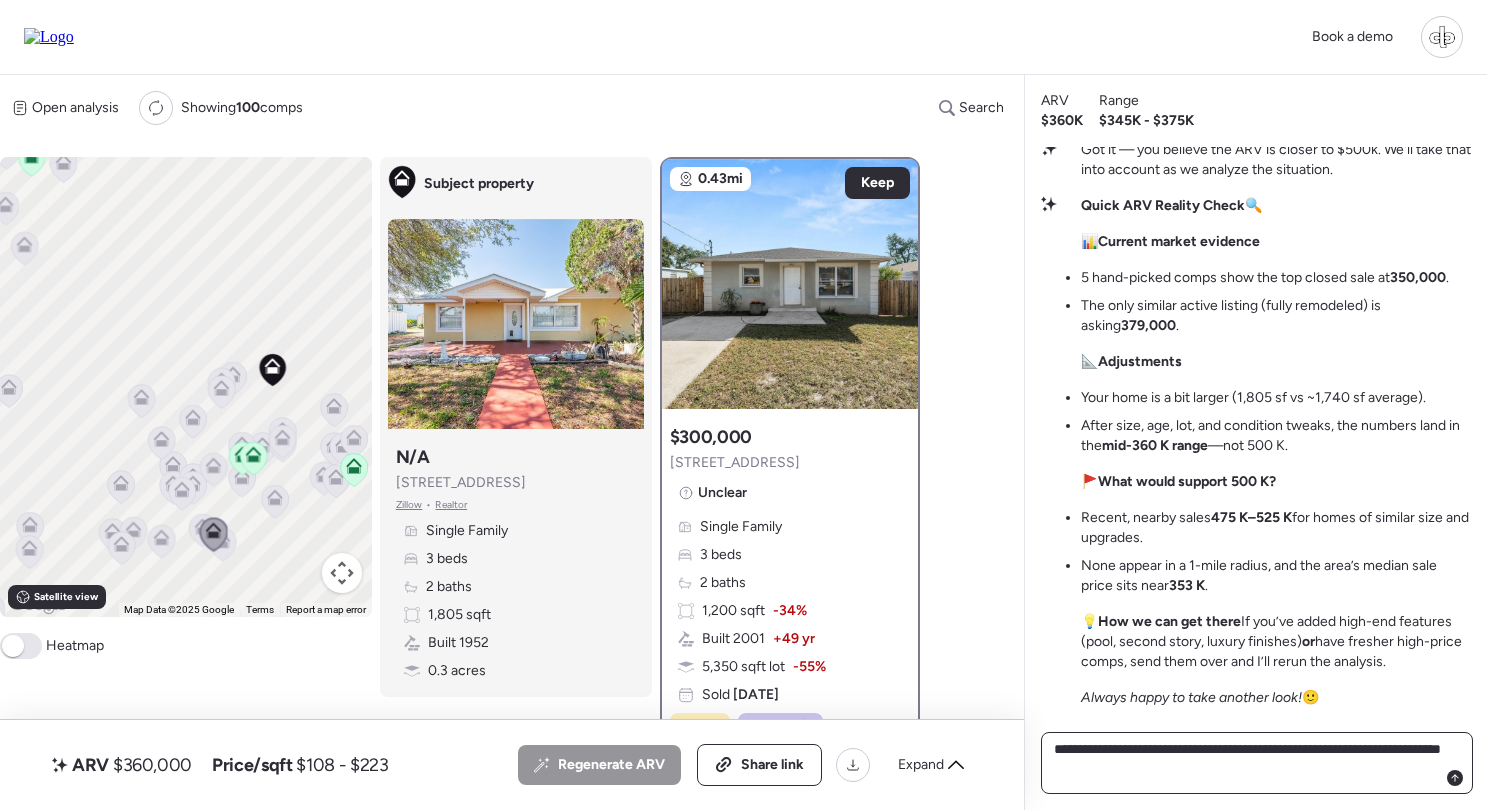 type on "**********" 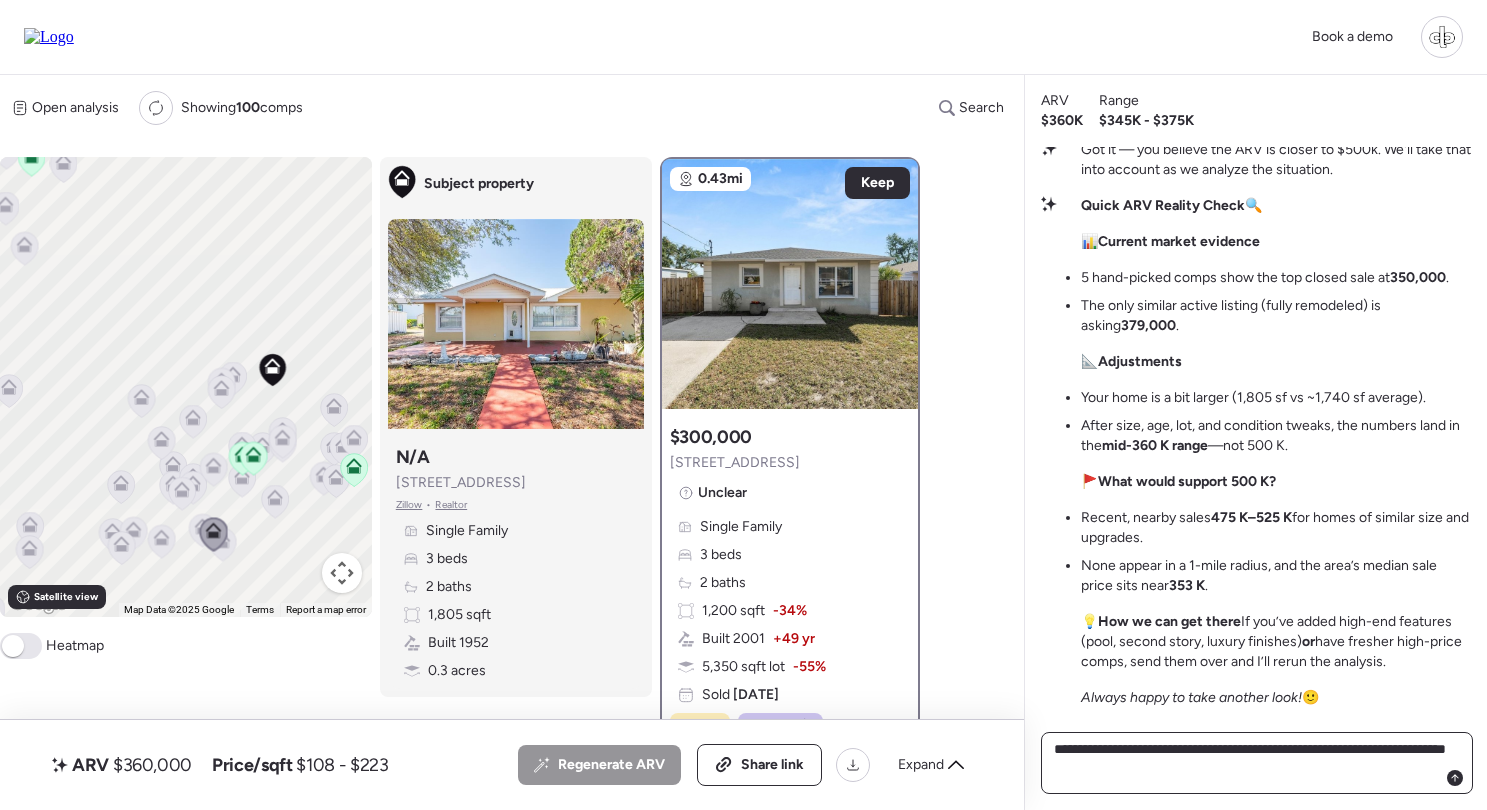 type 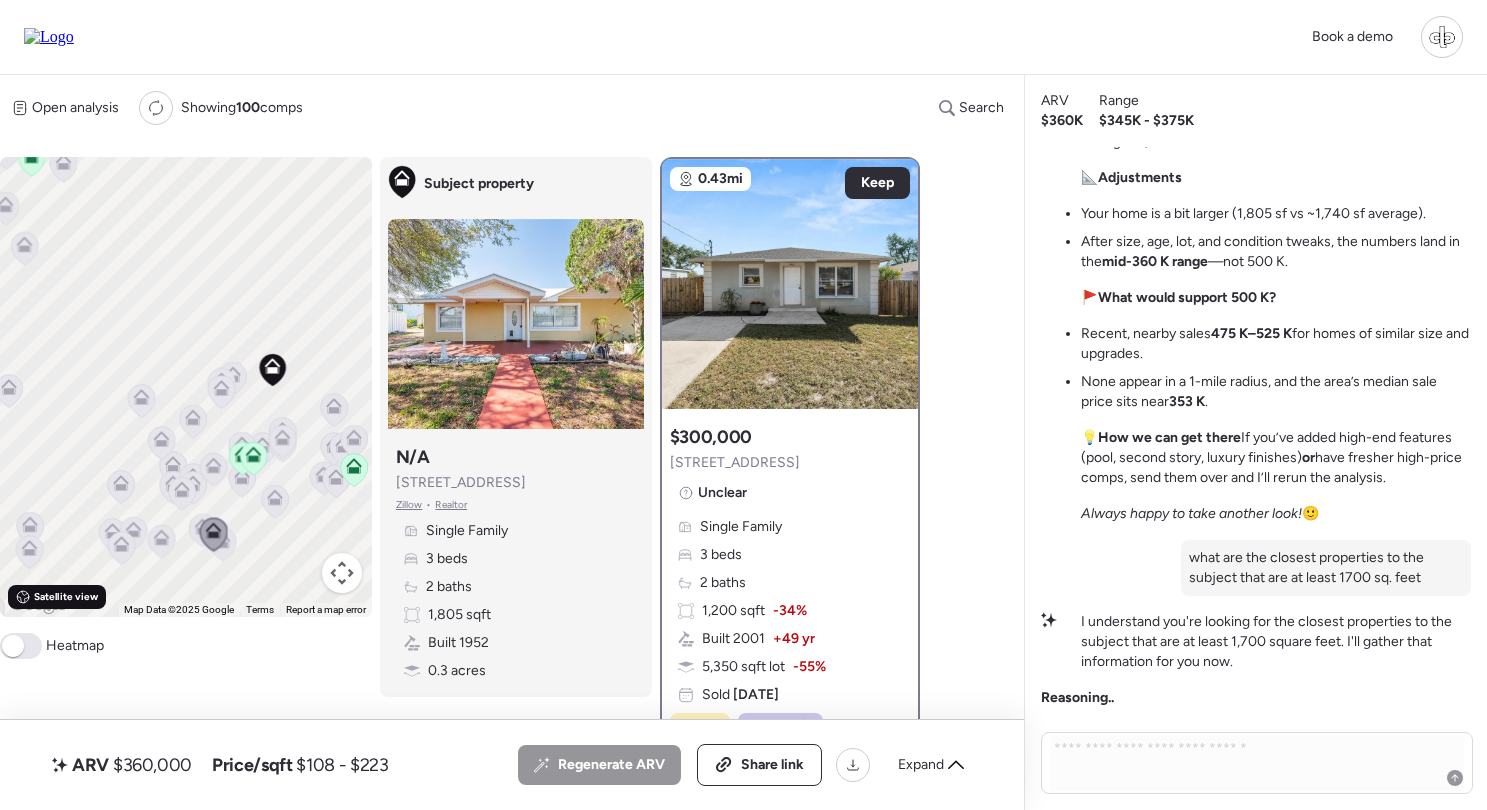 click on "Satellite view" at bounding box center (66, 597) 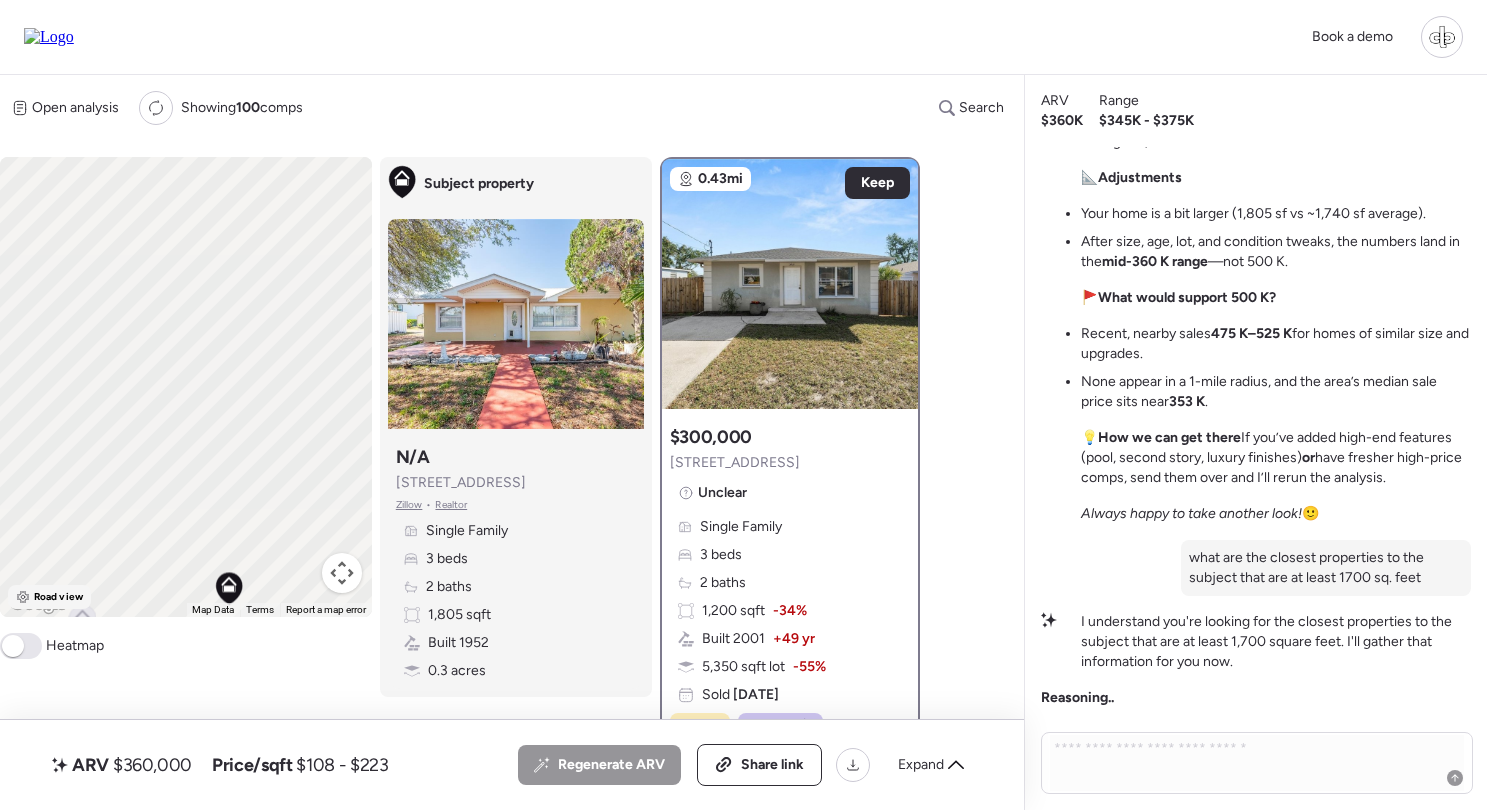 click on "Road view" at bounding box center [58, 597] 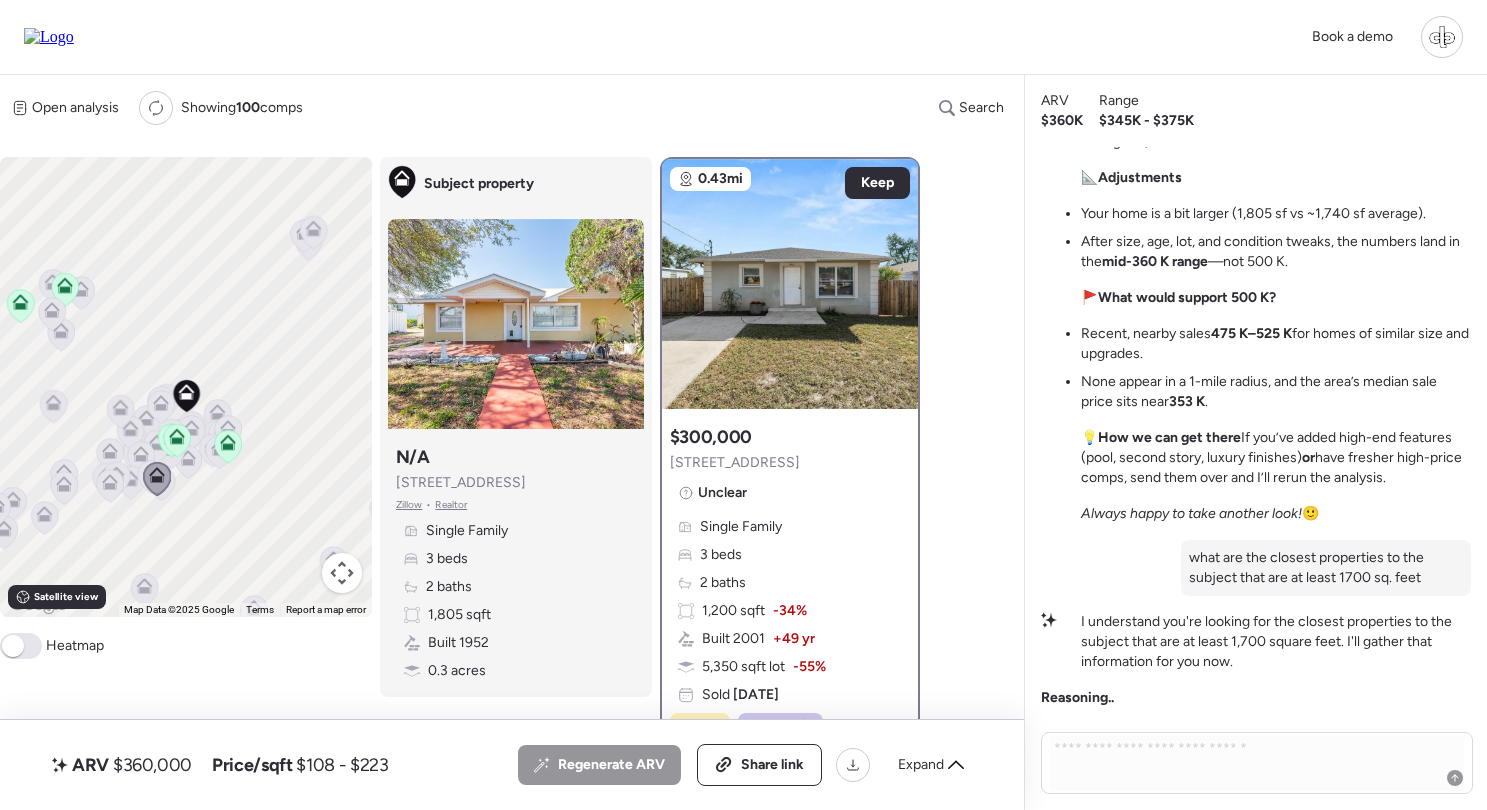click on "Zillow" at bounding box center [409, 505] 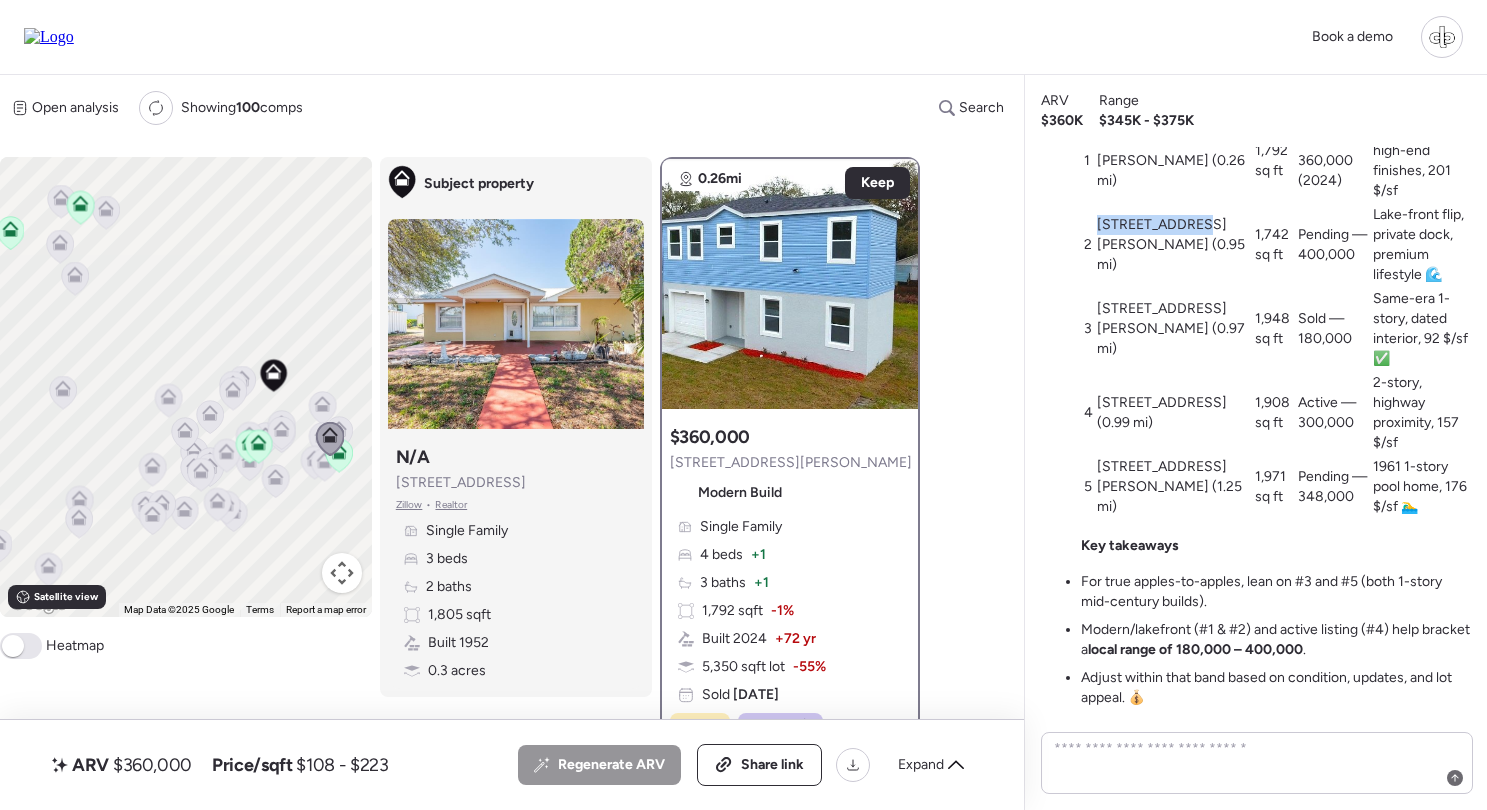 drag, startPoint x: 1100, startPoint y: 339, endPoint x: 1190, endPoint y: 339, distance: 90 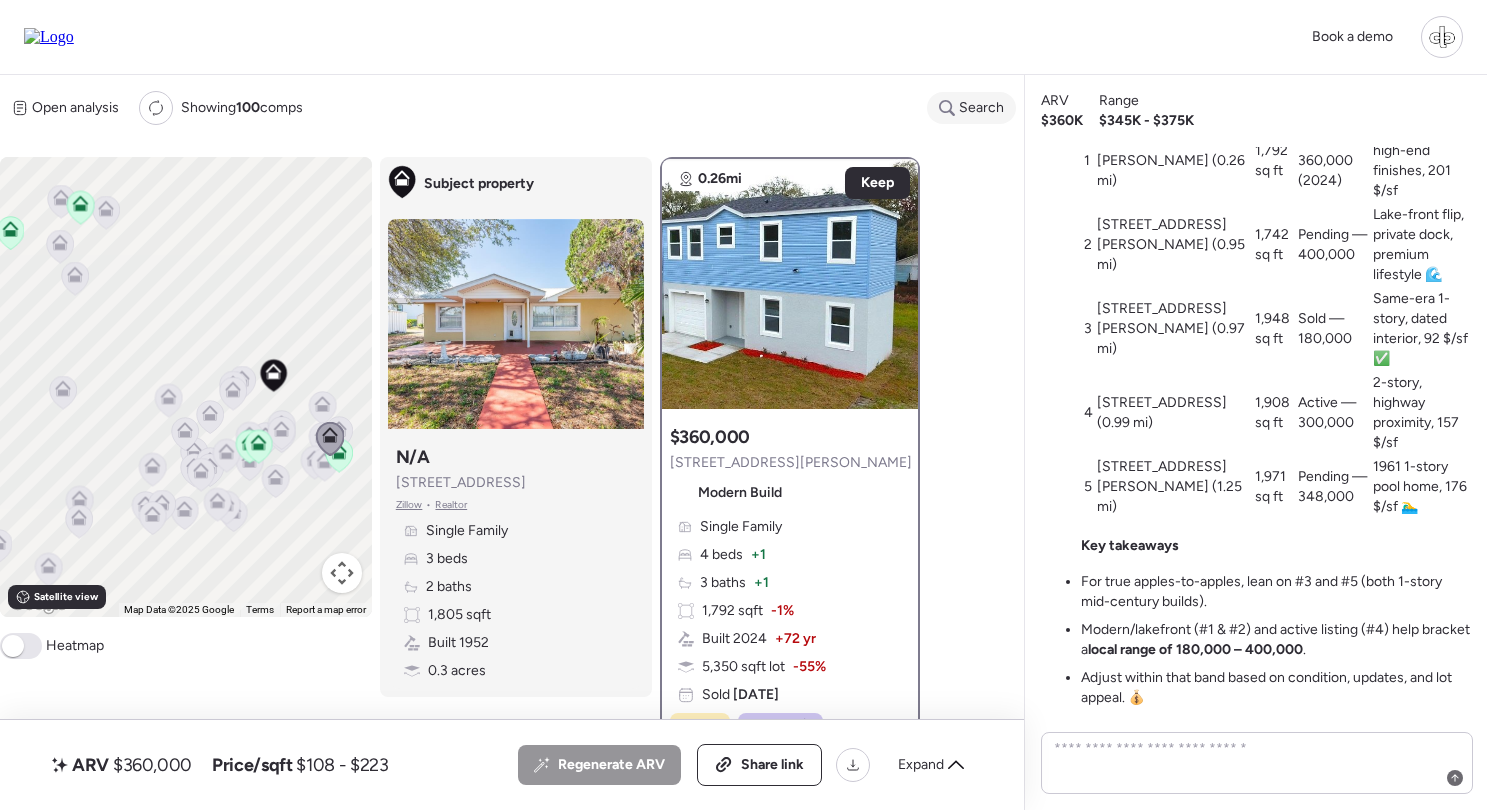 click on "Search" at bounding box center (971, 108) 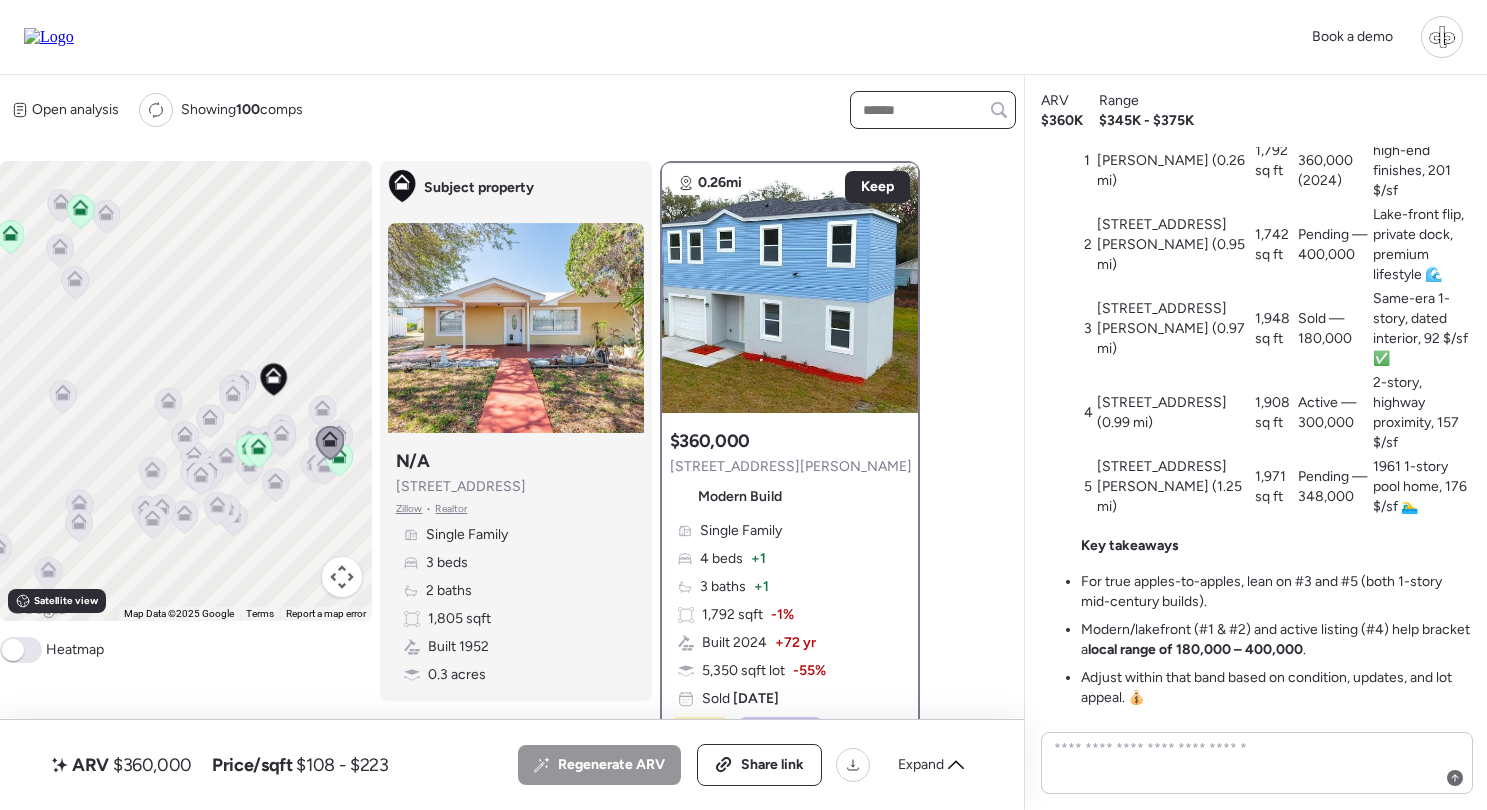 click at bounding box center [933, 110] 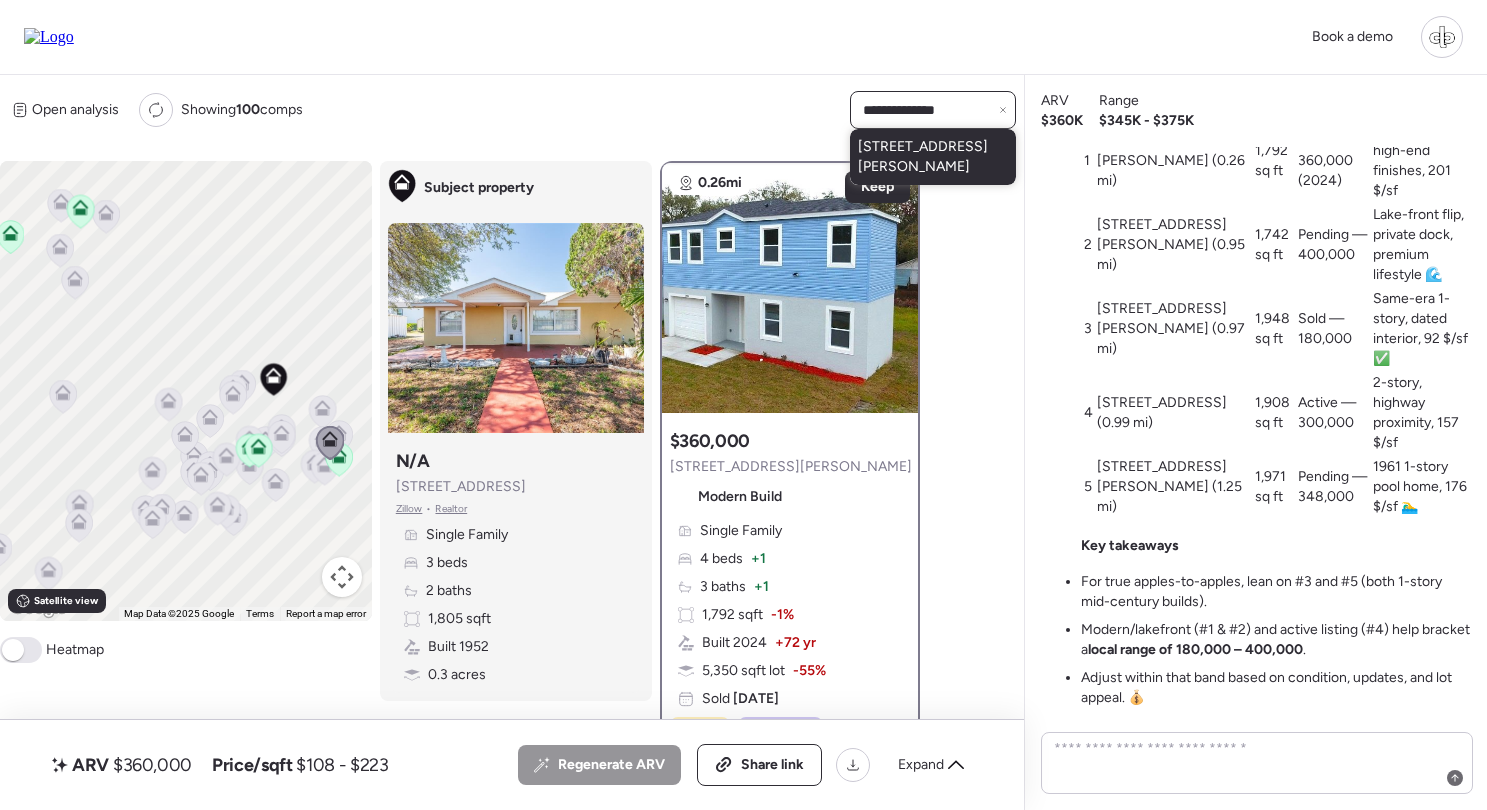 type on "**********" 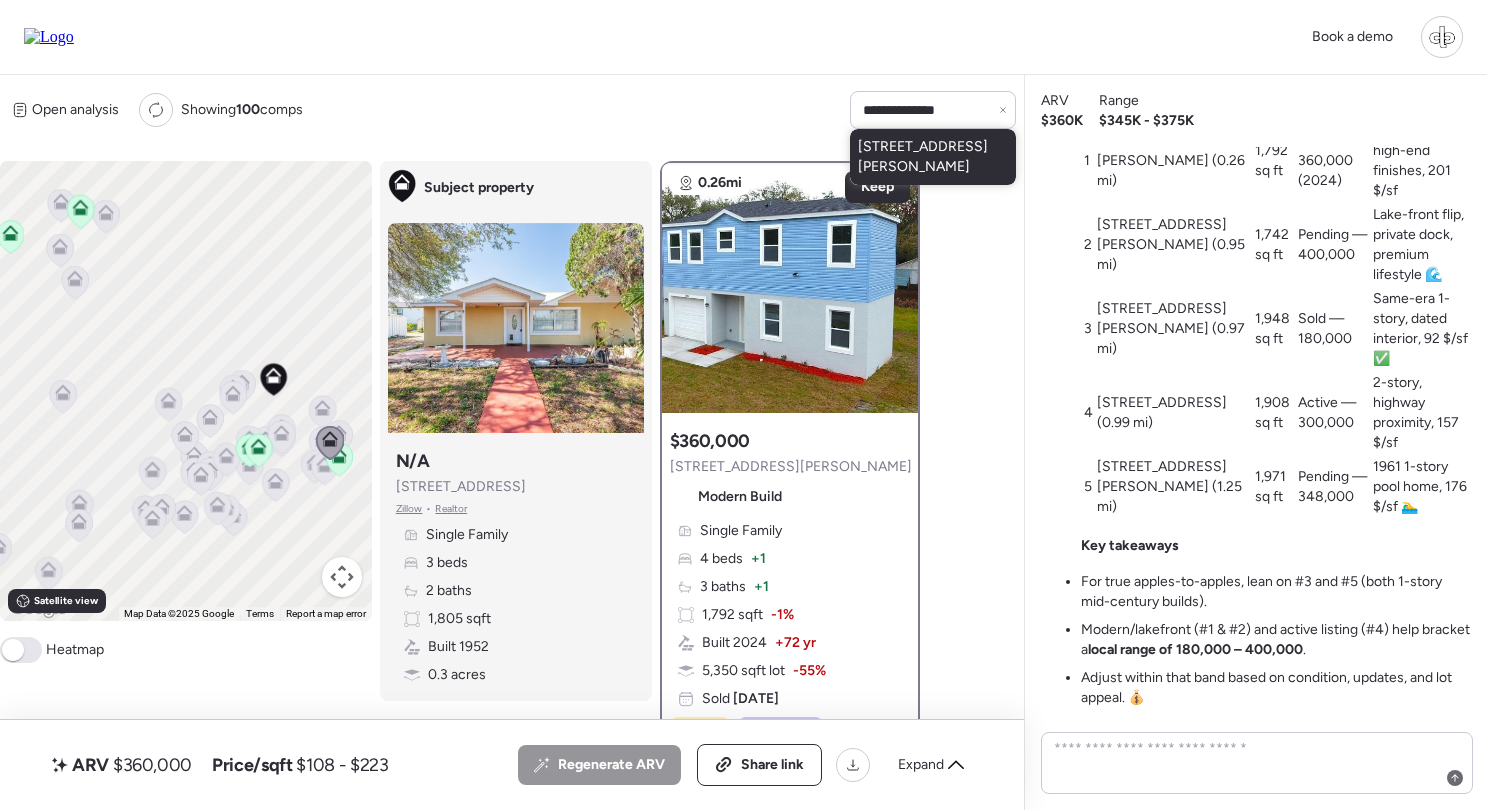 click on "5101 Vinson Dr, Tampa, FL 33610" at bounding box center [933, 157] 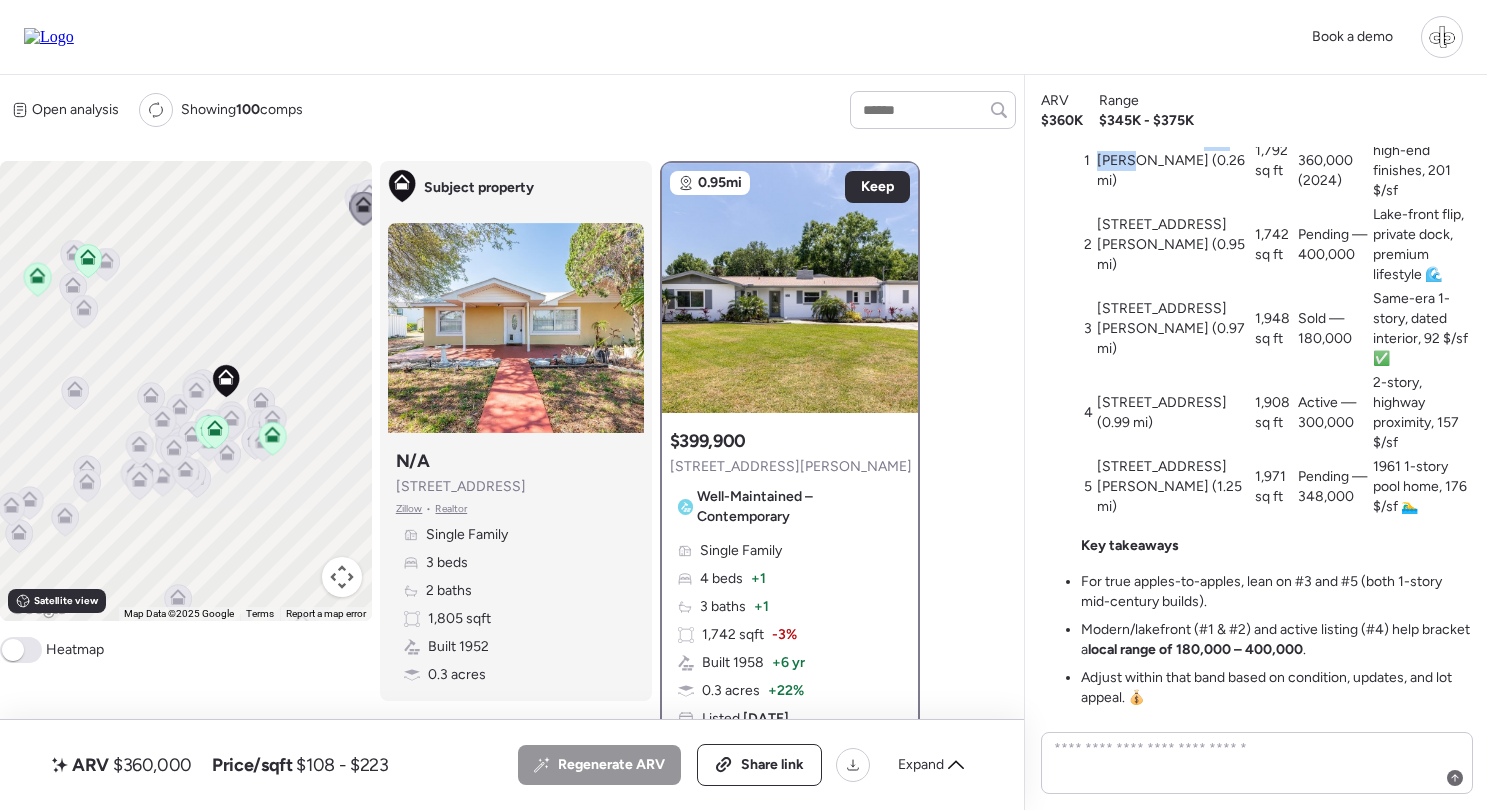 drag, startPoint x: 1096, startPoint y: 288, endPoint x: 1145, endPoint y: 280, distance: 49.648766 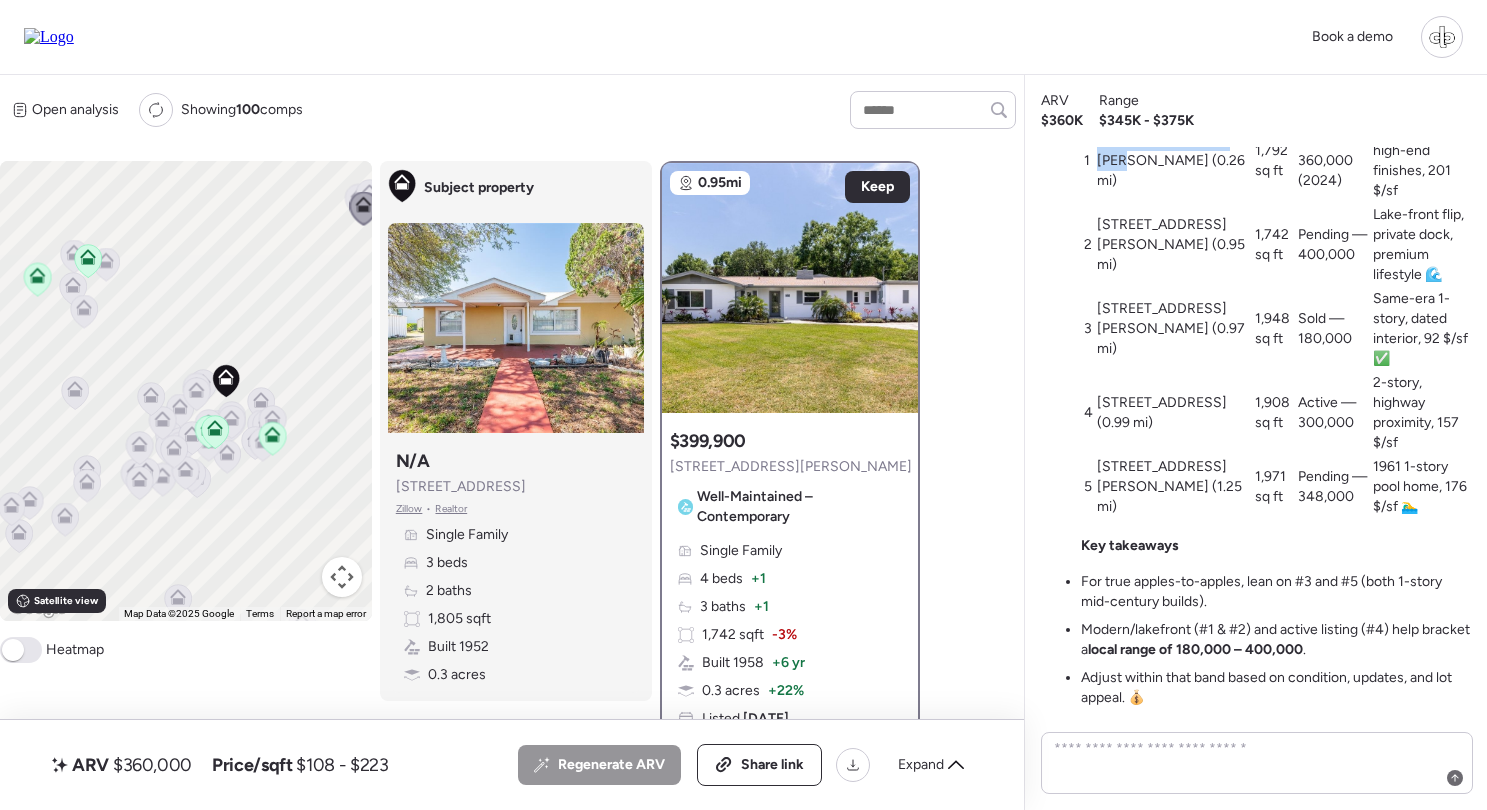 drag, startPoint x: 1109, startPoint y: 267, endPoint x: 1140, endPoint y: 293, distance: 40.459858 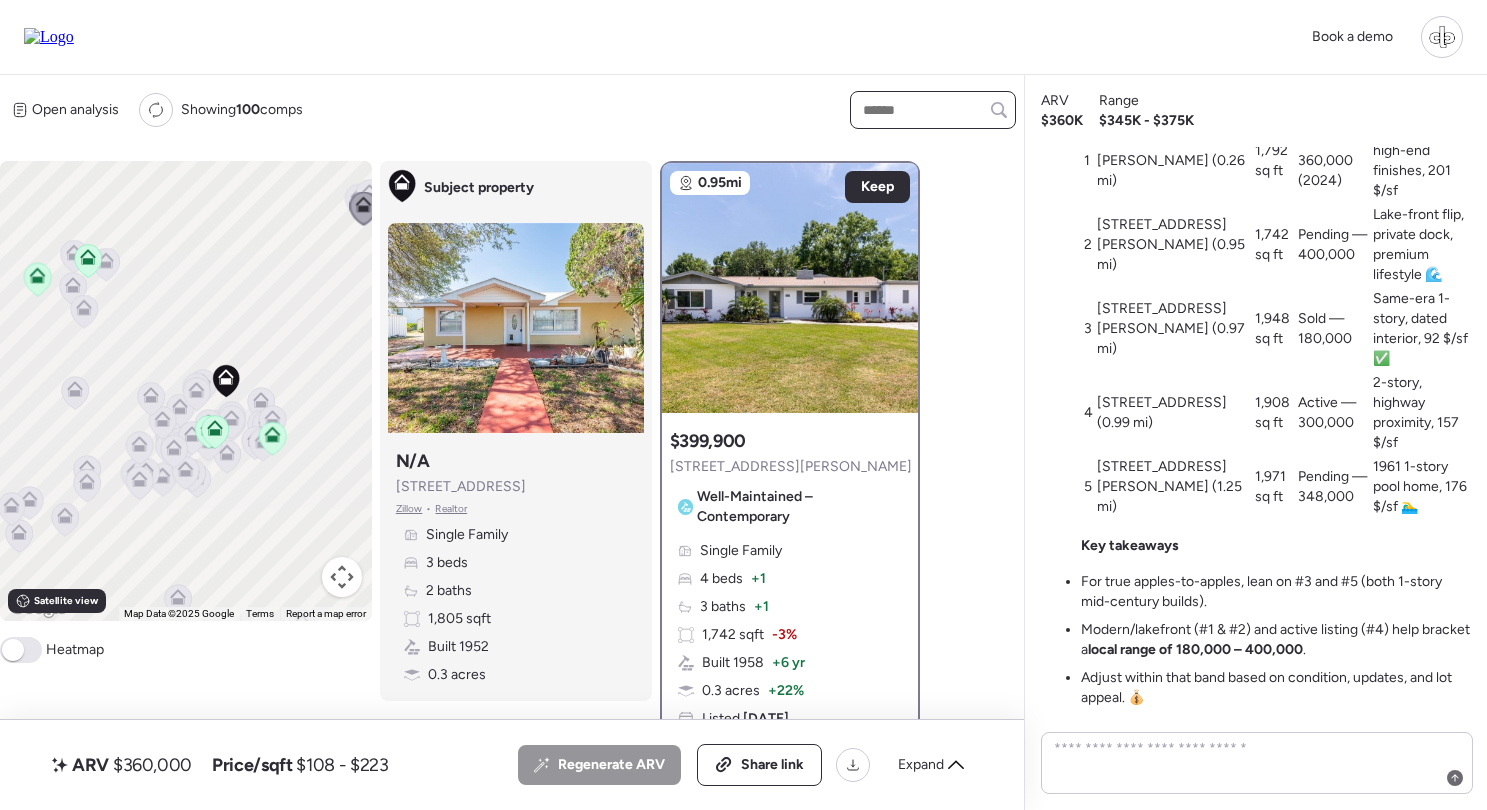 click at bounding box center [933, 110] 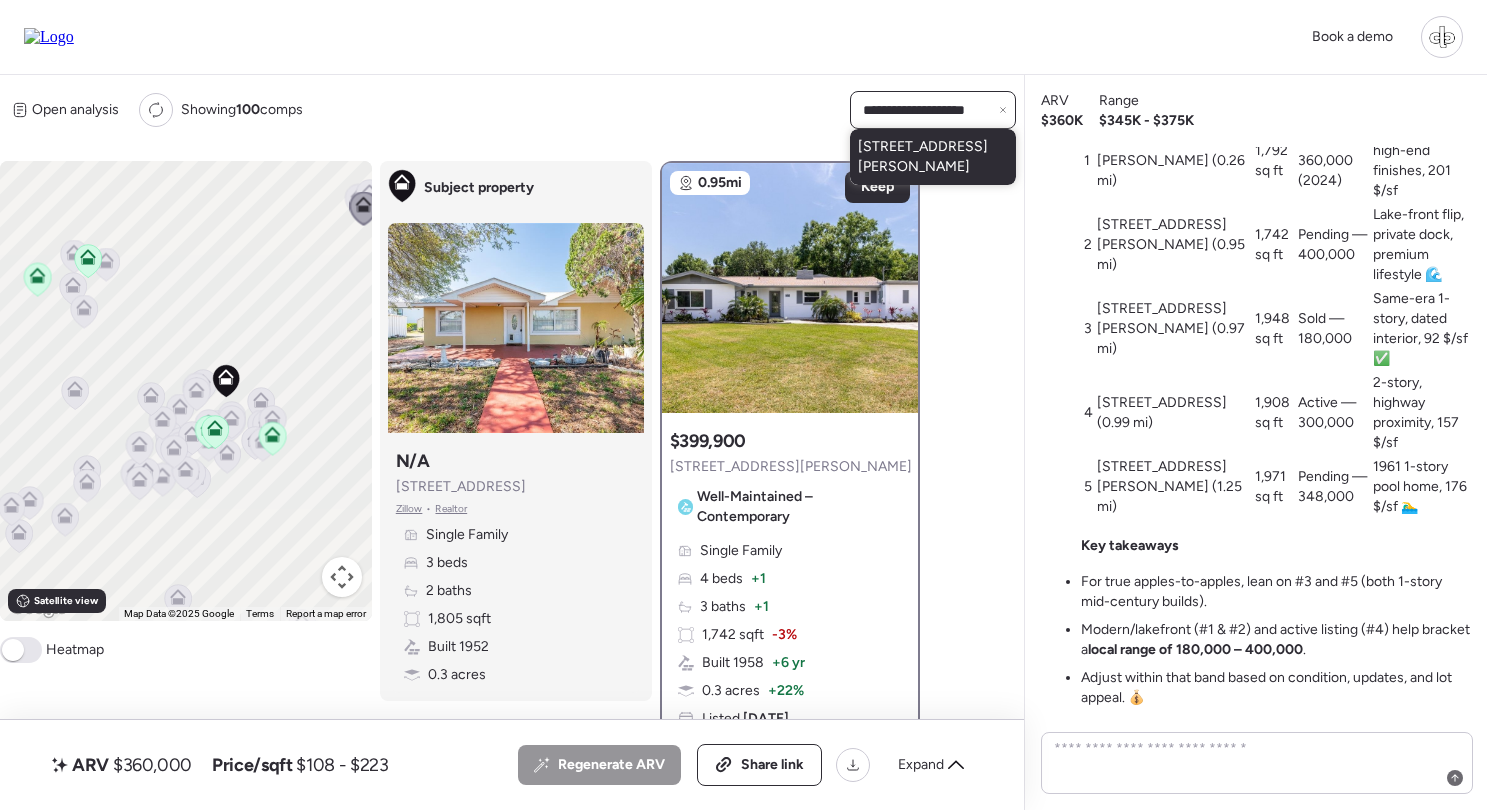 type on "**********" 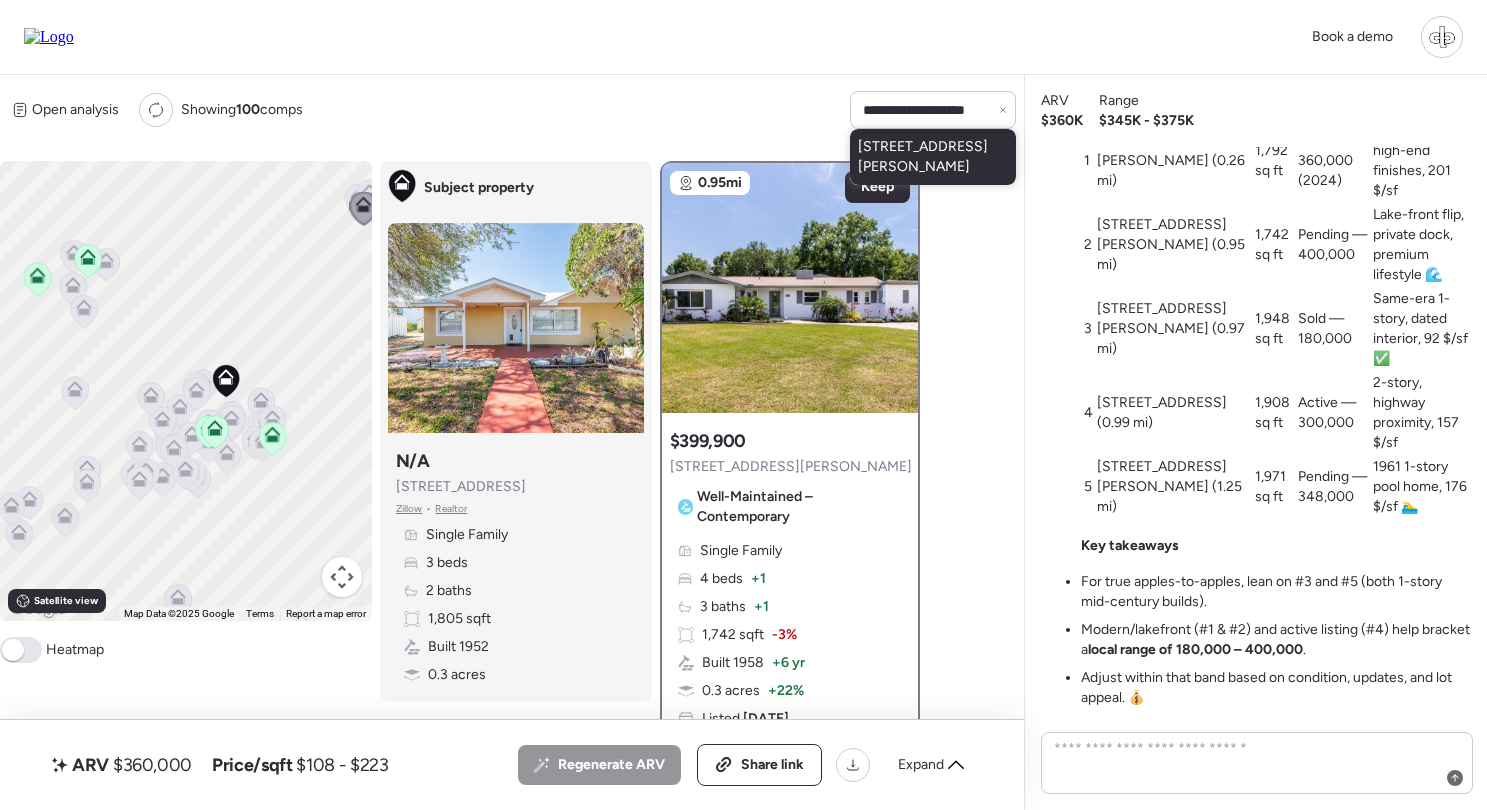 click on "3708 Wiggins Leaf St, Tampa, FL 33619" at bounding box center (933, 157) 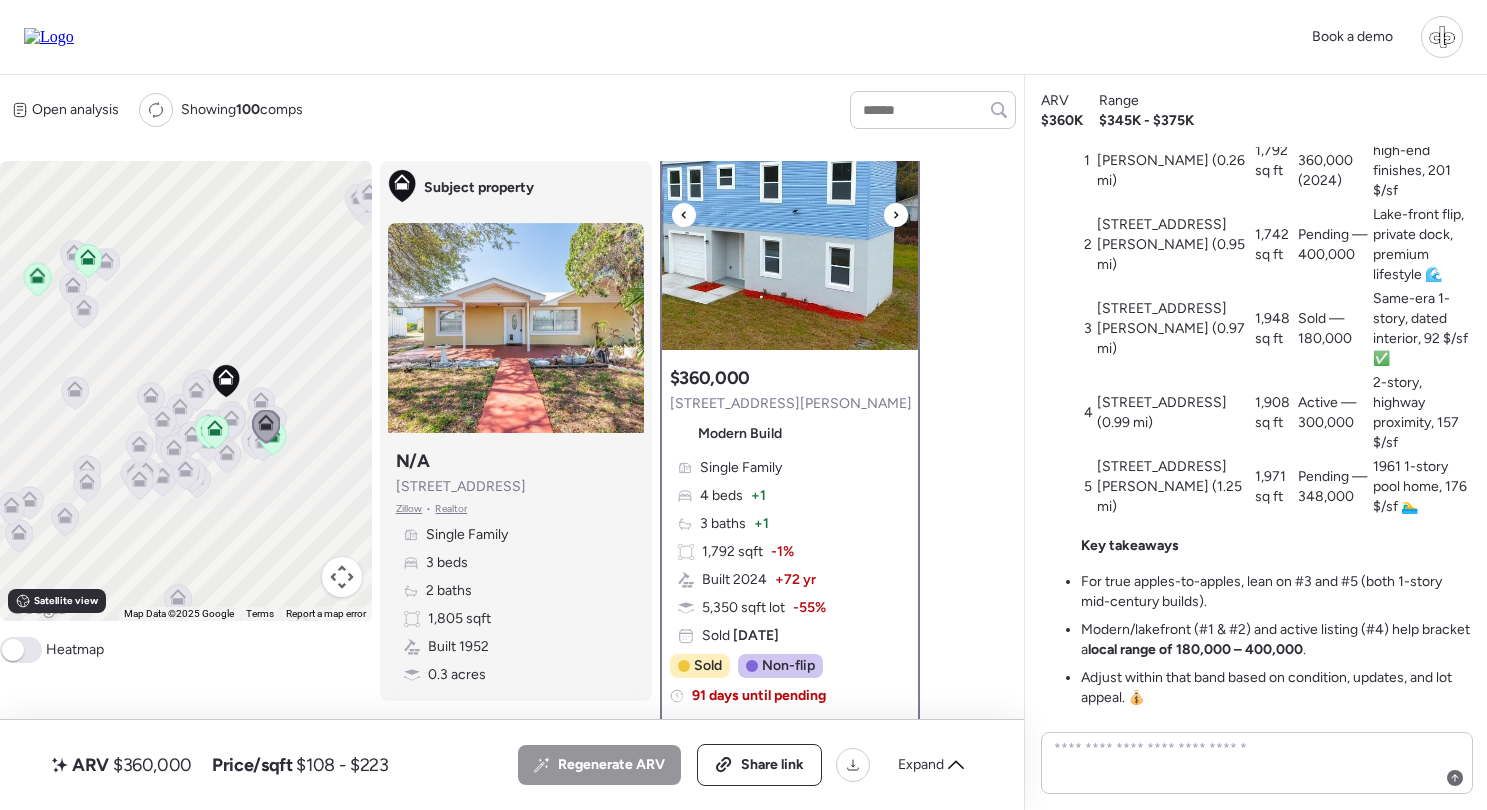 scroll, scrollTop: 65, scrollLeft: 0, axis: vertical 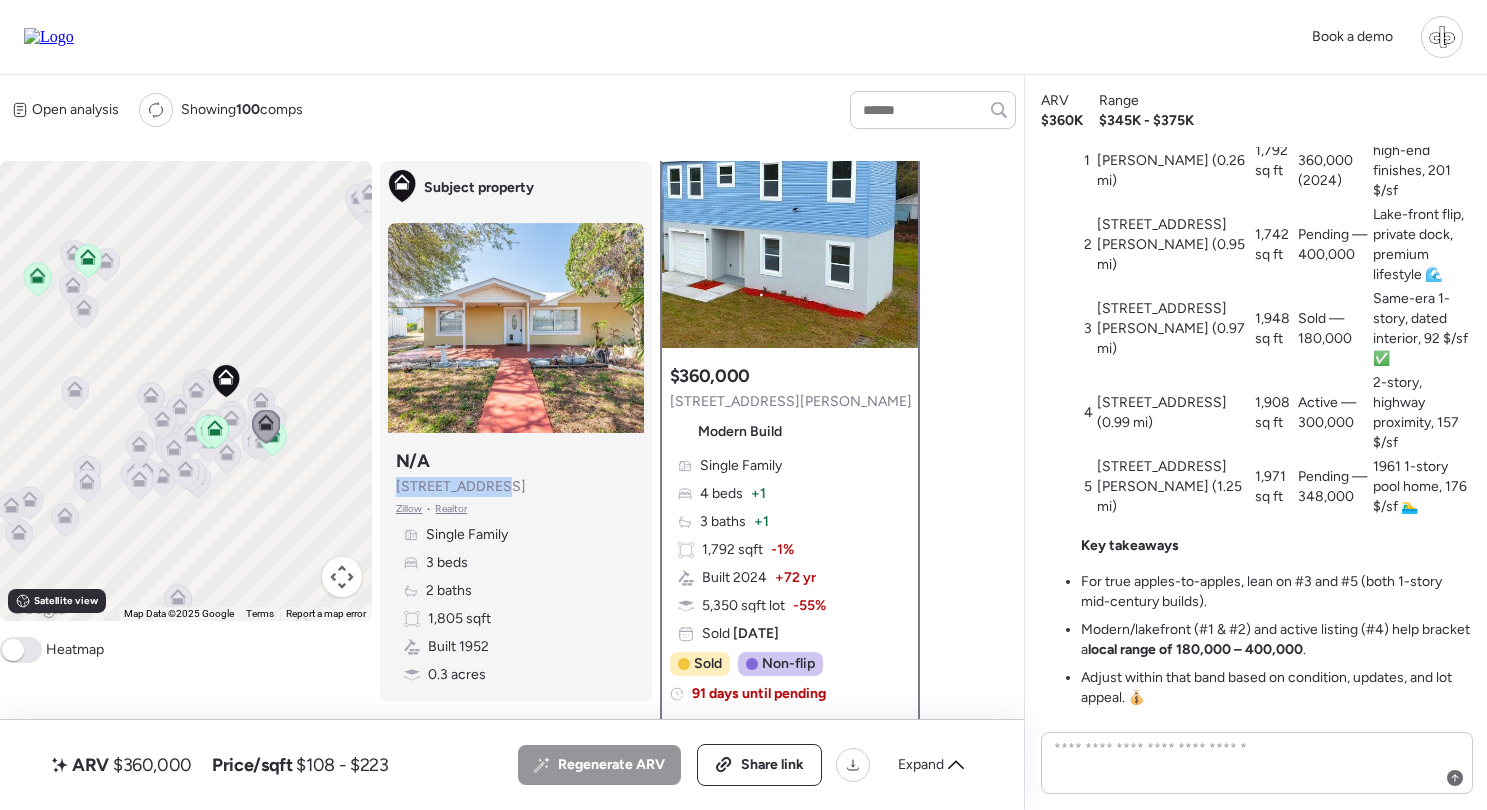 drag, startPoint x: 396, startPoint y: 488, endPoint x: 493, endPoint y: 477, distance: 97.62172 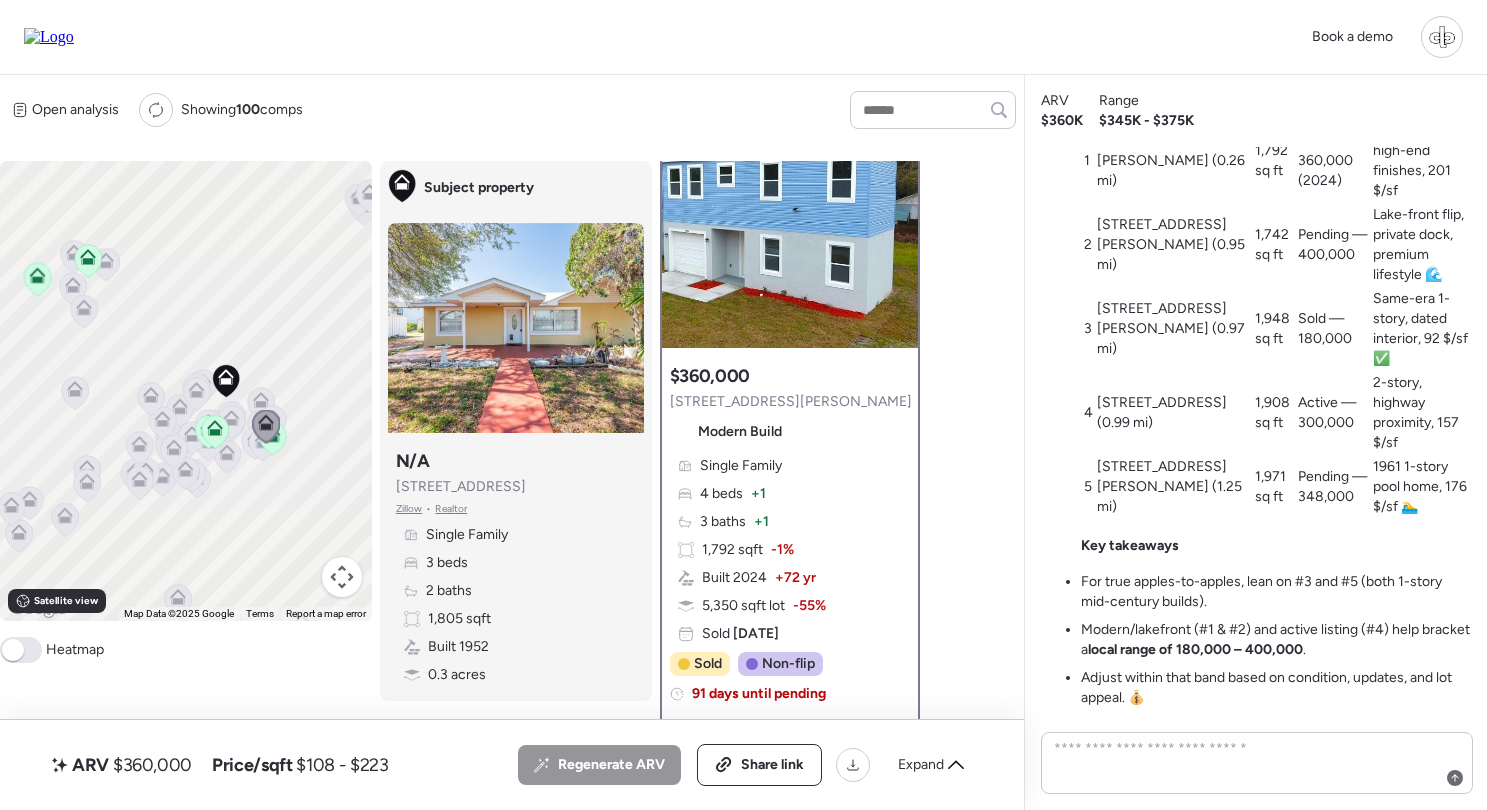 click on "Open analysis Re-run report Showing  100  comps Comps list Analysis To navigate, press the arrow keys. To activate drag with keyboard, press Alt + Enter. Once in keyboard drag state, use the arrow keys to move the marker. To complete the drag, press the Enter key. To cancel, press Escape. Keyboard shortcuts Map Data Map Data ©2025 Google Map data ©2025 Google 500 m  Click to toggle between metric and imperial units Terms Report a map error Satellite view A B+ B B- C+ C C- D Heatmap Subject property Subject property N/A 3823 N 56th St Zillow • Realtor Single Family 3 beds 2 baths 1,805 sqft Built 1952 0.3 acres 0.26mi Keep $360,000 3708 Wiggins Leaf St Modern Build Single Family 4 beds + 1 3 baths + 1 1,792 sqft -1% Built 2024 + 72 yr 5,350 sqft lot -55% Sold   53 days ago Sold Non-flip Non-flip Excellent condition comp, but not remodeled specifically for re-sale. 91 days until pending Jan 22, 2025 Listed $429,000 Feb 03, 2025 Last price change $399,999 91 days until pending 96 total days on market Sold" at bounding box center [508, 441] 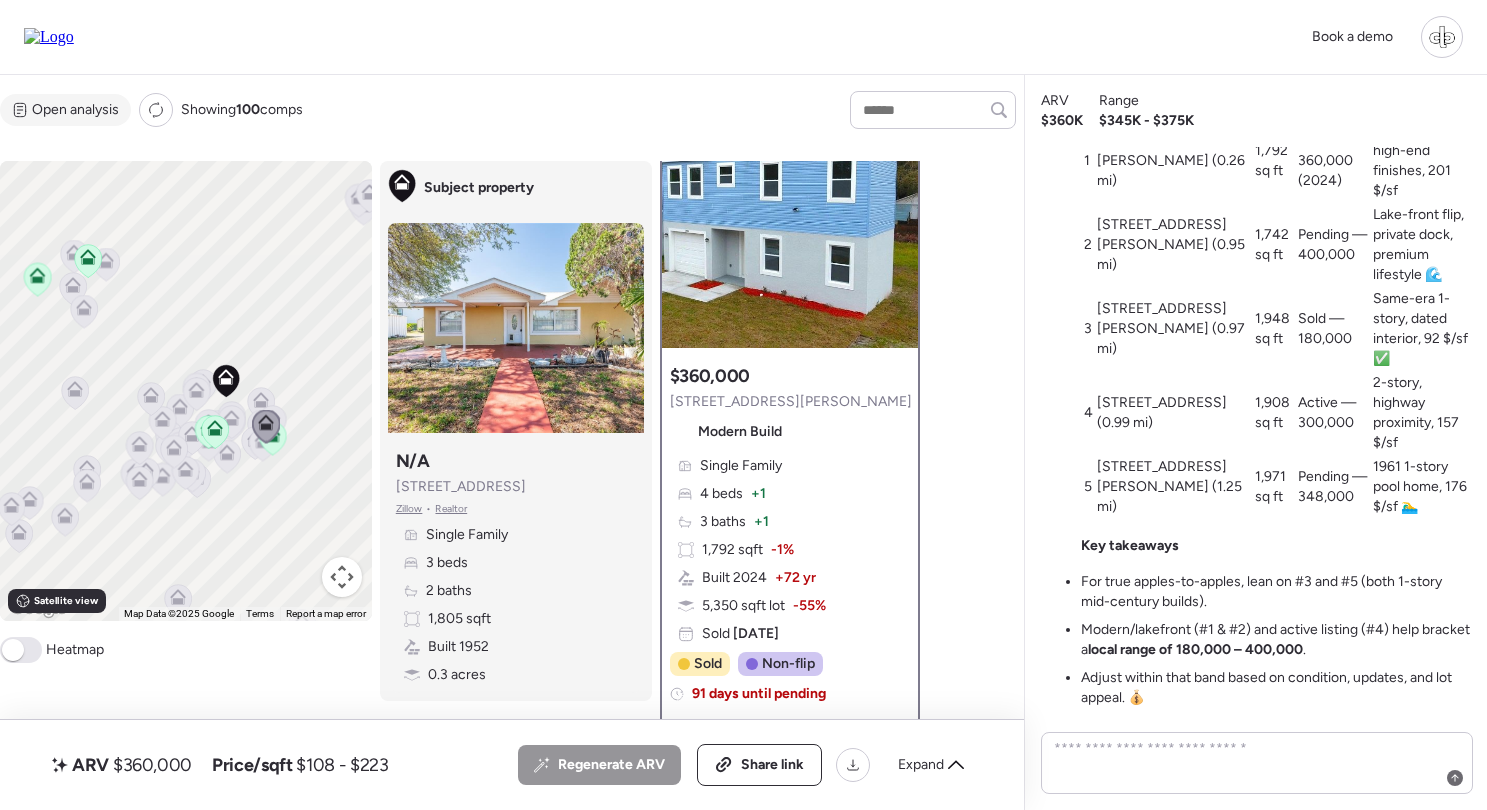 click on "Open analysis" at bounding box center [75, 110] 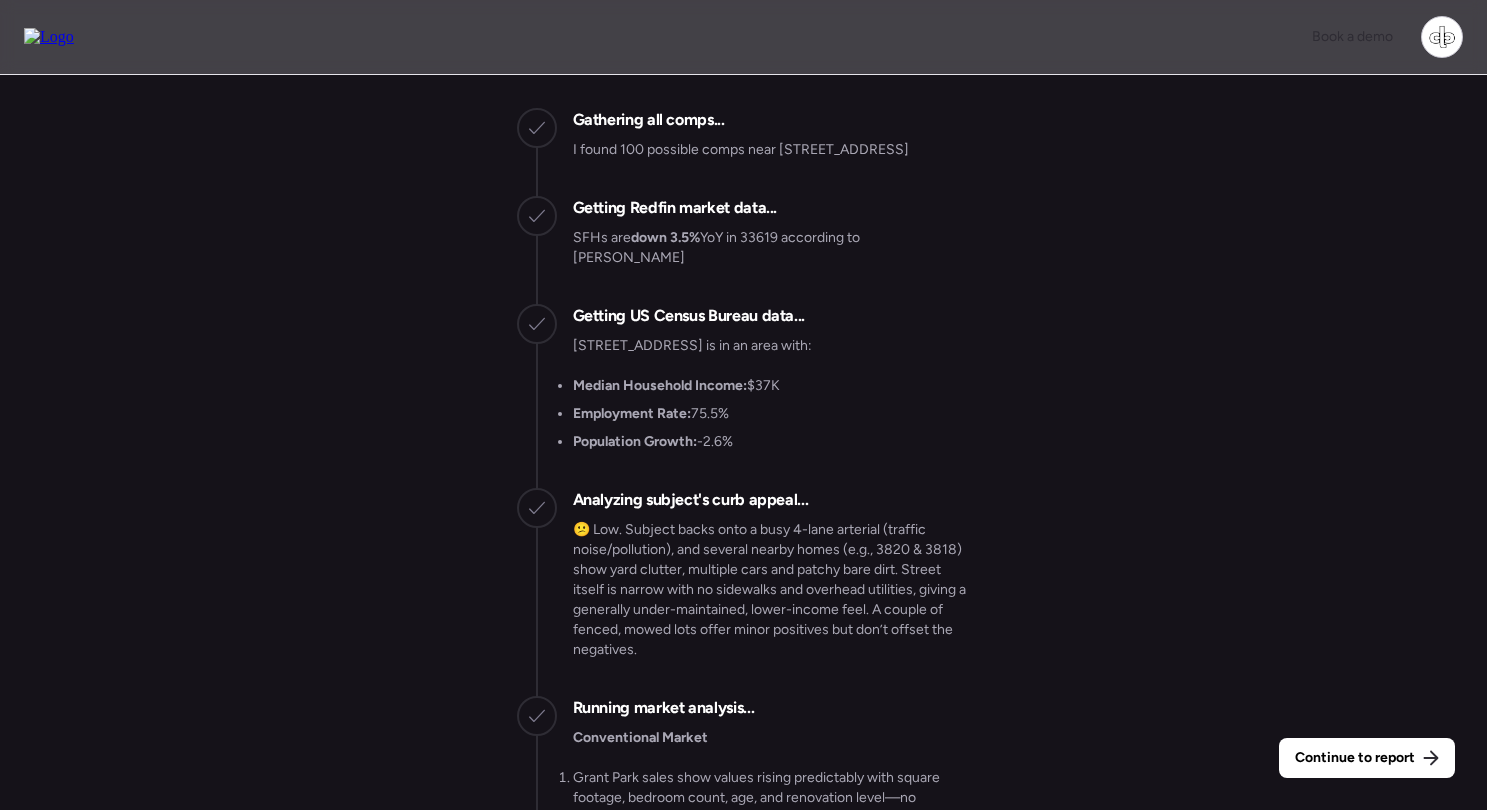 scroll, scrollTop: -4806, scrollLeft: 0, axis: vertical 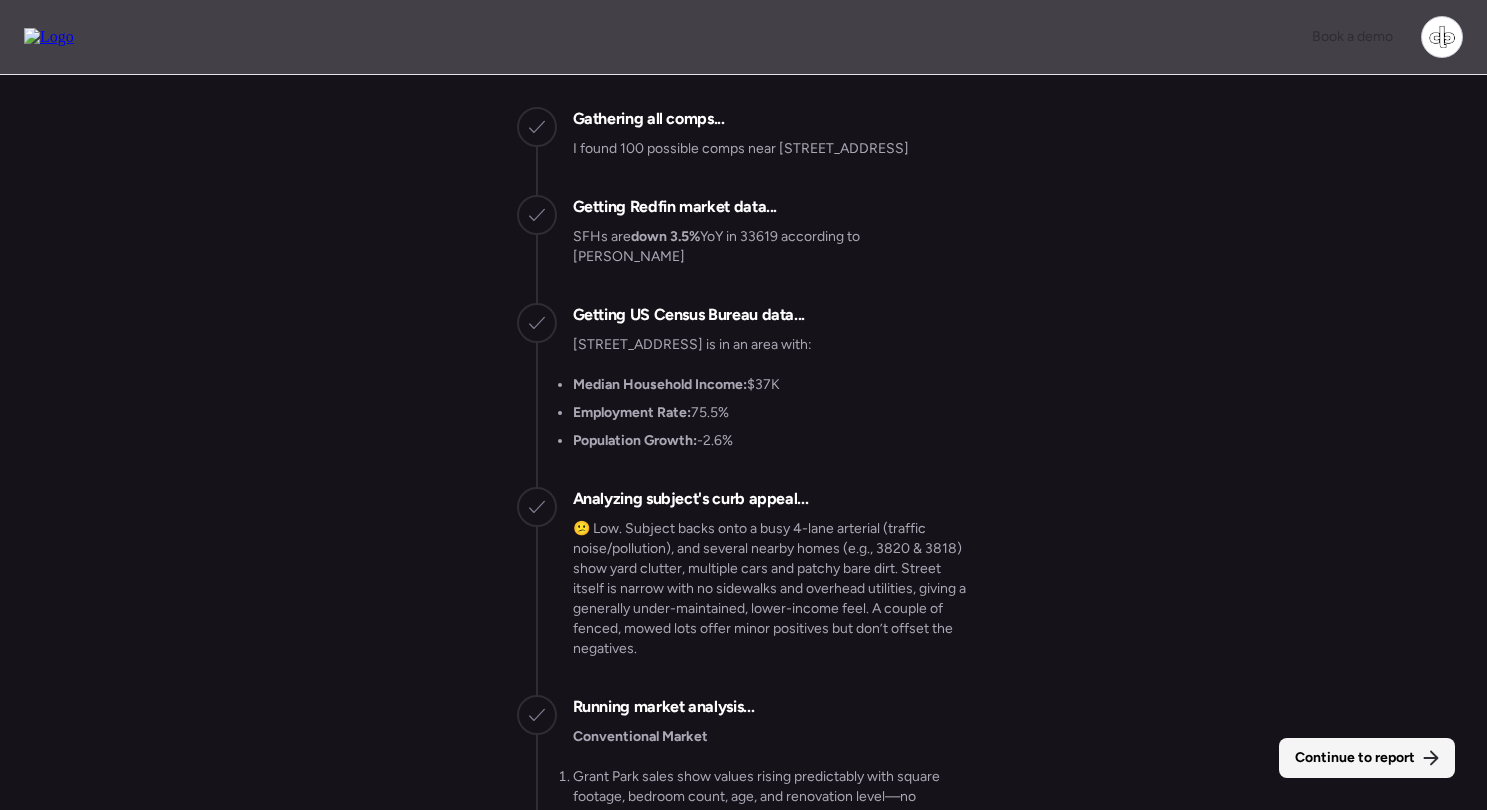 click on "Continue to report" at bounding box center (1355, 758) 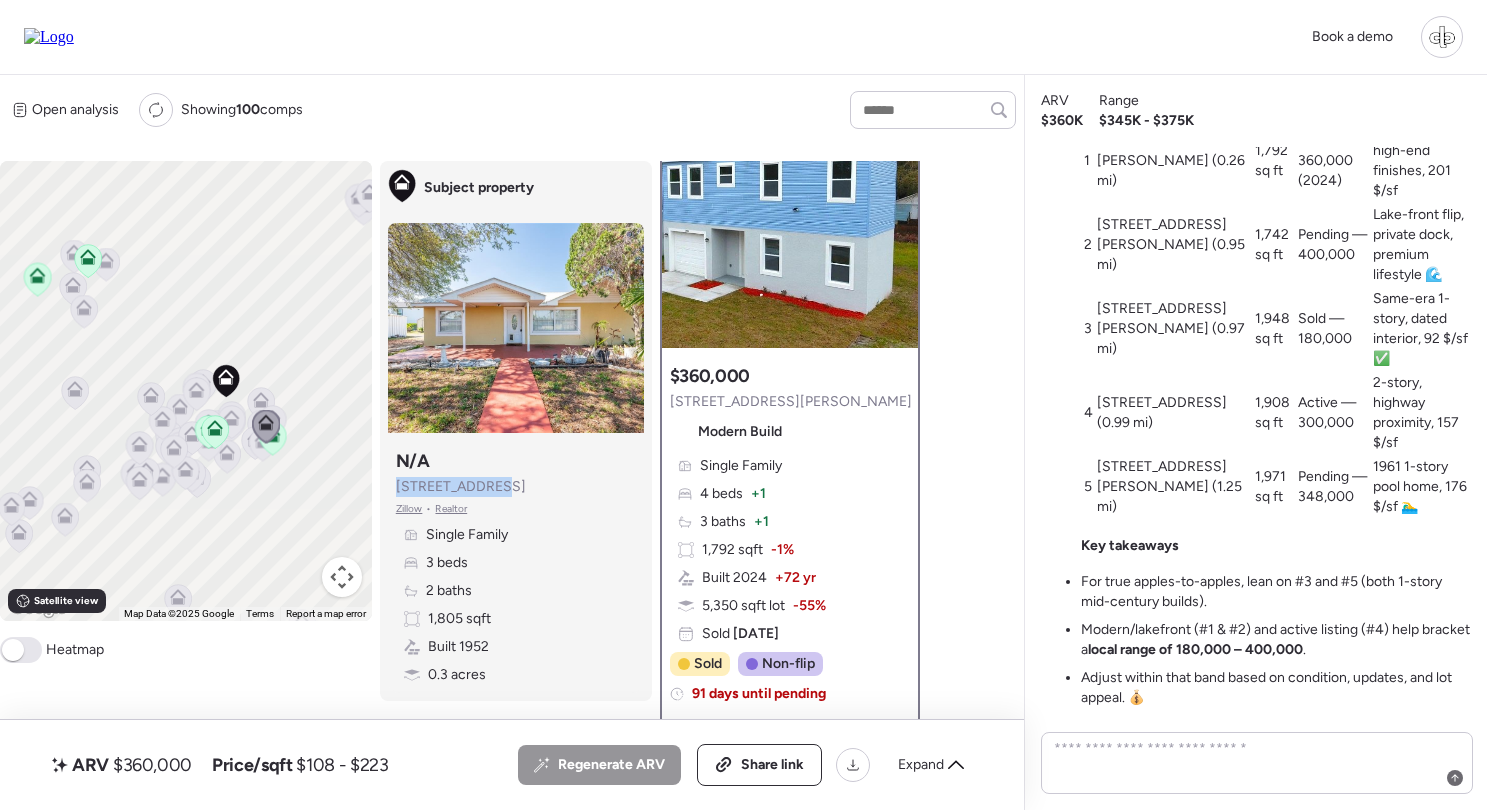drag, startPoint x: 396, startPoint y: 486, endPoint x: 499, endPoint y: 491, distance: 103.121284 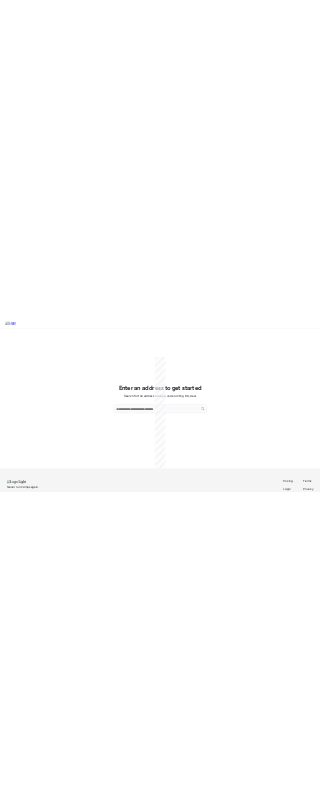 scroll, scrollTop: 0, scrollLeft: 0, axis: both 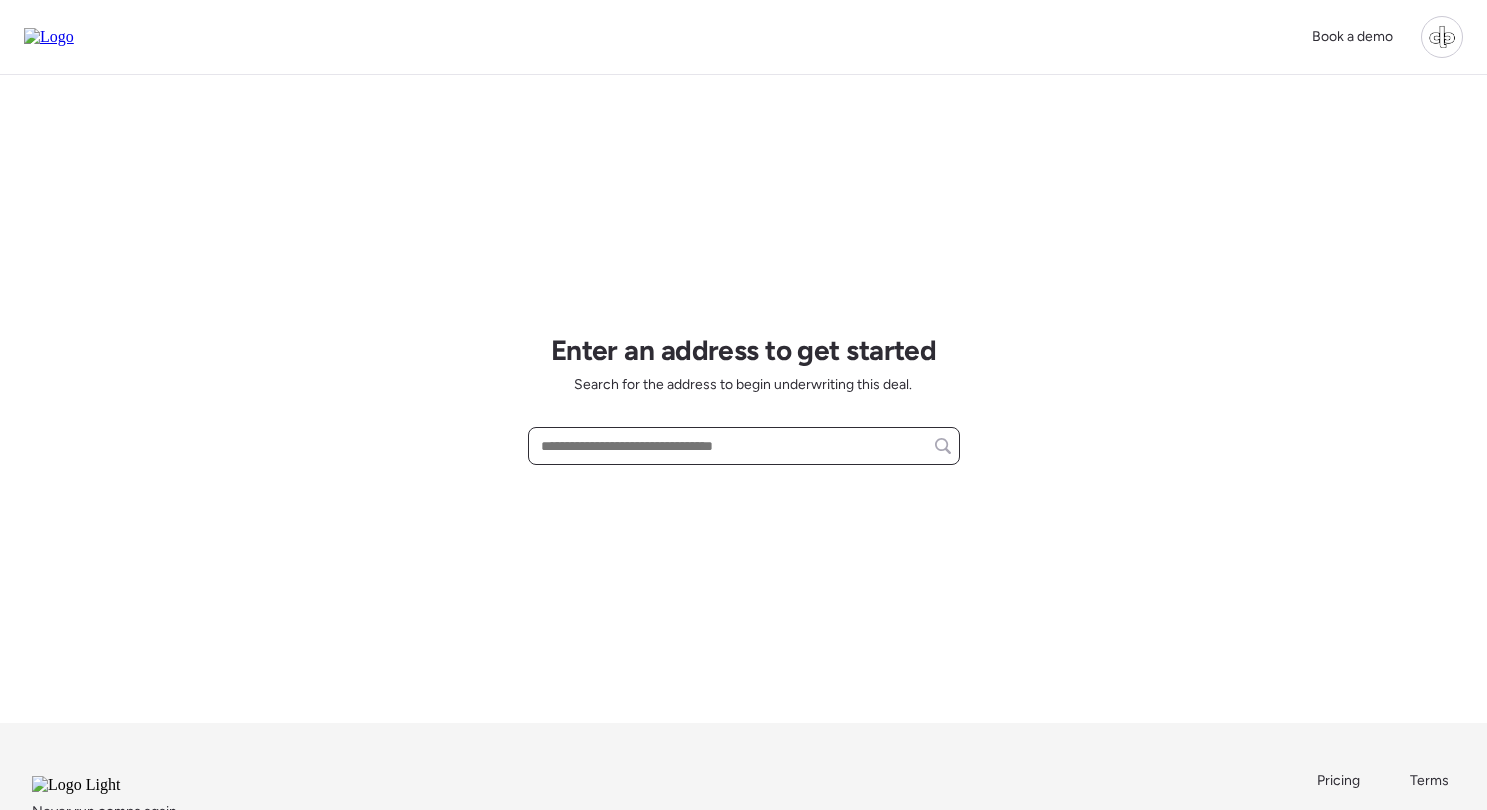 click at bounding box center (744, 446) 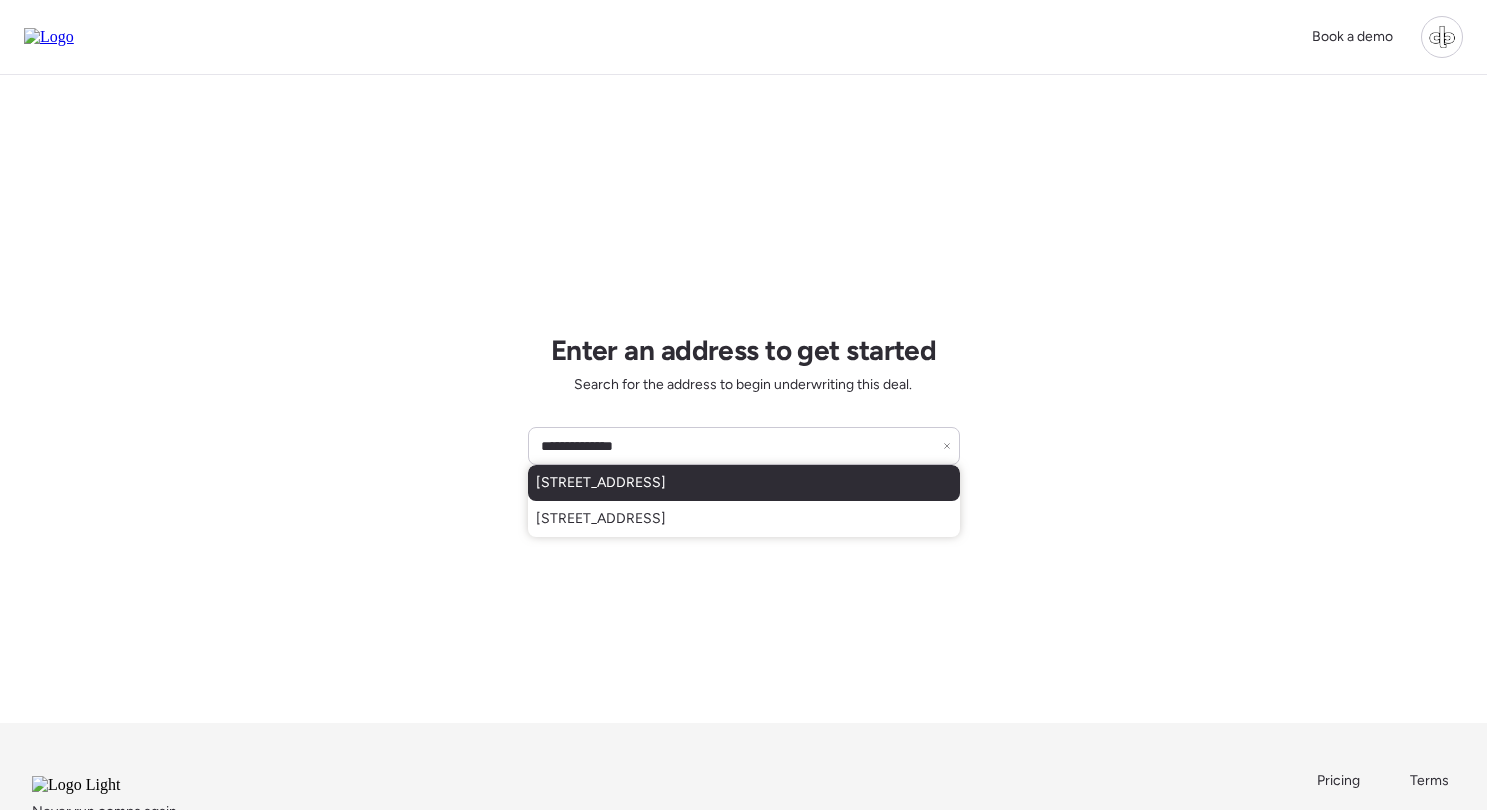 click on "[STREET_ADDRESS]" at bounding box center [601, 483] 